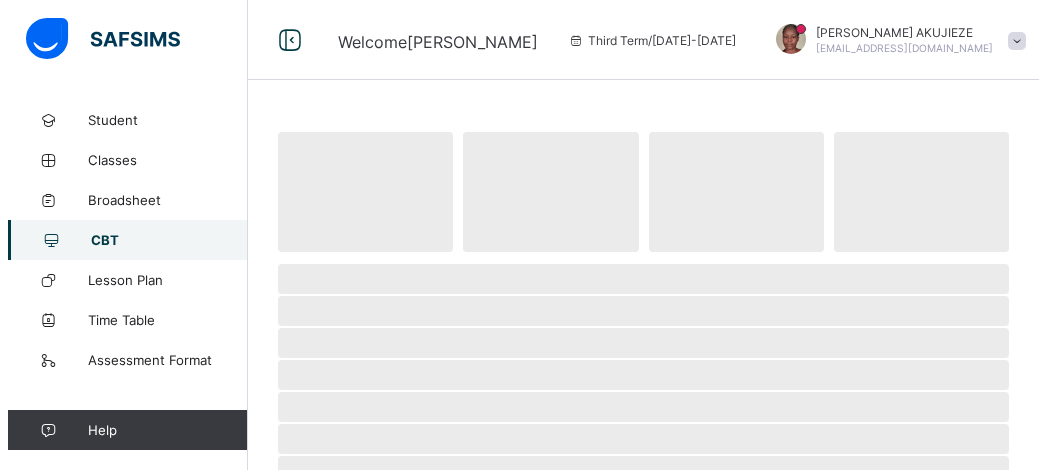 scroll, scrollTop: 0, scrollLeft: 0, axis: both 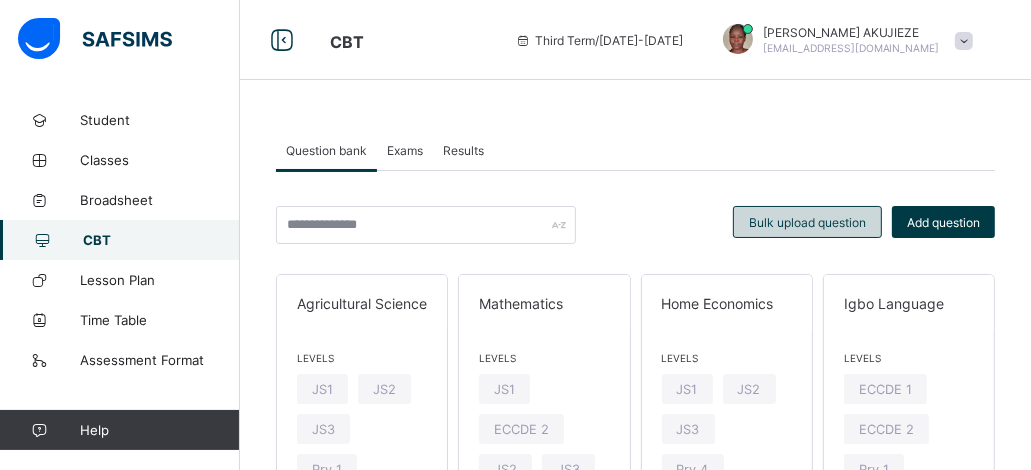 click on "Bulk upload question" at bounding box center (807, 222) 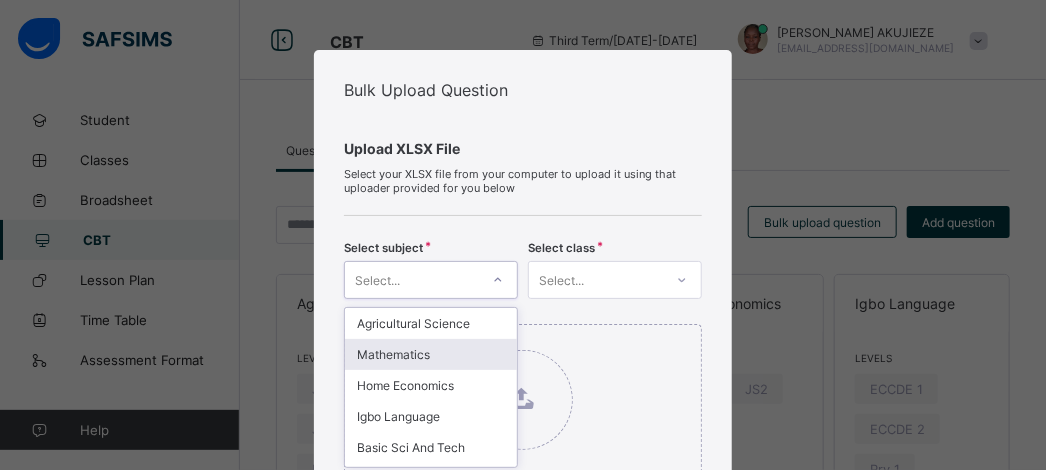 scroll, scrollTop: 143, scrollLeft: 0, axis: vertical 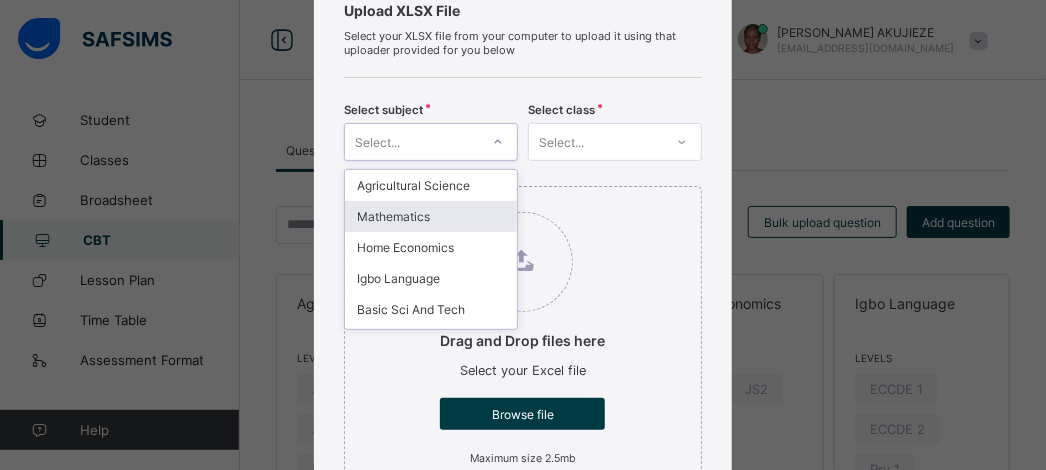 click on "option Mathematics focused, 2 of 14. 14 results available. Use Up and Down to choose options, press Enter to select the currently focused option, press Escape to exit the menu, press Tab to select the option and exit the menu. Select... Agricultural Science Mathematics Home Economics Igbo Language Basic Sci And Tech English Language Pre-vocational Studies Guidance and Counselling Cultural/Creative Arts Religious and National values Moral Instruction Quantitative Reasoning Verbal Reasoning Writing & Dictation" at bounding box center (431, 142) 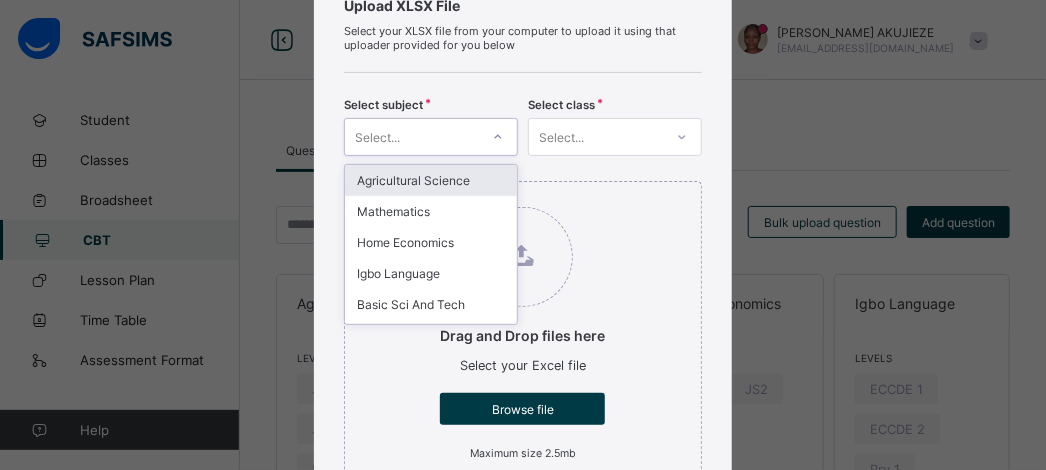 click on "Agricultural Science" at bounding box center [431, 180] 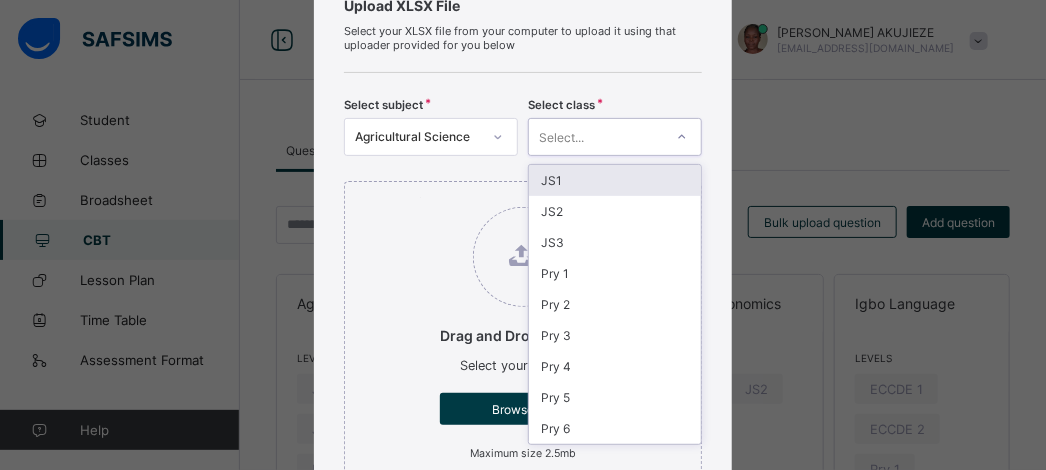 click 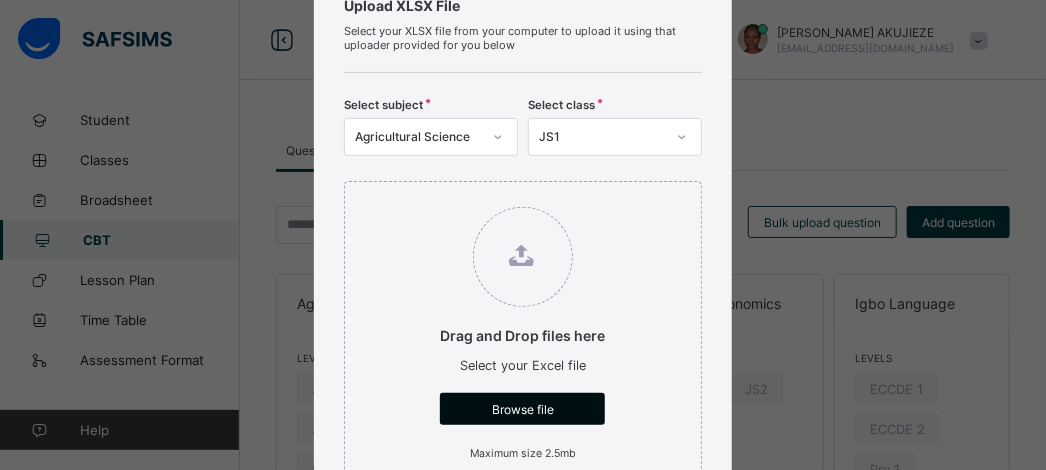 click on "Browse file" at bounding box center (522, 409) 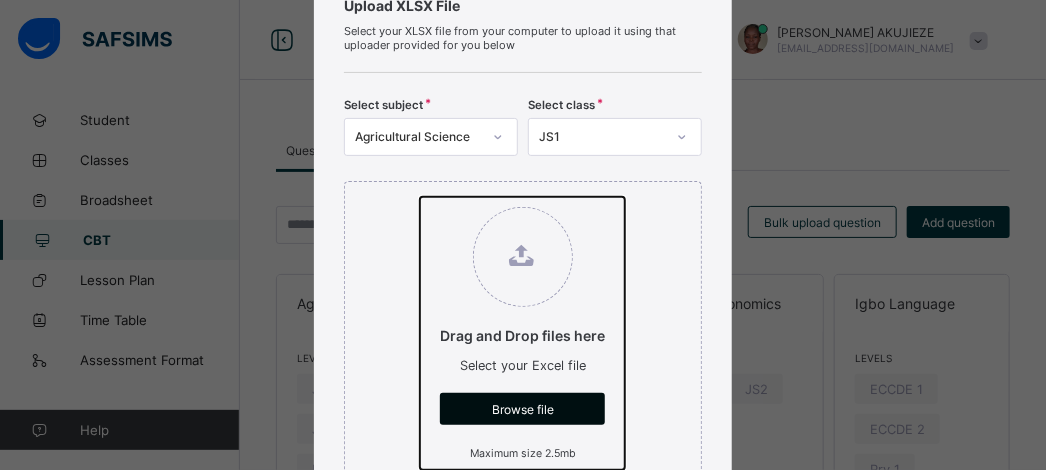 click on "Drag and Drop files here Select your Excel file Browse file Maximum size 2.5mb" at bounding box center [420, 197] 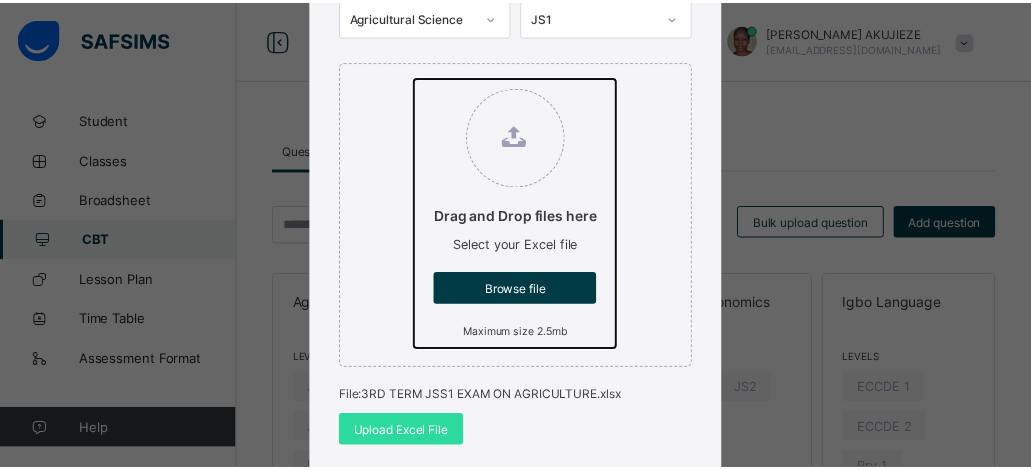 scroll, scrollTop: 303, scrollLeft: 0, axis: vertical 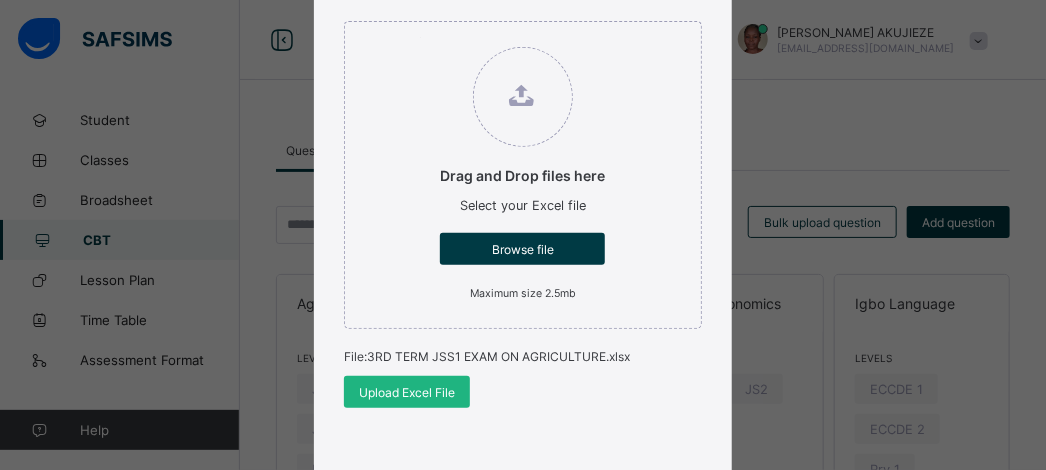 click on "Upload Excel File" at bounding box center [407, 392] 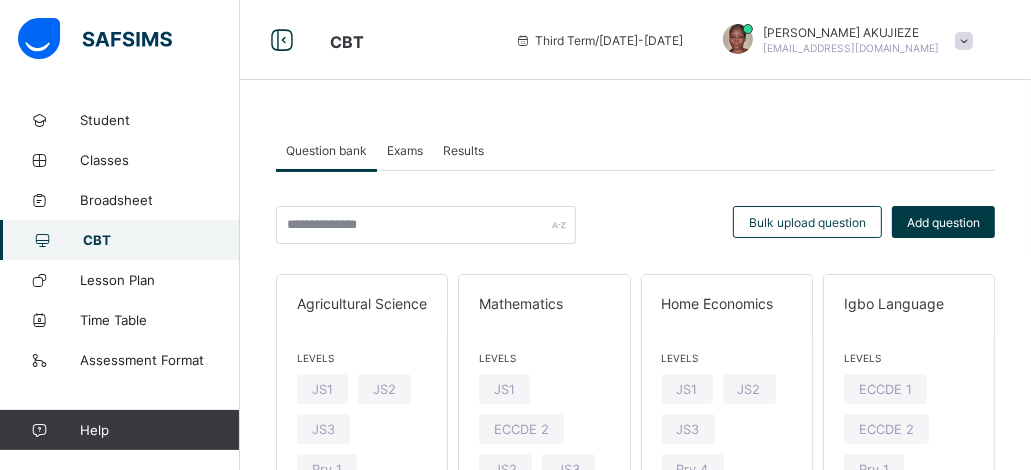 click on "CBT" at bounding box center (161, 240) 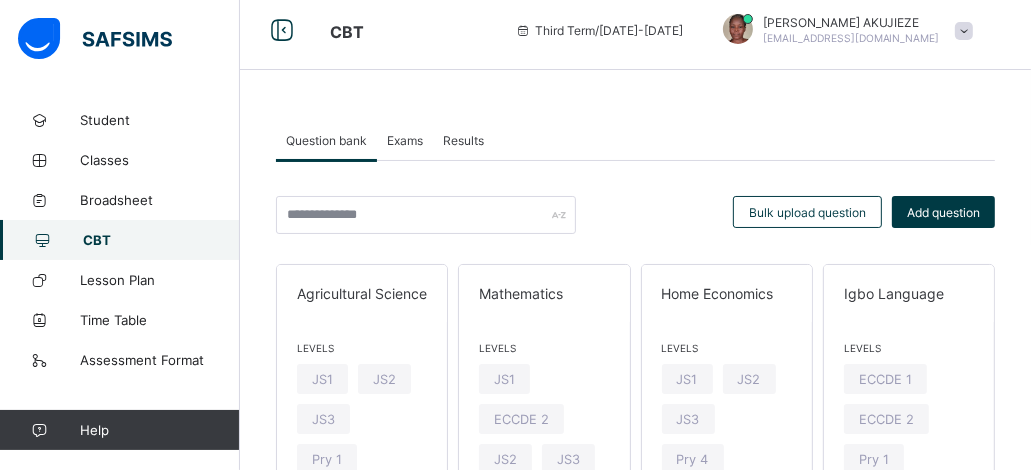 scroll, scrollTop: 0, scrollLeft: 0, axis: both 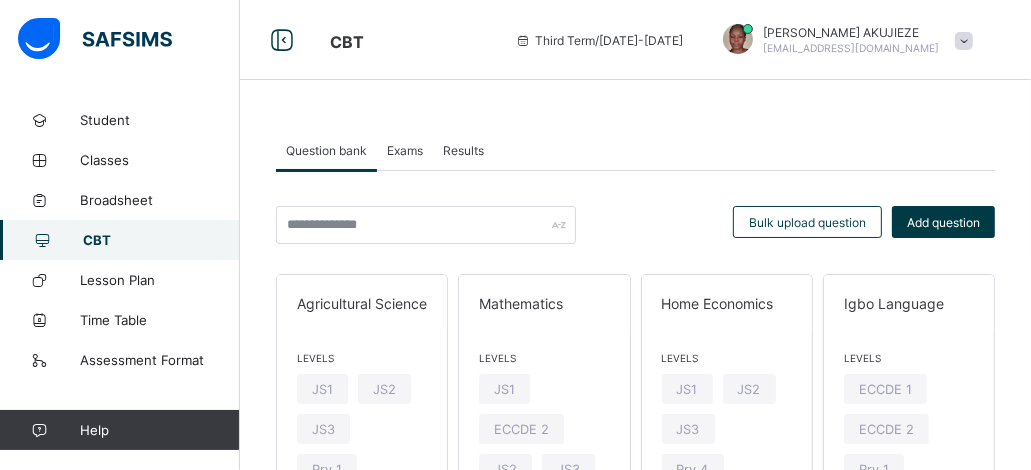 click on "Exams" at bounding box center [405, 150] 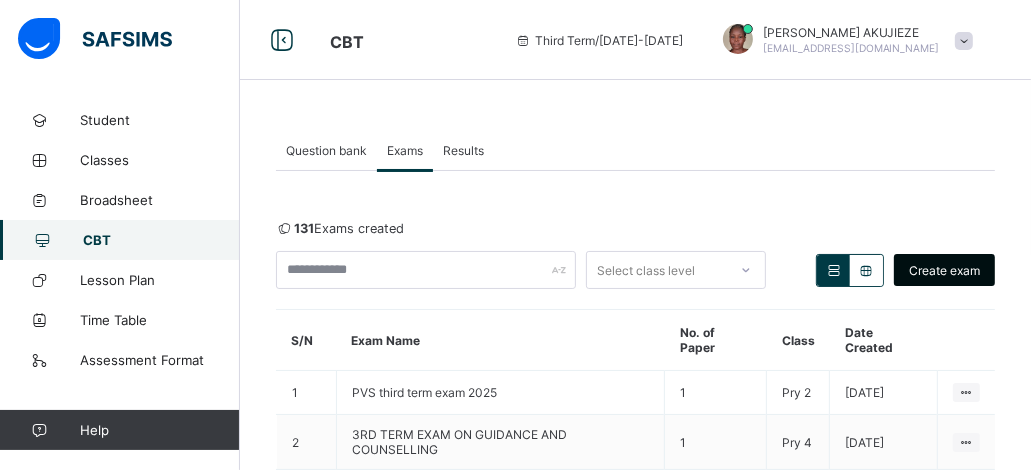 click on "Create exam" at bounding box center (944, 270) 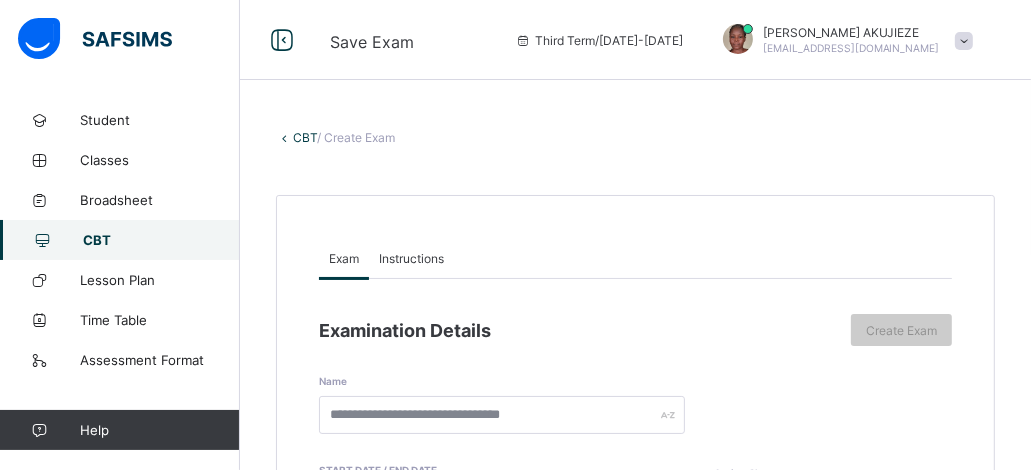 click on "Instructions" at bounding box center (411, 258) 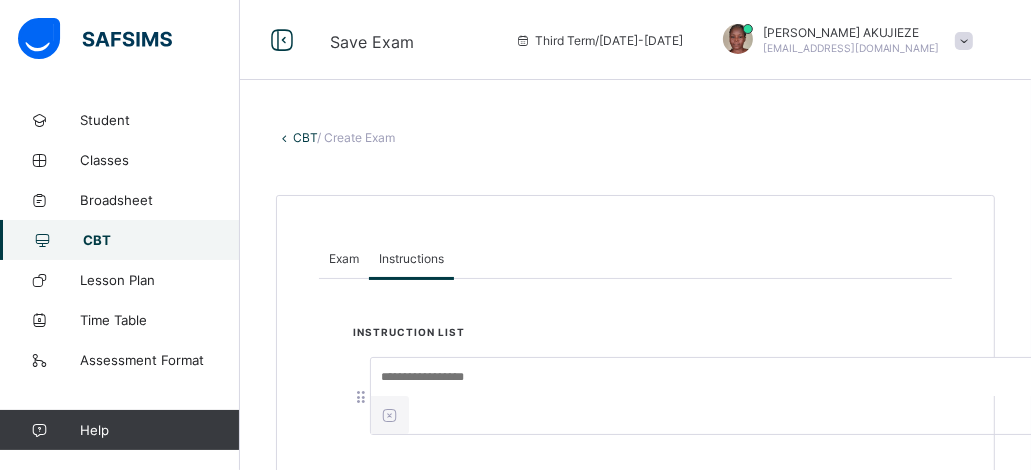 click on "Instruction List Add Another" at bounding box center [635, 433] 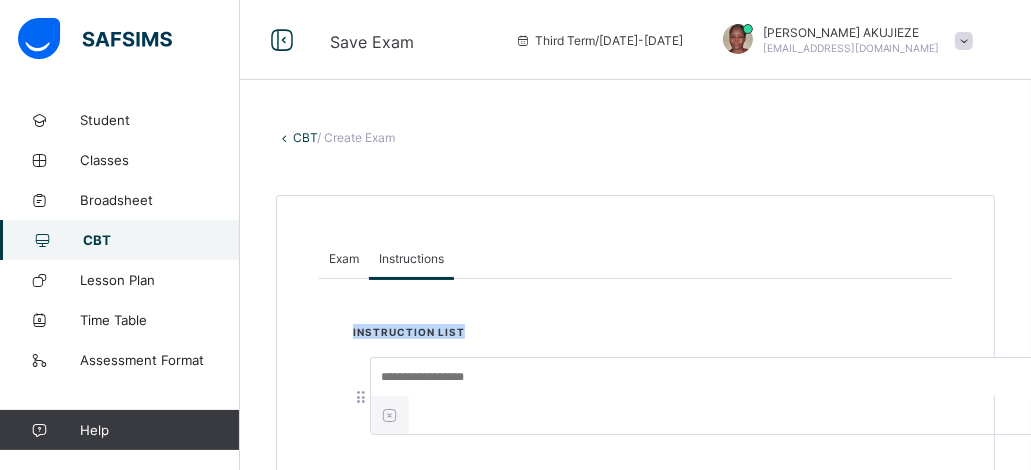 click on "Instruction List Add Another" at bounding box center (635, 433) 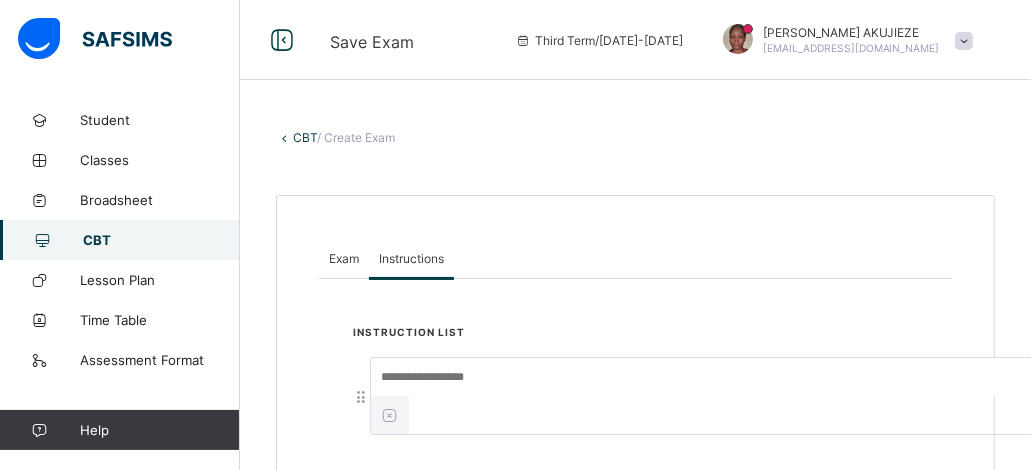 click at bounding box center (721, 377) 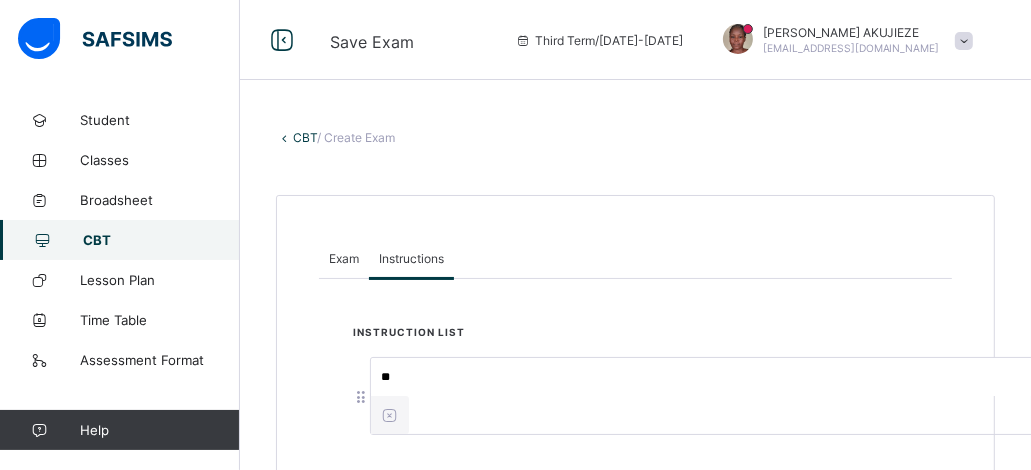 type on "*" 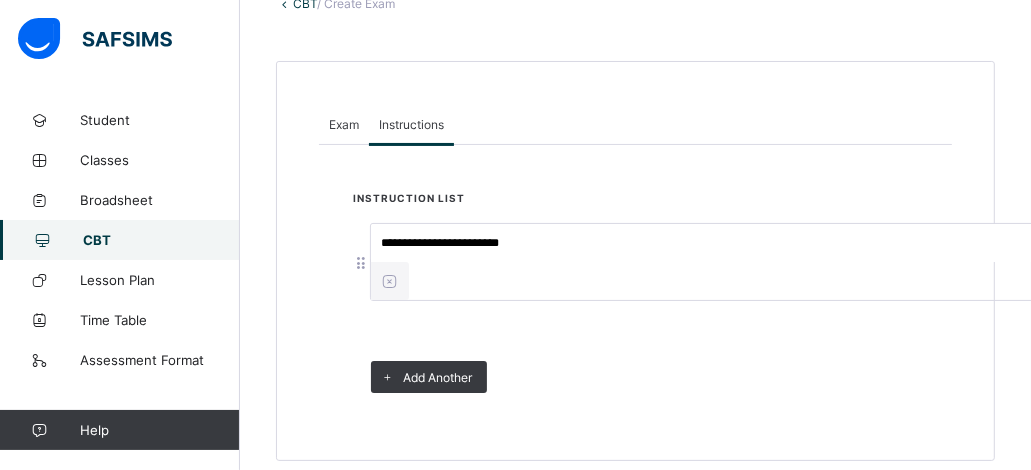 scroll, scrollTop: 154, scrollLeft: 0, axis: vertical 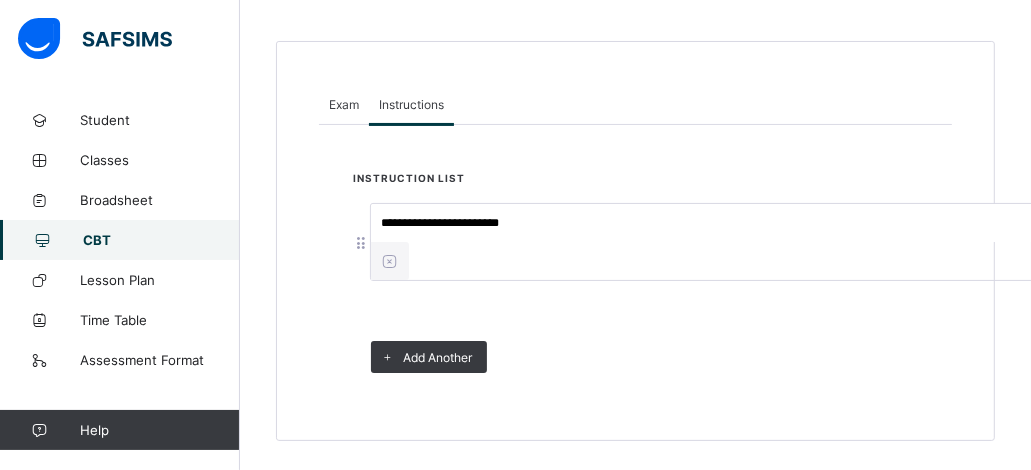type on "**********" 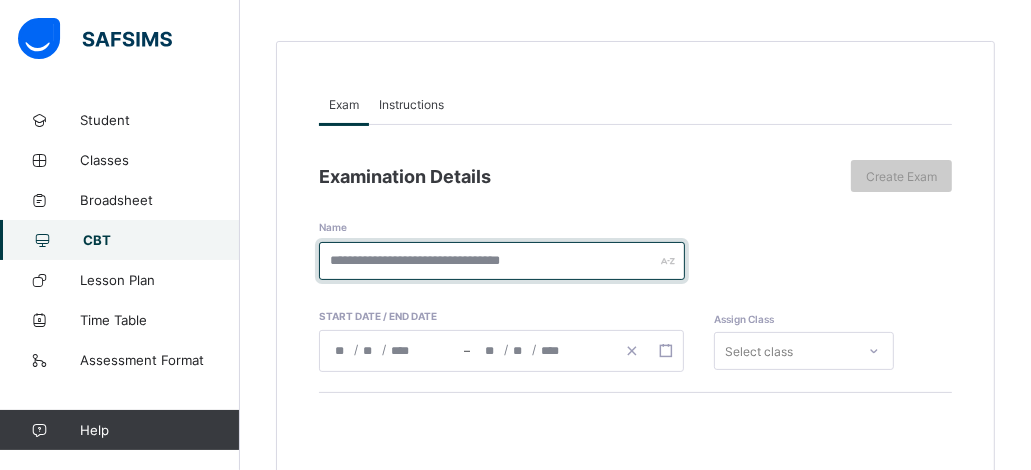 click at bounding box center [502, 261] 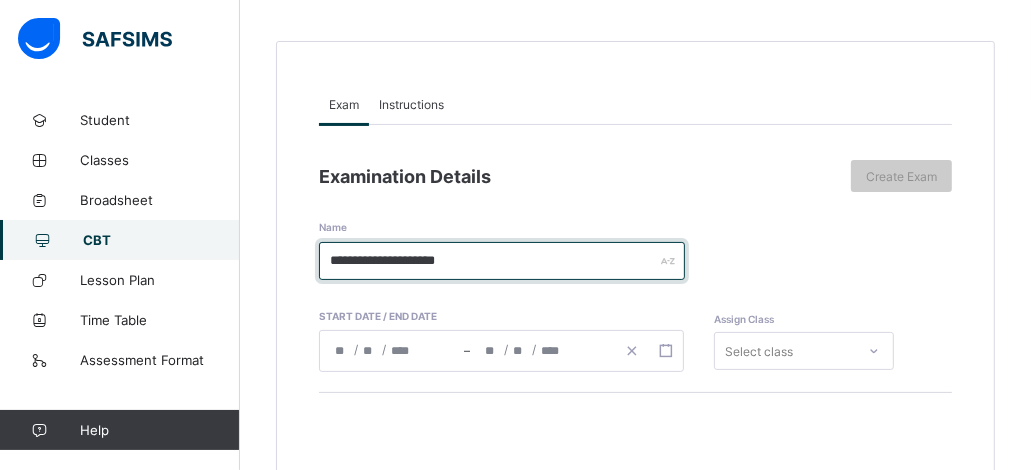 type on "**********" 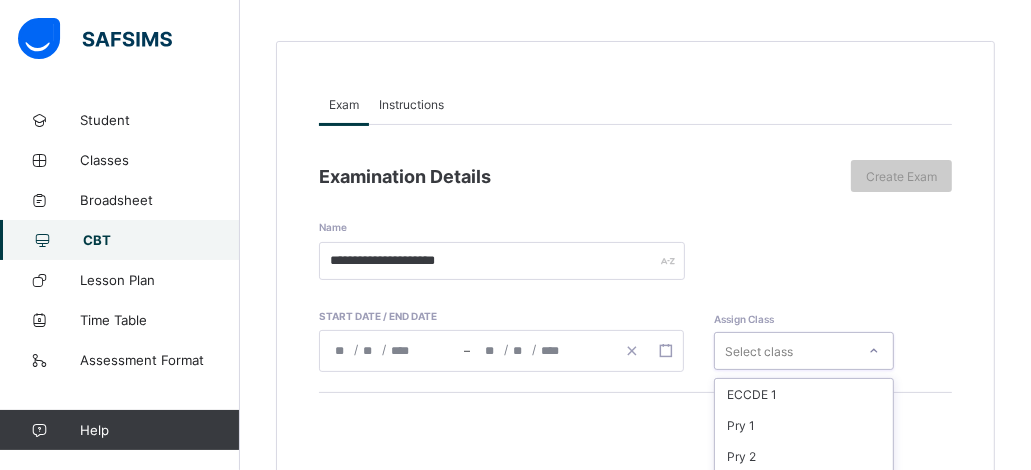 scroll, scrollTop: 371, scrollLeft: 0, axis: vertical 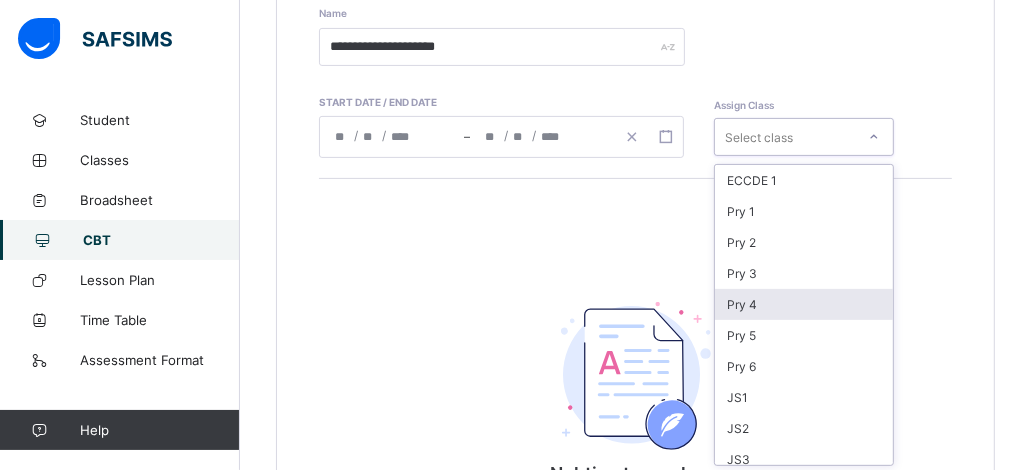 click on "option Pry 4 focused, 5 of 16. 16 results available. Use Up and Down to choose options, press Enter to select the currently focused option, press Escape to exit the menu, press Tab to select the option and exit the menu. Select class ECCDE 1 Pry 1 Pry 2 Pry 3 Pry 4 Pry 5 Pry 6 JS1 JS2 JS3 ECCDE 2 ECCDE II Pre ECC Nur 1 Nur 2 Pre ECC" at bounding box center [804, 137] 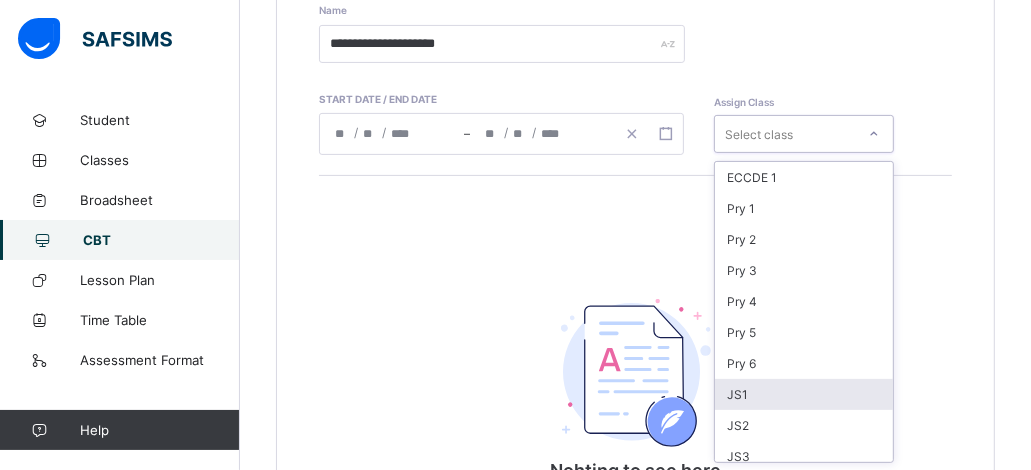 click on "JS1" at bounding box center (804, 394) 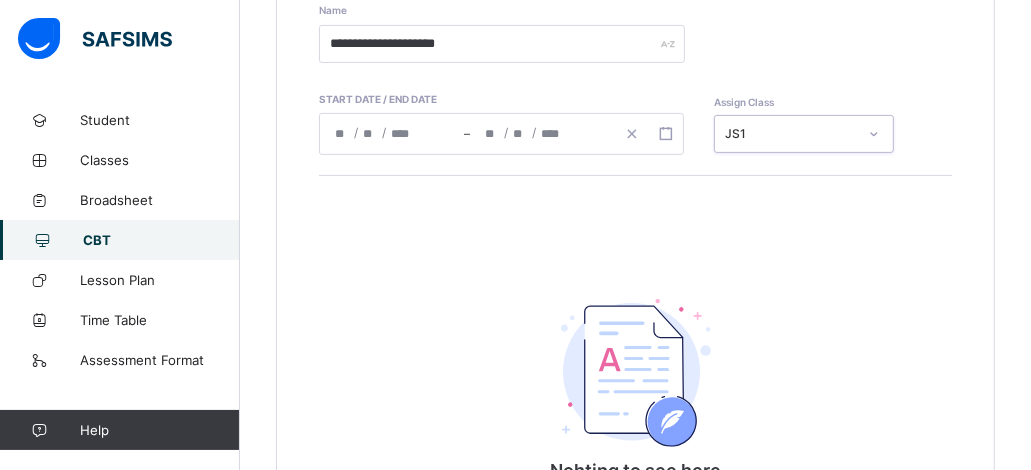 click on "/ / – / /" at bounding box center (501, 134) 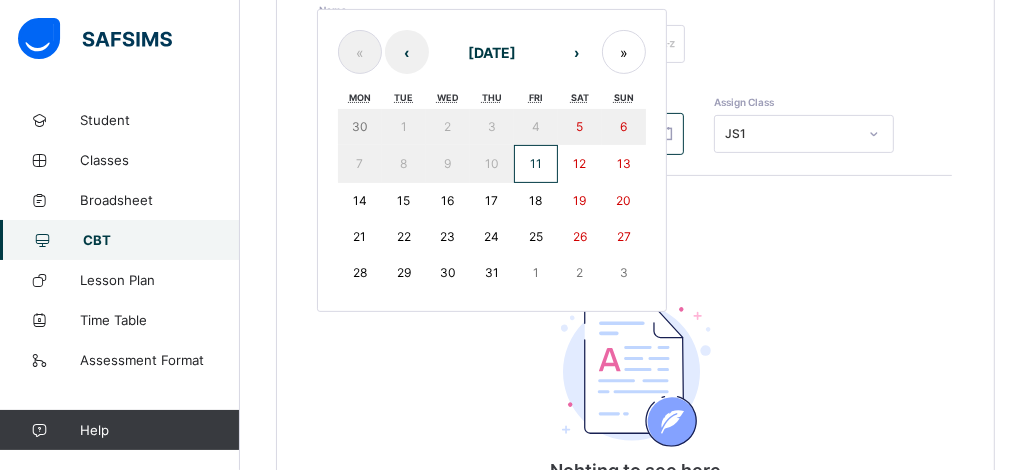 click on "11" at bounding box center [536, 163] 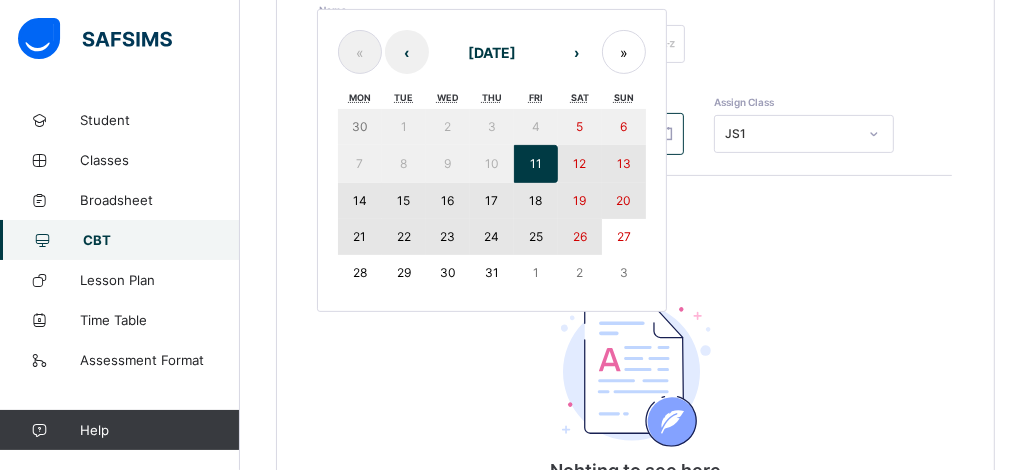click on "26" at bounding box center [580, 236] 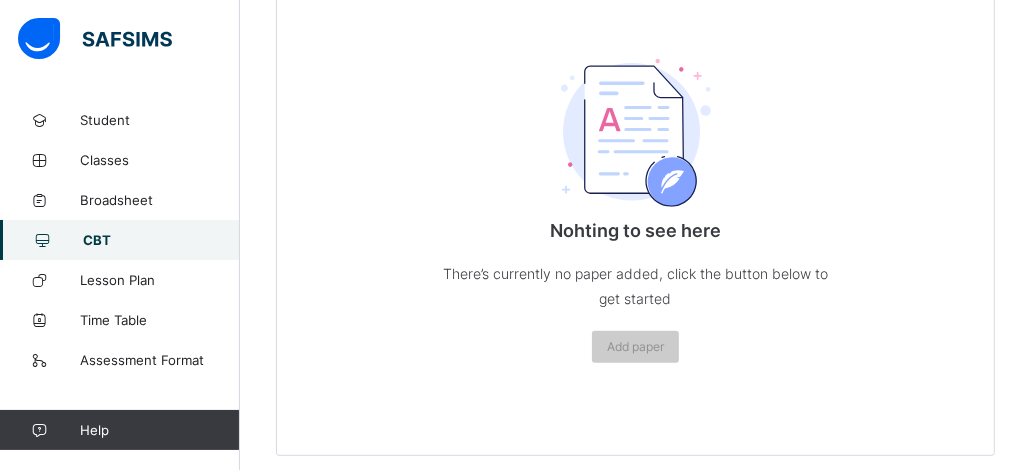 scroll, scrollTop: 628, scrollLeft: 0, axis: vertical 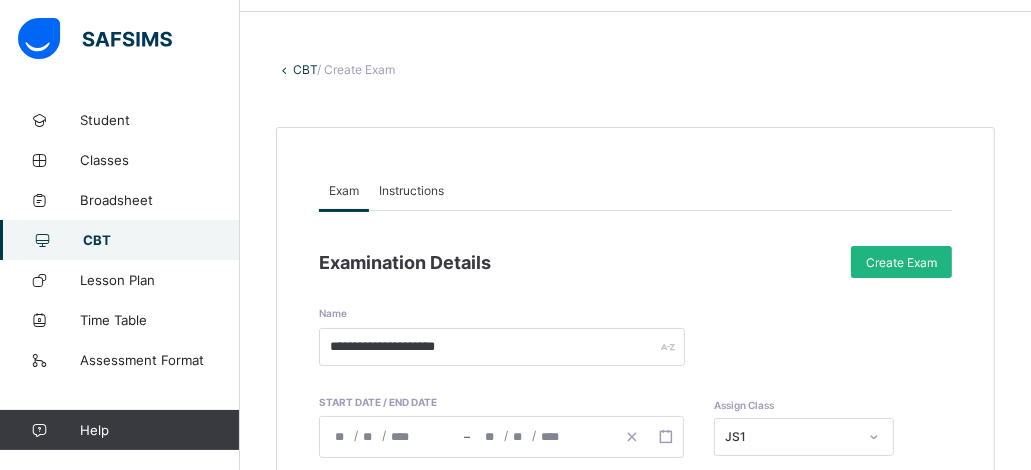 click on "Create Exam" at bounding box center (901, 262) 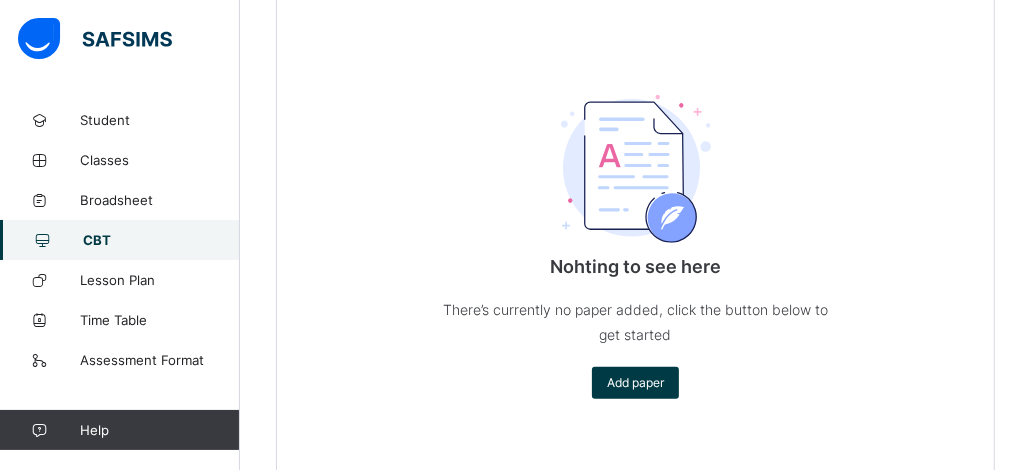 scroll, scrollTop: 628, scrollLeft: 0, axis: vertical 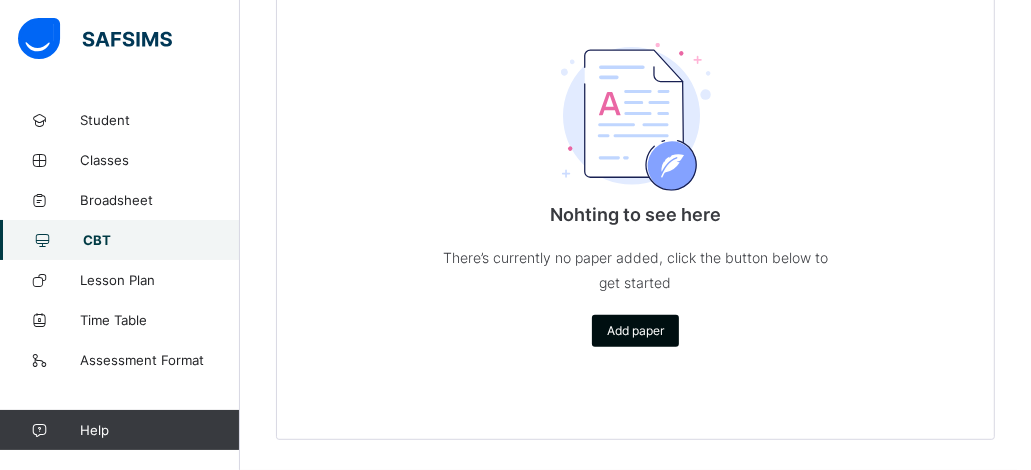click on "Add paper" at bounding box center (635, 330) 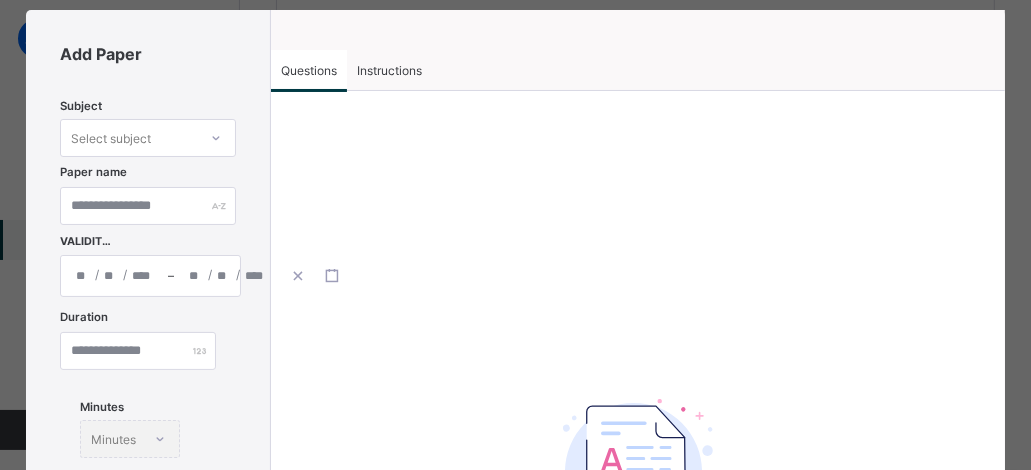 click on "Select subject" at bounding box center (148, 138) 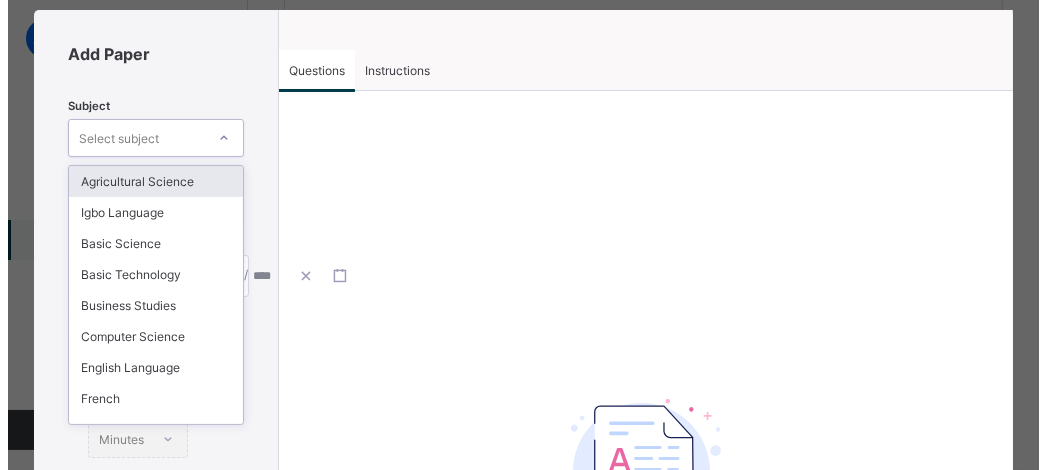 scroll, scrollTop: 44, scrollLeft: 0, axis: vertical 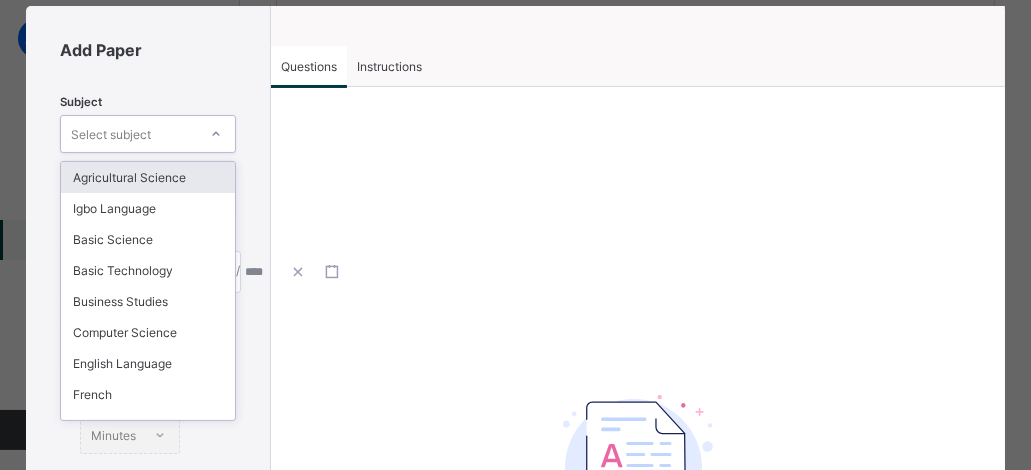 click on "Agricultural Science" at bounding box center [148, 177] 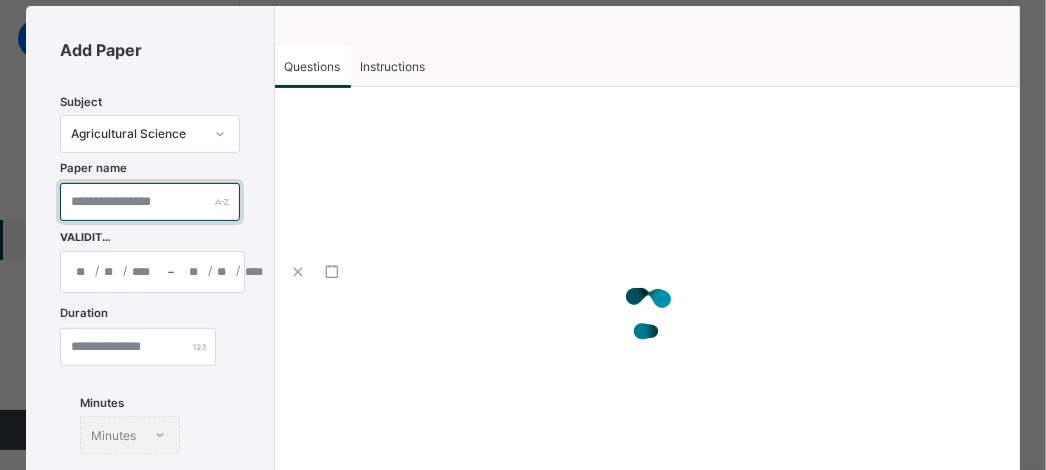 click at bounding box center [149, 202] 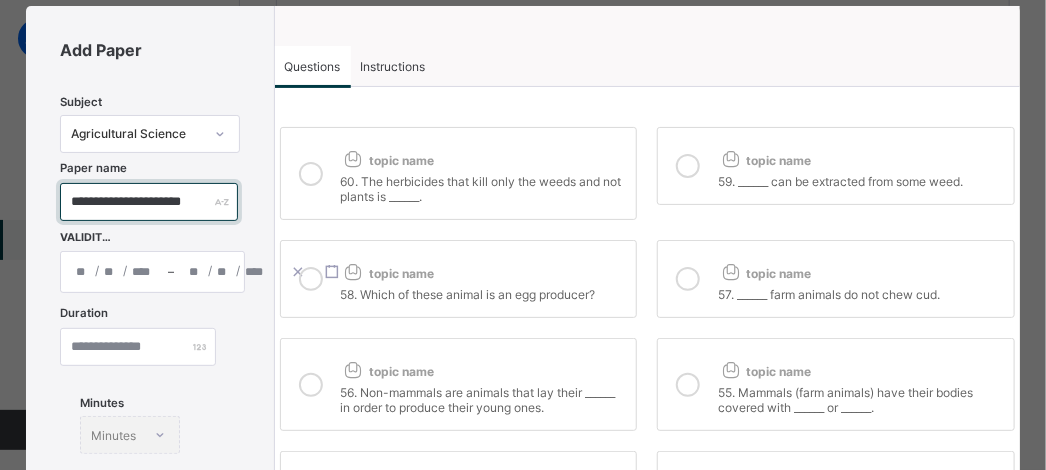scroll, scrollTop: 0, scrollLeft: 20, axis: horizontal 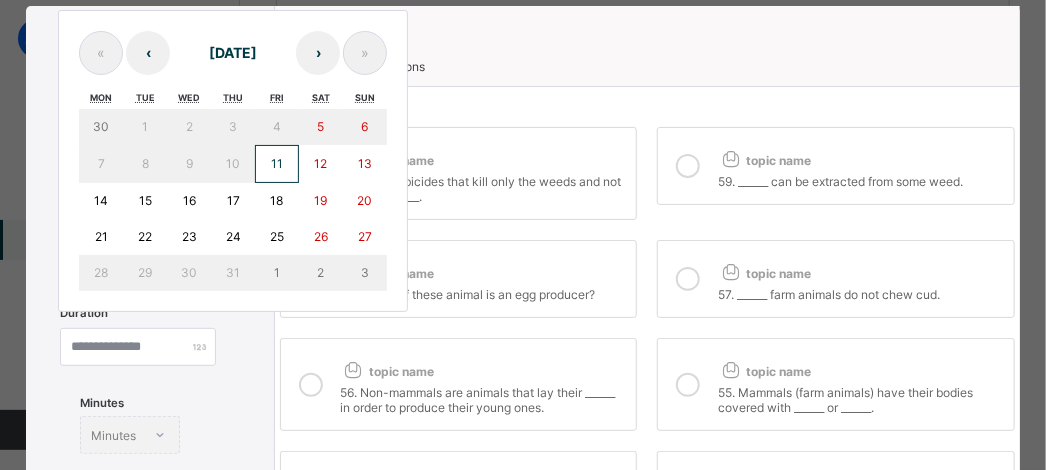 click on "/ / – / / « ‹ [DATE] › » Mon Tue Wed Thu Fri Sat Sun 30 1 2 3 4 5 6 7 8 9 10 11 12 13 14 15 16 17 18 19 20 21 22 23 24 25 26 27 28 29 30 31 1 2 3" at bounding box center (152, 272) 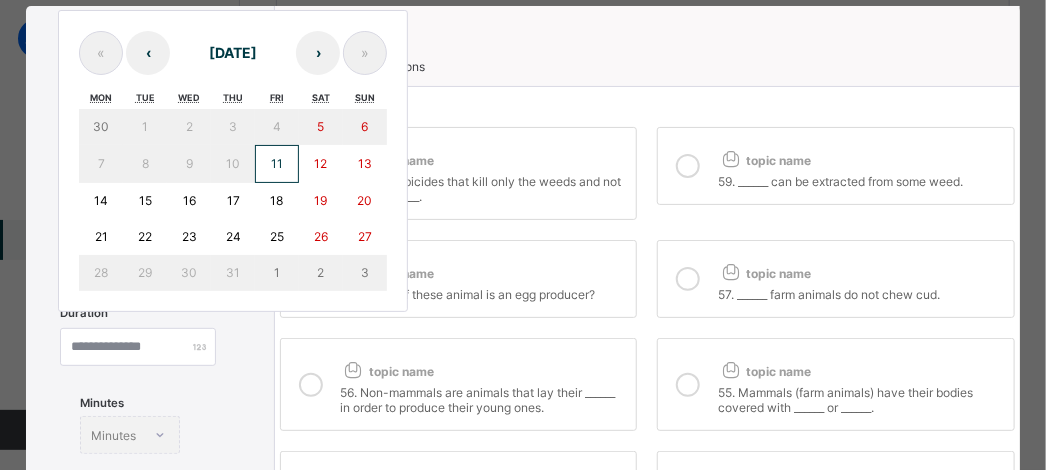click on "11" at bounding box center (277, 163) 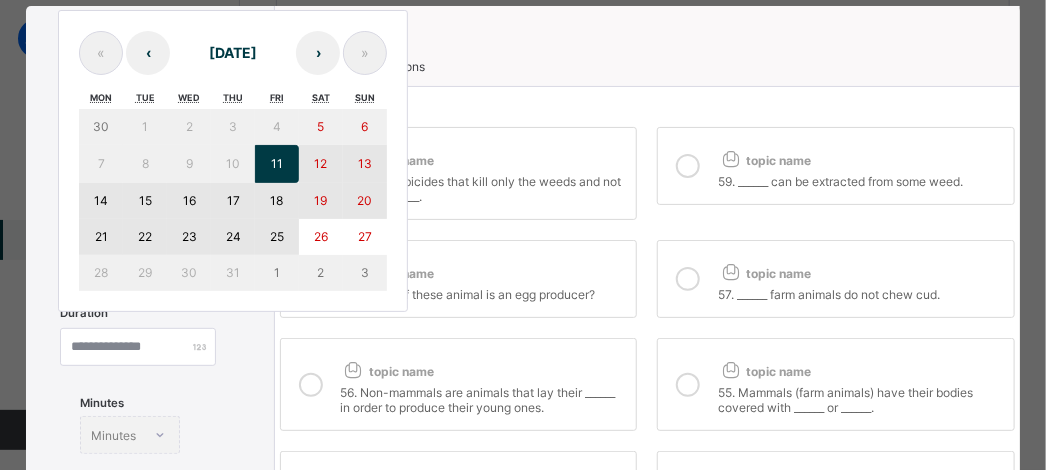 click on "25" at bounding box center [277, 236] 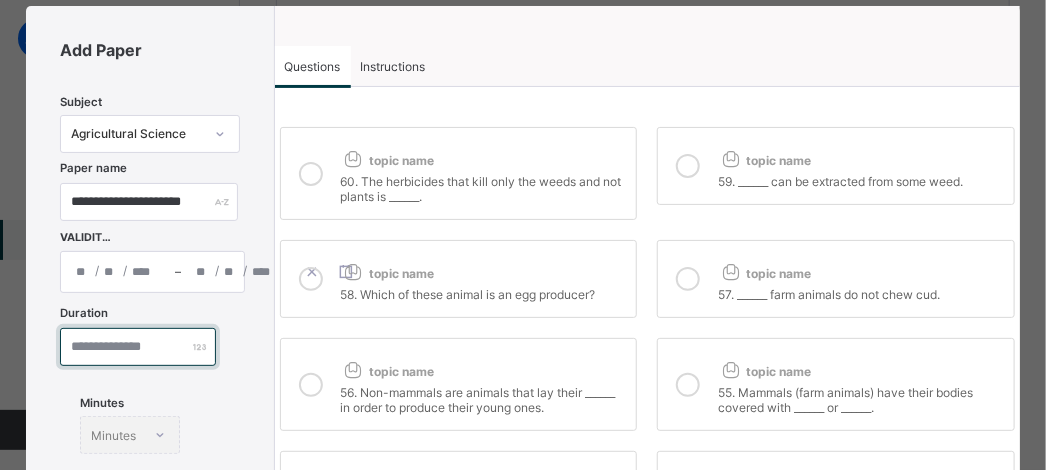 click on "*" at bounding box center (138, 347) 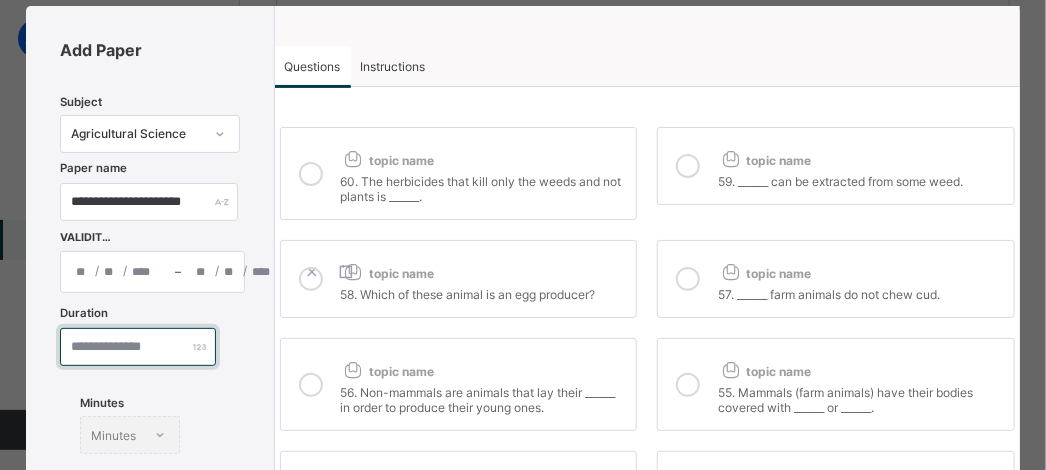 type on "*" 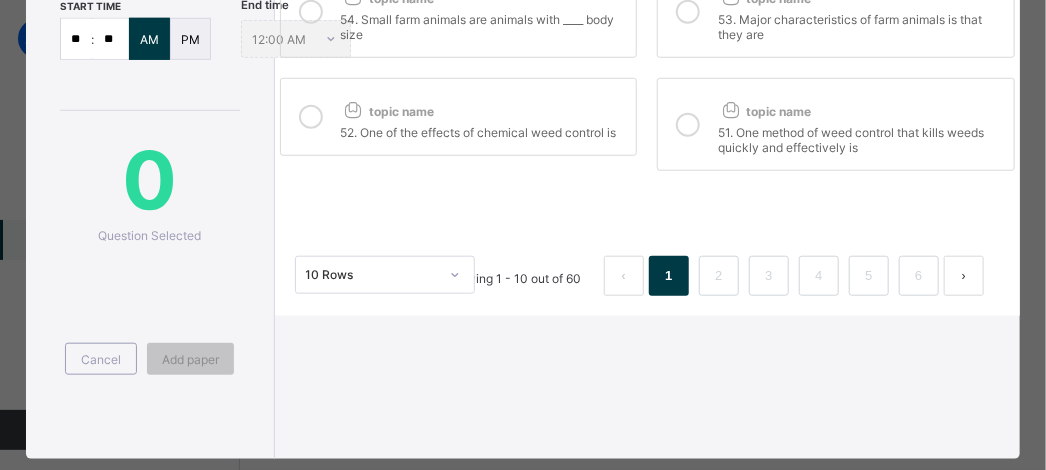 scroll, scrollTop: 568, scrollLeft: 0, axis: vertical 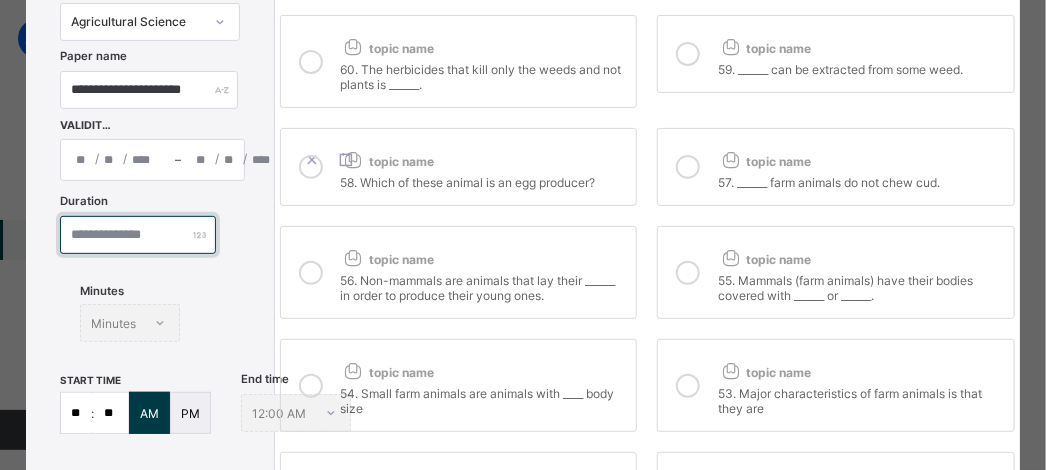 type on "**" 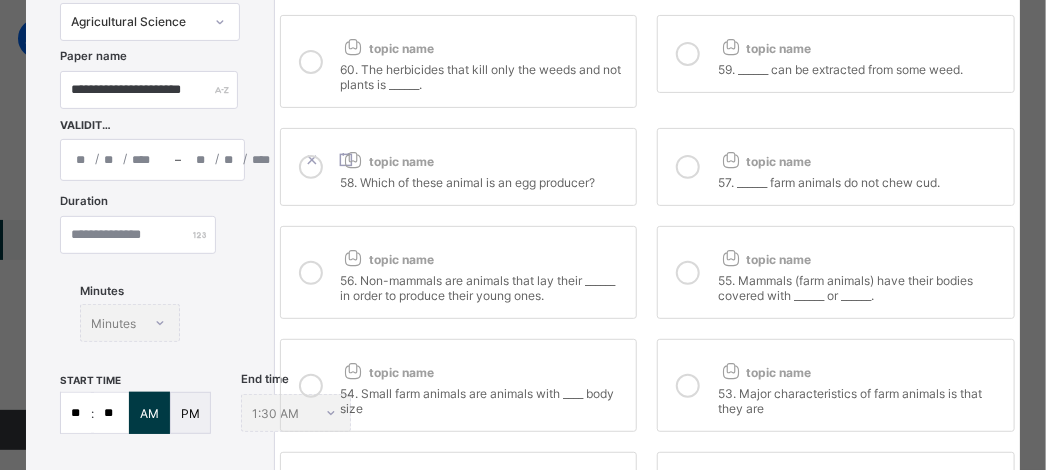 click on "**" at bounding box center [76, 413] 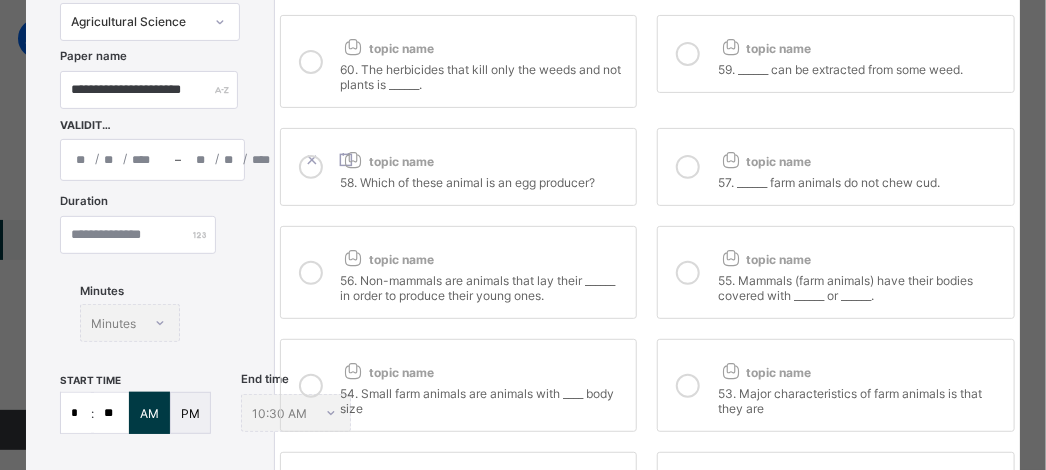 scroll, scrollTop: 568, scrollLeft: 0, axis: vertical 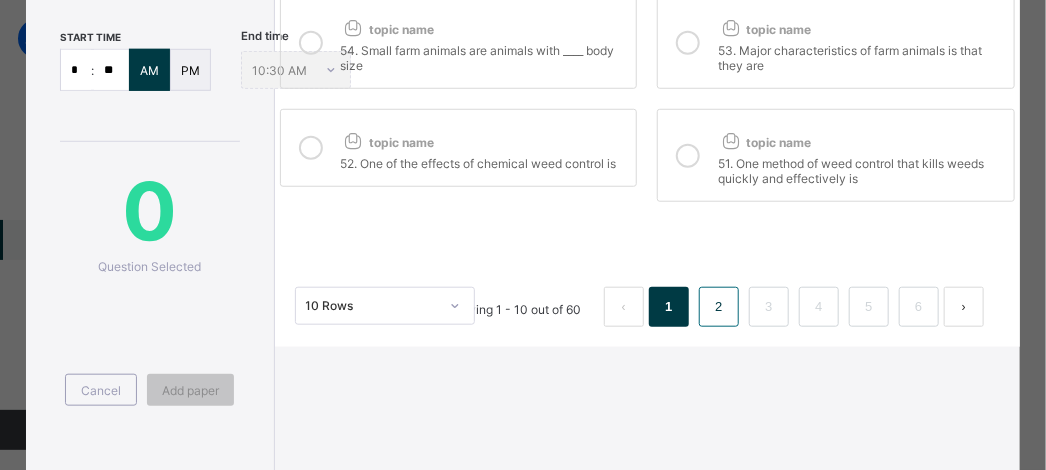 type on "*" 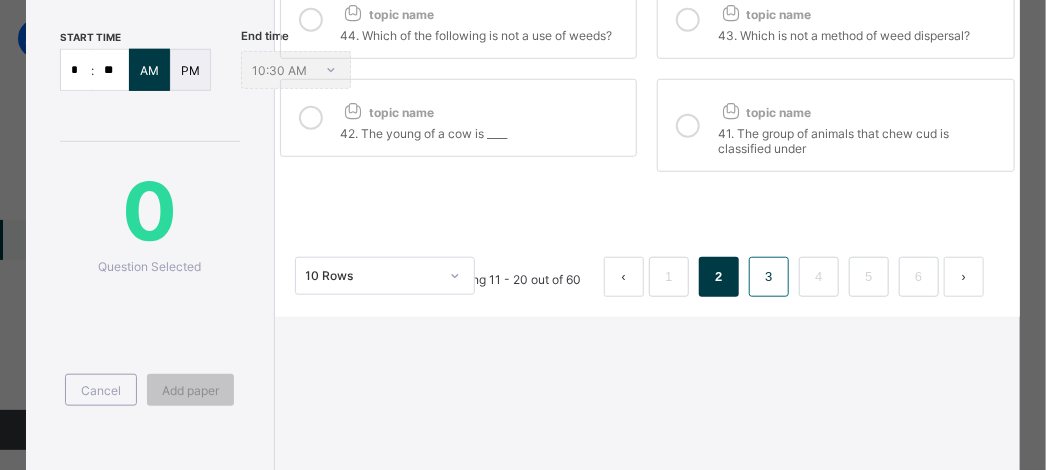 click on "3" at bounding box center [768, 277] 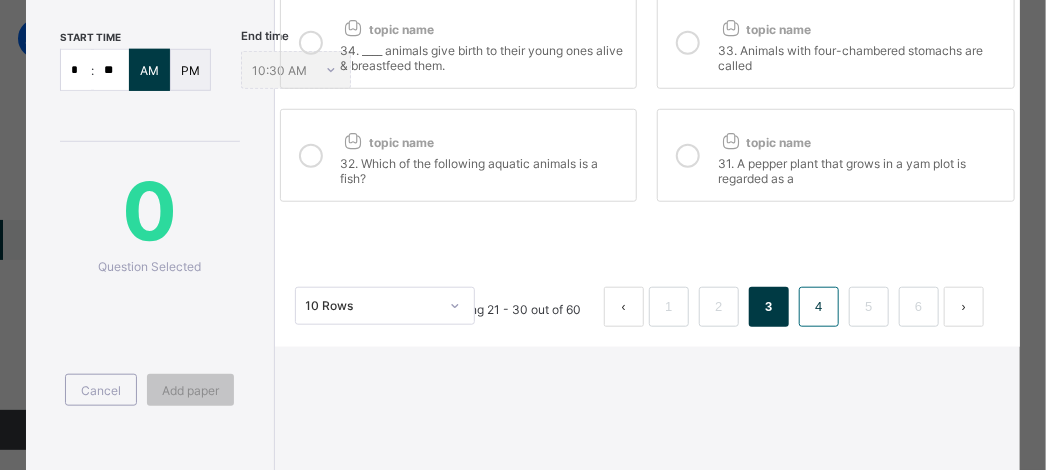 click on "4" at bounding box center (818, 307) 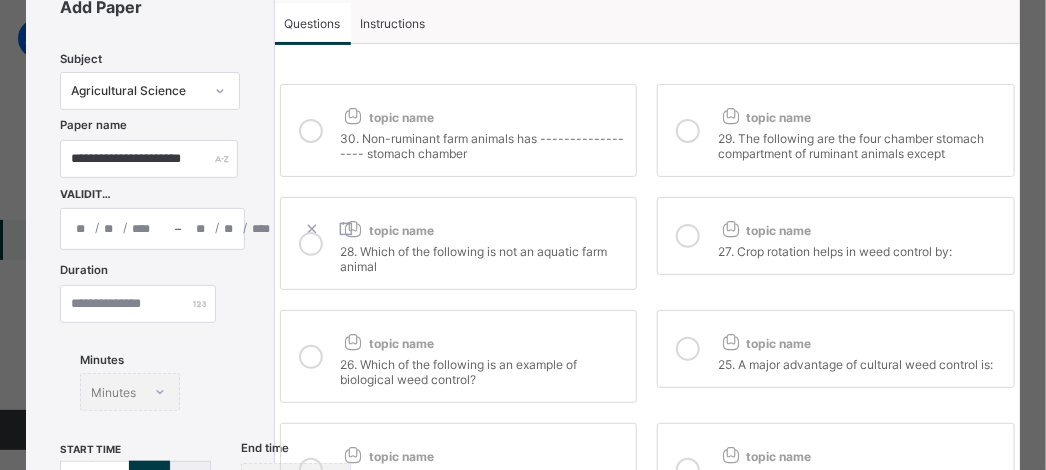 scroll, scrollTop: 19, scrollLeft: 0, axis: vertical 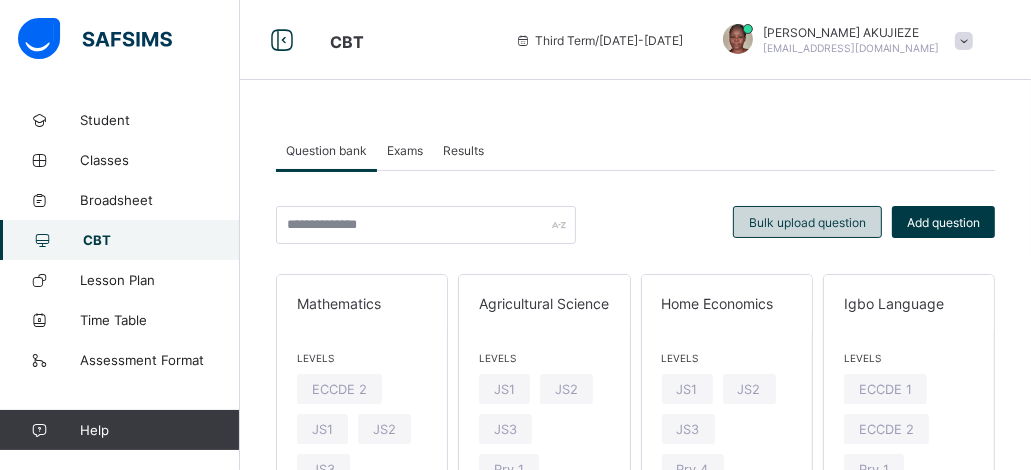 click on "Bulk upload question" at bounding box center [807, 222] 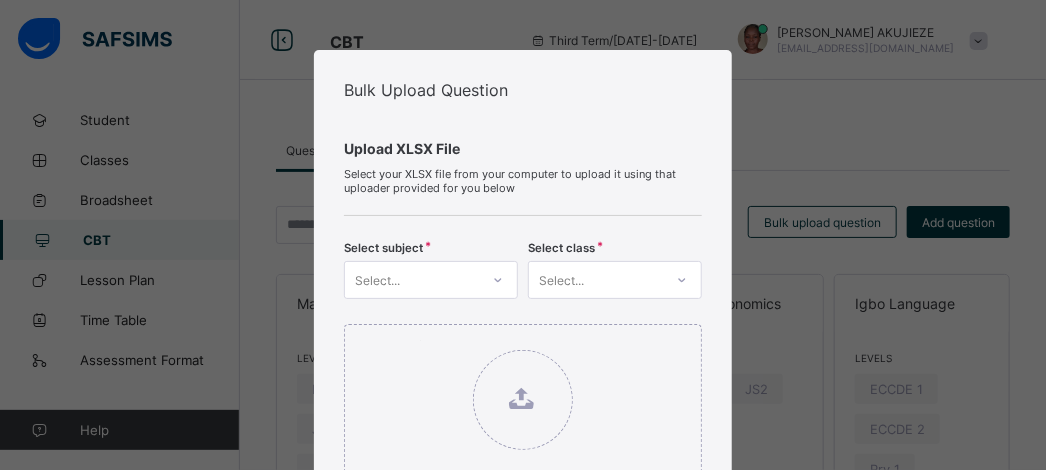 click on "Bulk Upload Question Upload XLSX File    Select your XLSX file from your computer to upload it using that uploader provided for you below   Select subject Select... Select class Select... Drag and Drop files here Select your Excel file Browse file Maximum size 2.5mb   Upload Excel File   Download XLSX file   Follow the steps below to download and use the excel file effectively    Step 1:  Click the button below to download the student bulk create excel file Download XLSX File  Step 2:  Open the file on your computer  Step 3:  Skip sample Data and start filling from the next line  Step 4:  Fill all sections provided in the specified format using the sample provided as a guide, then save  Step 5:  Click on the 'Browse File' button to select the filled template saved on your computer  Step 6:  To add all the students in the file to a particular class, select a class above, else skip to Step 7  Step 7:  Click on the 'Upload Excel File' button to upload Cancel" at bounding box center [523, 235] 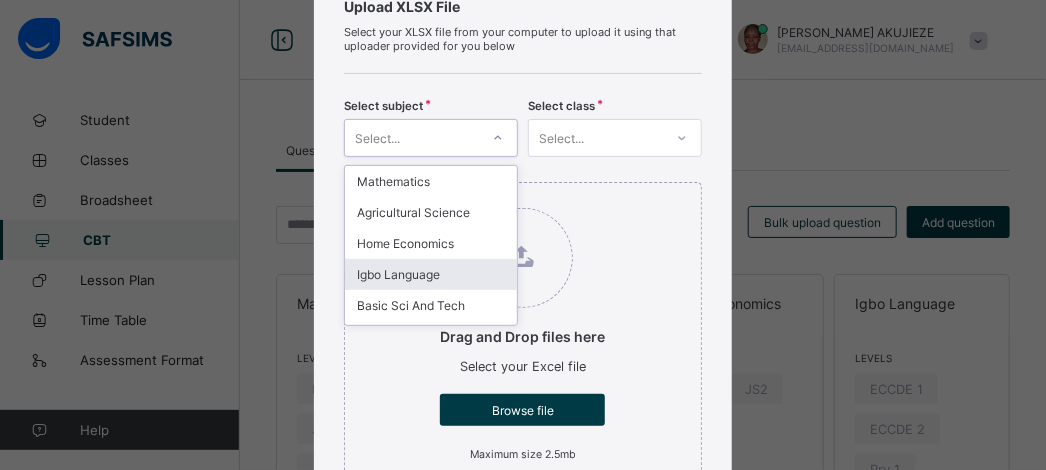click on "option Igbo Language focused, 4 of 14. 14 results available. Use Up and Down to choose options, press Enter to select the currently focused option, press Escape to exit the menu, press Tab to select the option and exit the menu. Select... Mathematics Agricultural Science Home Economics Igbo Language Basic Sci And Tech English Language Pre-vocational Studies Guidance and Counselling Cultural/Creative Arts Religious and National values Moral Instruction Quantitative Reasoning Verbal Reasoning Writing & Dictation" at bounding box center (431, 138) 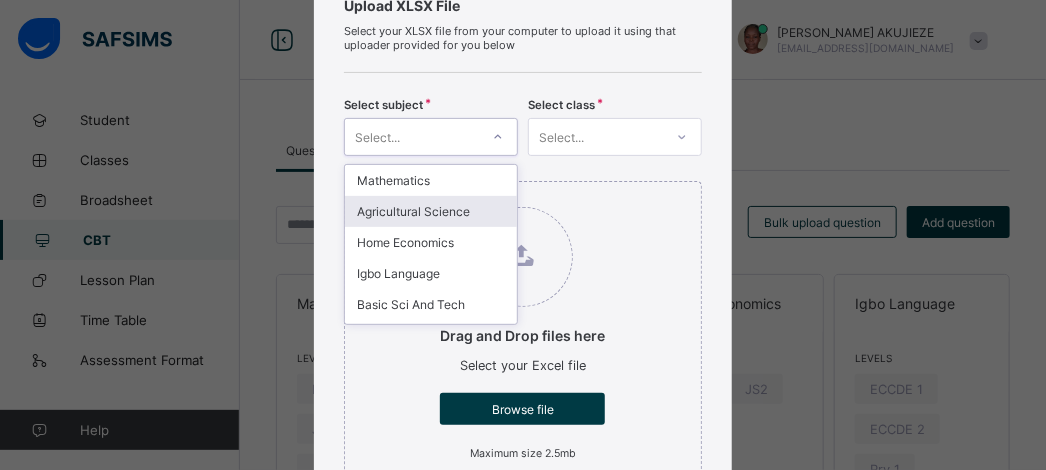 click on "Agricultural Science" at bounding box center (431, 211) 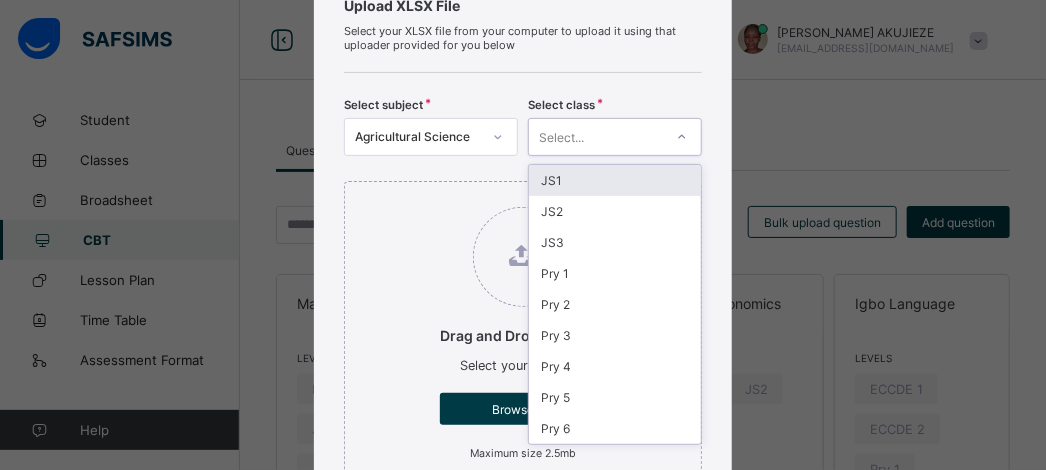 click 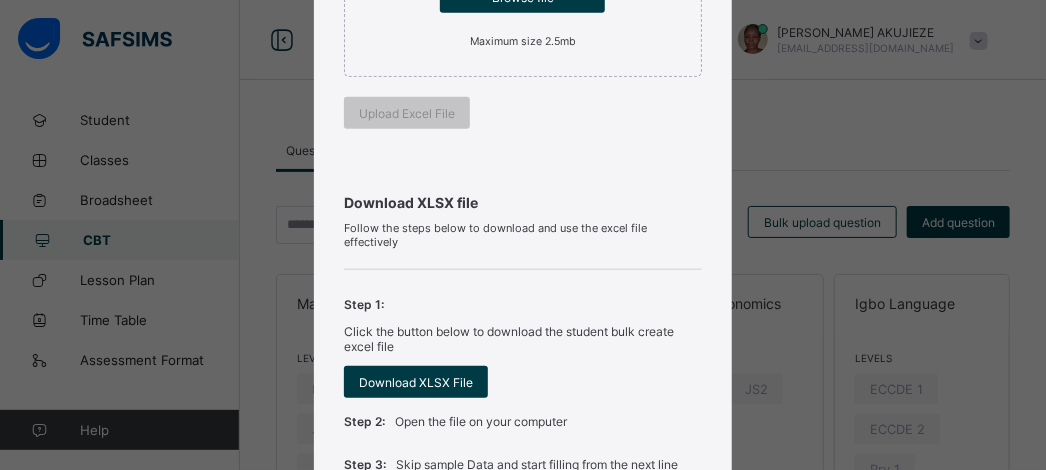 scroll, scrollTop: 966, scrollLeft: 0, axis: vertical 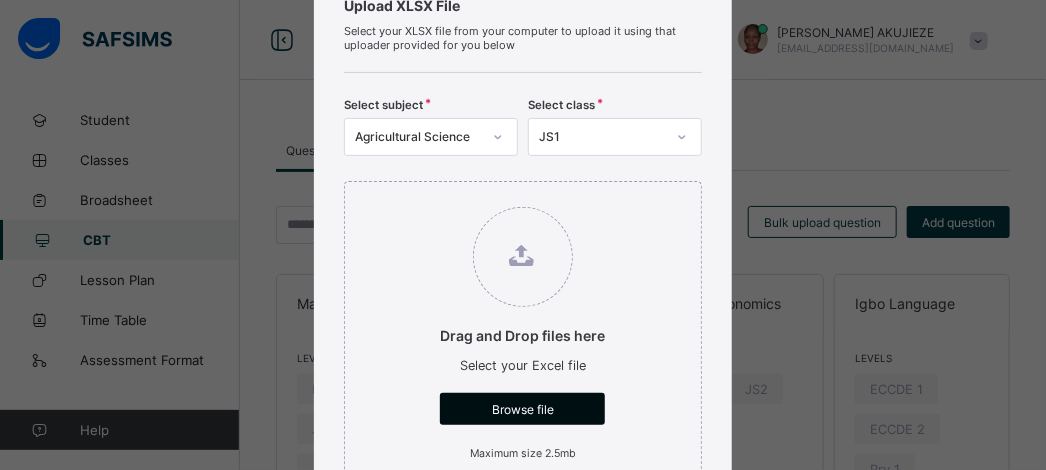click on "Browse file" at bounding box center [522, 409] 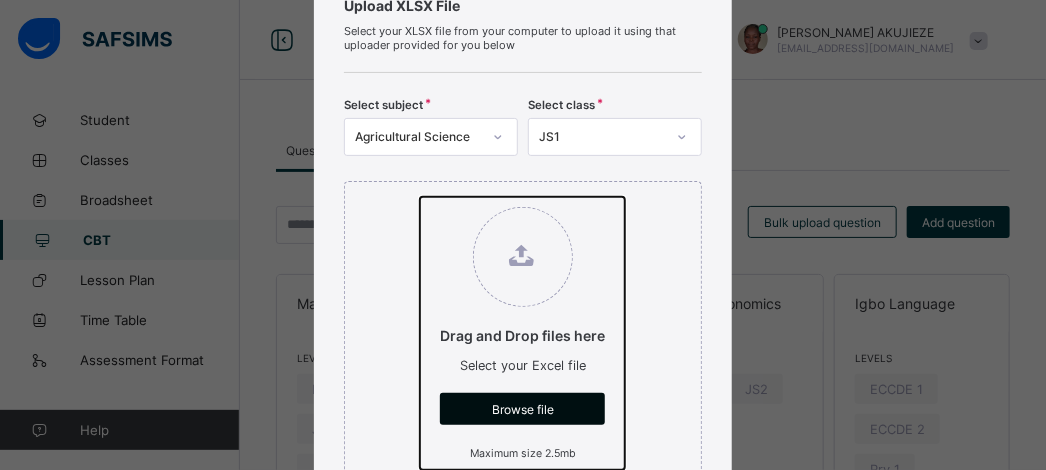 click on "Drag and Drop files here Select your Excel file Browse file Maximum size 2.5mb" at bounding box center [420, 197] 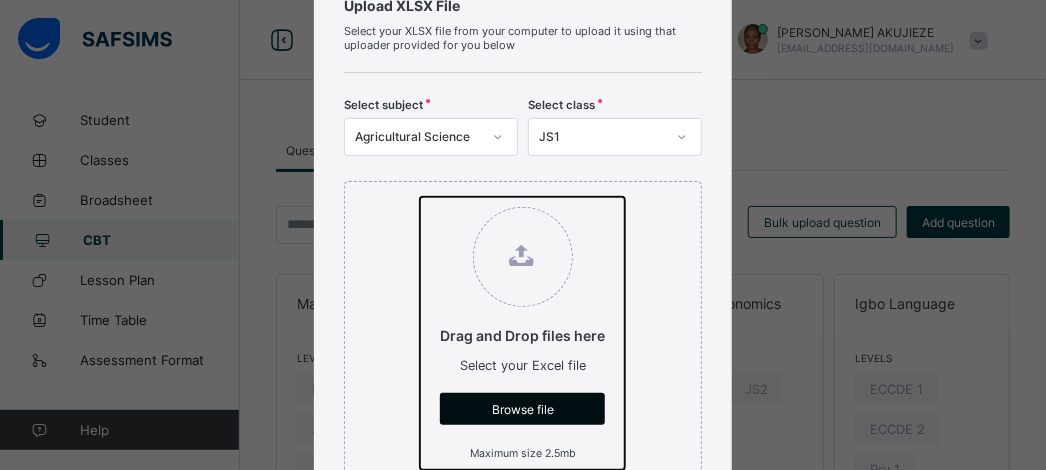 type on "**********" 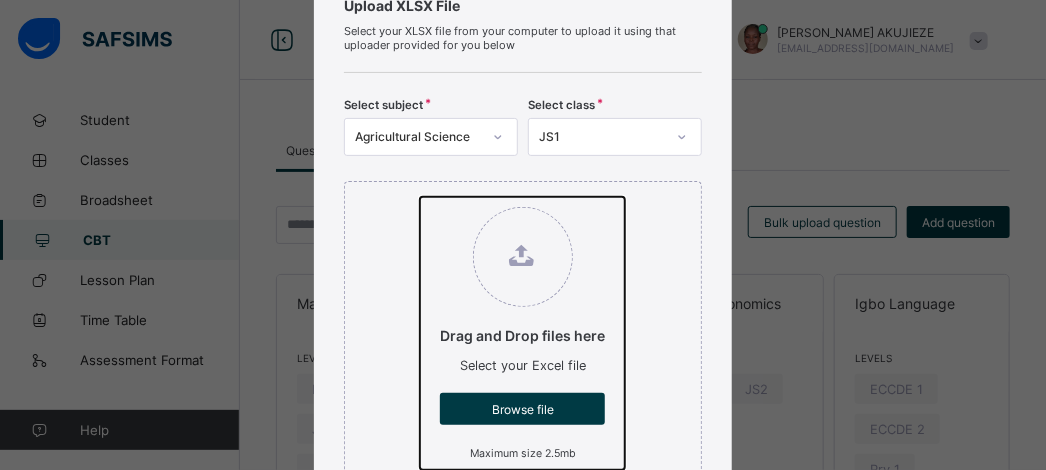 scroll, scrollTop: 555, scrollLeft: 0, axis: vertical 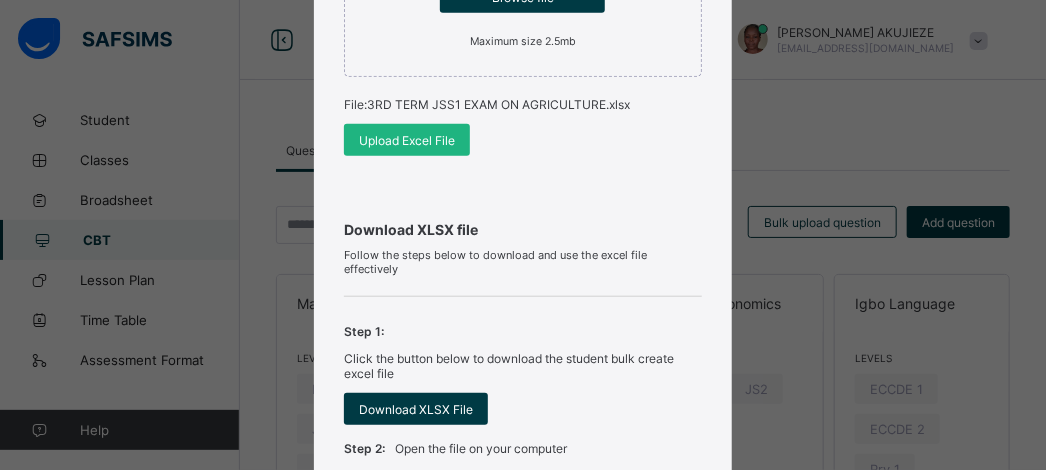 click on "Upload Excel File" at bounding box center [407, 140] 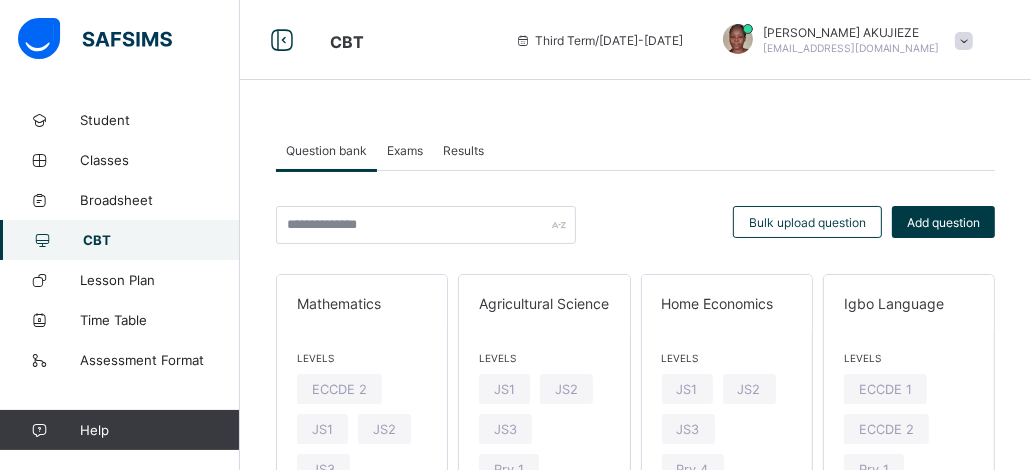 click on "Question bank" at bounding box center (326, 150) 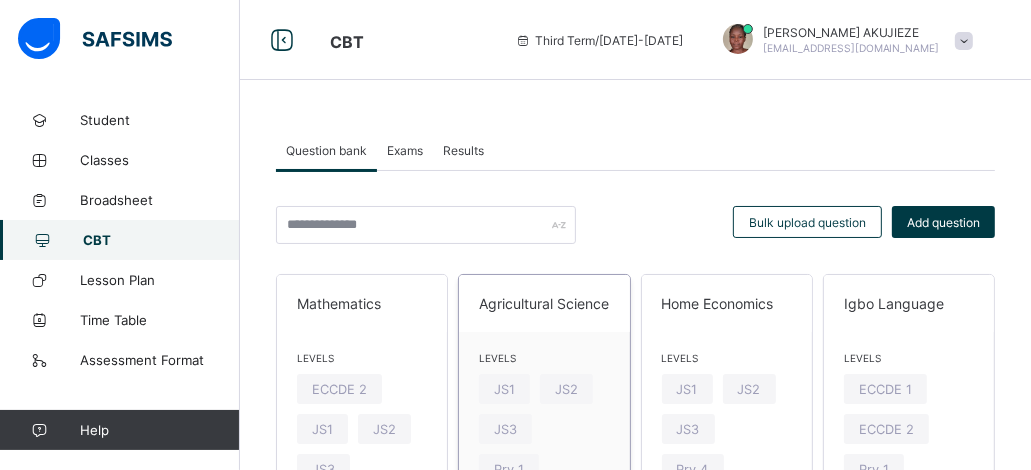click on "Agricultural Science" at bounding box center (544, 303) 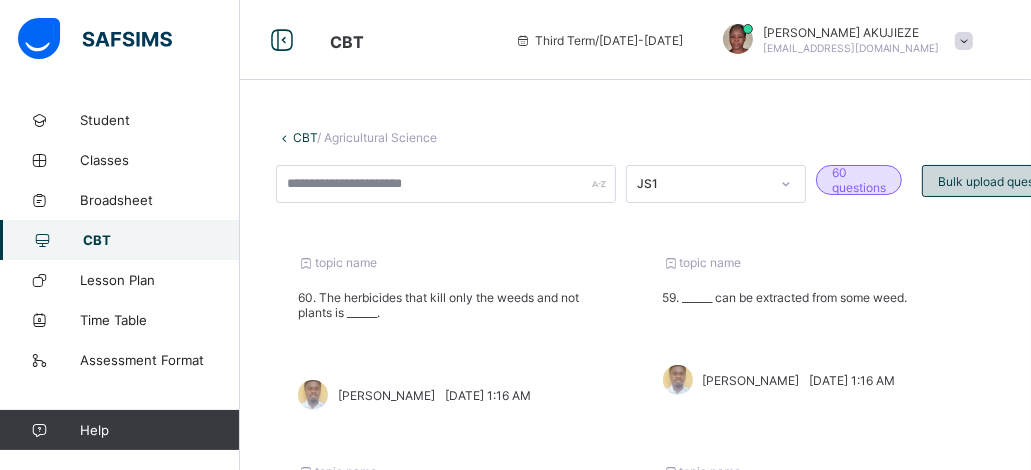 click on "Bulk upload question" at bounding box center [996, 181] 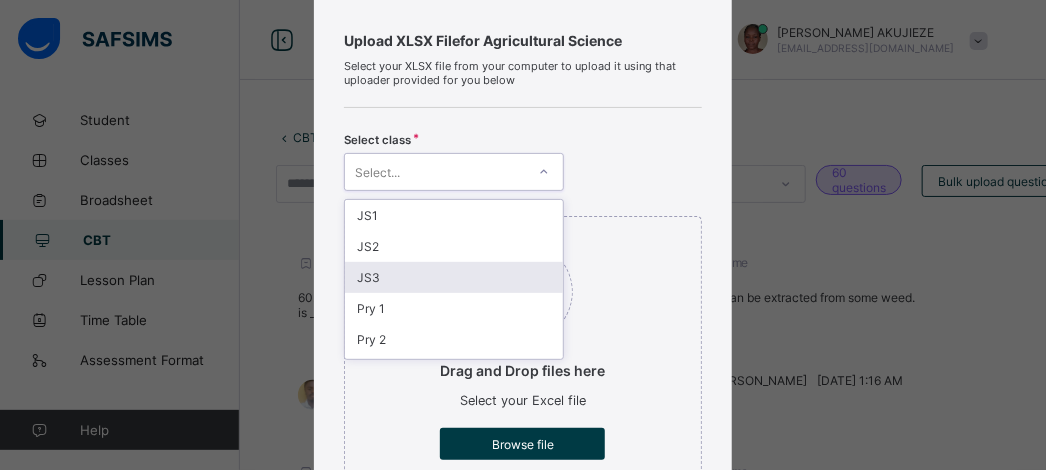 click on "option JS3 focused, 3 of 9. 9 results available. Use Up and Down to choose options, press Enter to select the currently focused option, press Escape to exit the menu, press Tab to select the option and exit the menu. Select... JS1 JS2 JS3 Pry 1 Pry 2 Pry 3 Pry 4 Pry 5 Pry 6" at bounding box center [454, 172] 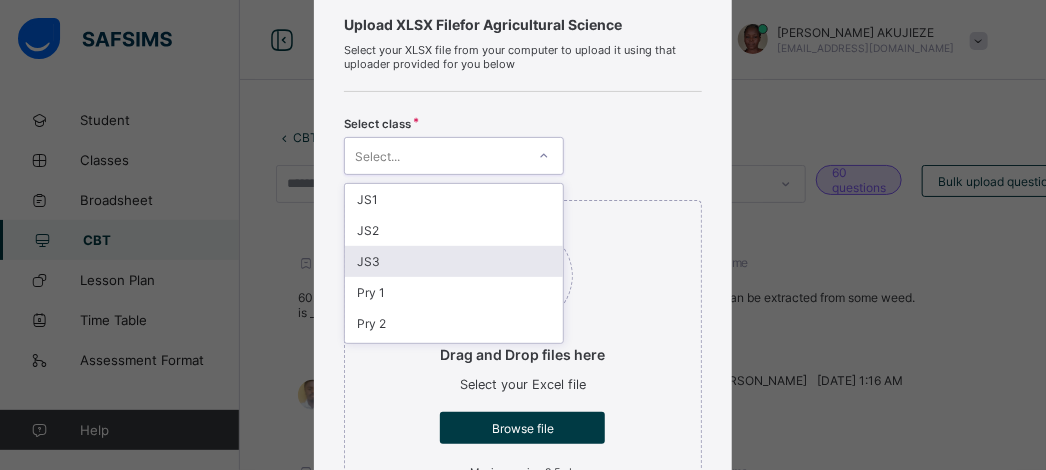 scroll, scrollTop: 124, scrollLeft: 0, axis: vertical 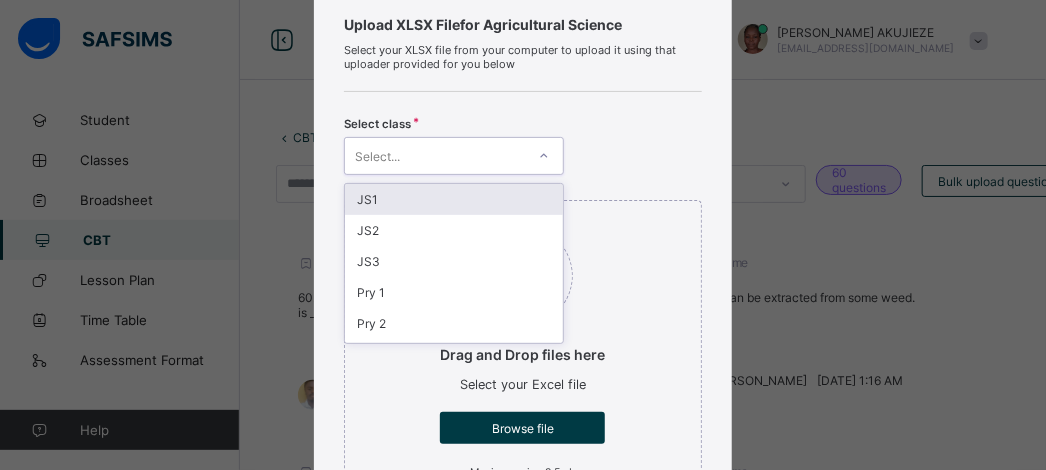 click on "JS1" at bounding box center (454, 199) 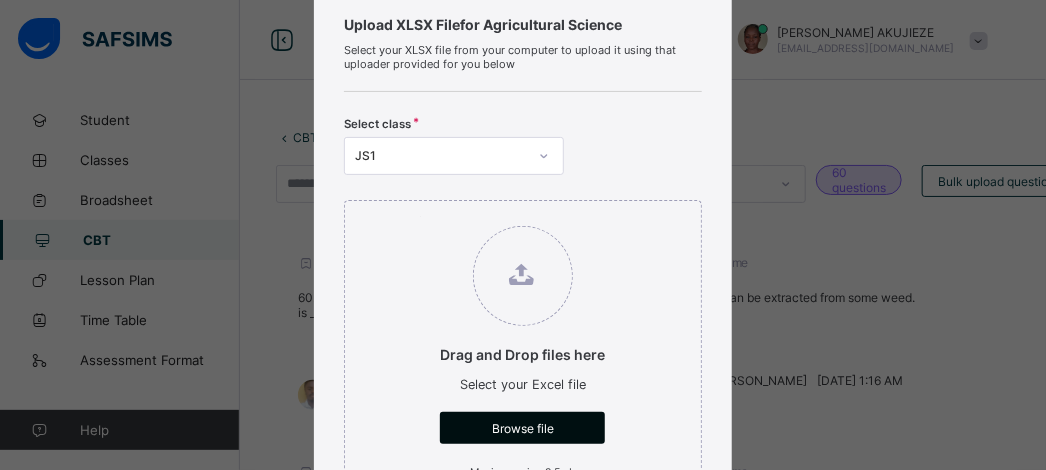 click on "Browse file" at bounding box center [522, 428] 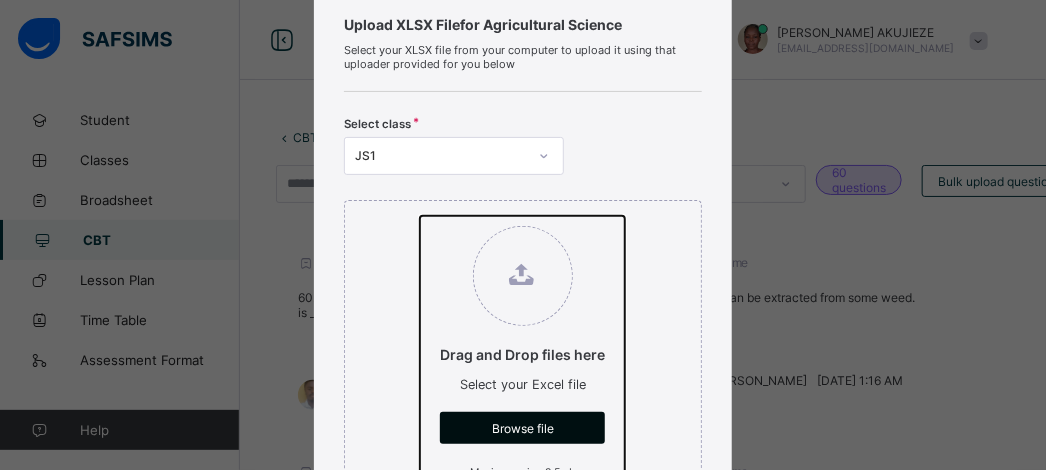 click on "Drag and Drop files here Select your Excel file Browse file Maximum size 2.5mb" at bounding box center [420, 216] 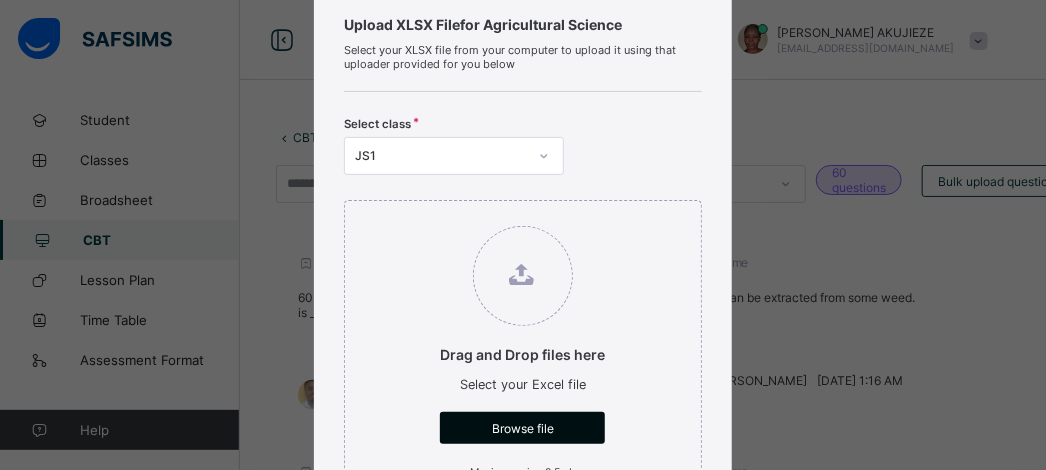 click on "Browse file" at bounding box center (522, 428) 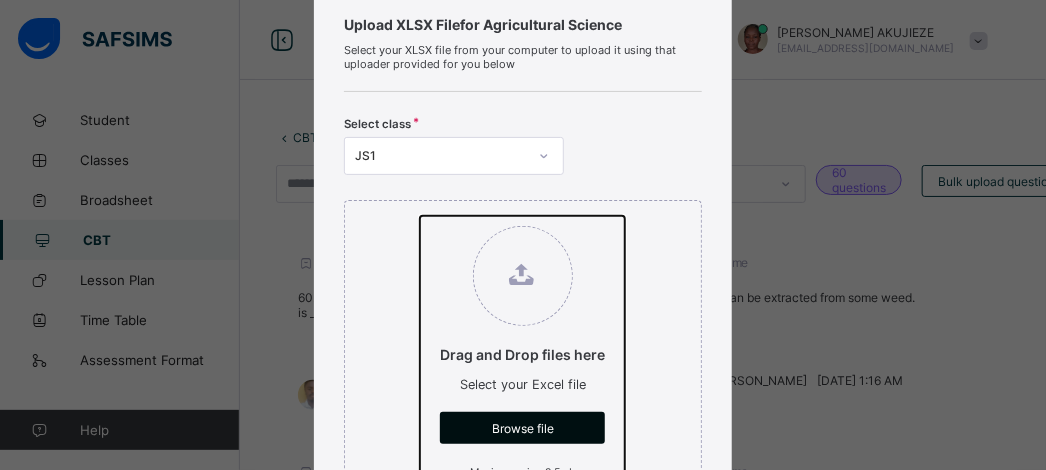 click on "Drag and Drop files here Select your Excel file Browse file Maximum size 2.5mb" at bounding box center [420, 216] 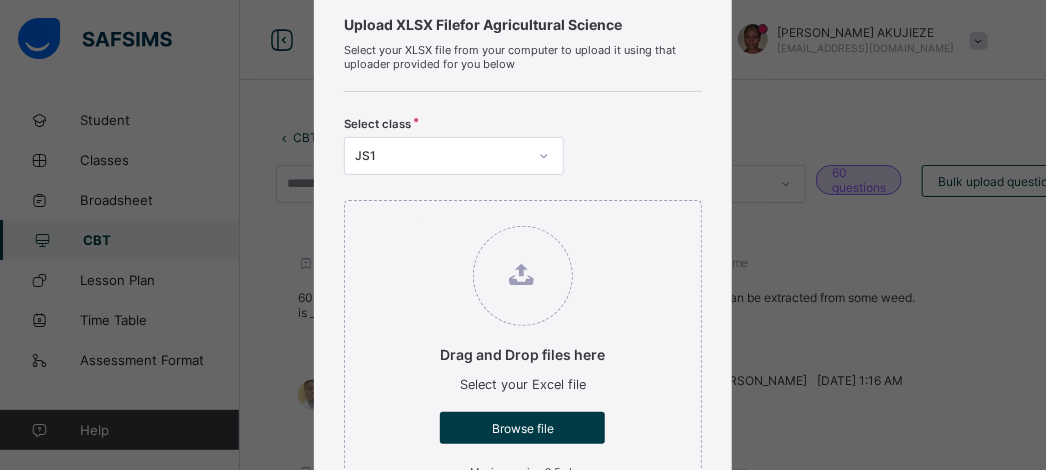 click on "Bulk Upload Question Upload XLSX File   for Agricultural Science   Select your XLSX file from your computer to upload it using that uploader provided for you below   Select class JS1 Drag and Drop files here Select your Excel file Browse file Maximum size 2.5mb File:  3RD TERM JSS1 EXAM ON AGRICULTURE.xlsx   Upload Excel File   Download XLSX file   Follow the steps below to download and use the excel file effectively    Step 1:  Click the button below to download the student bulk create excel file Download XLSX File  Step 2:  Open the file on your computer  Step 3:  Skip sample Data and start filling from the next line  Step 4:  Fill all sections provided in the specified format using the sample provided as a guide, then save  Step 5:  Click on the 'Browse File' button to select the filled template saved on your computer  Step 6:  To add all the students in the file to a particular class, select a class above, else skip to Step 7  Step 7:  Click on the 'Upload Excel File' button to upload Cancel" at bounding box center (523, 235) 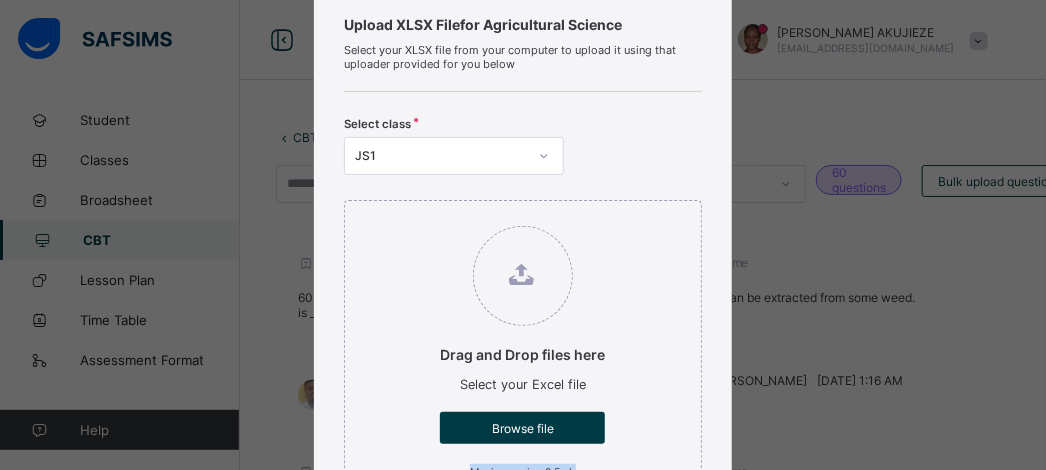 drag, startPoint x: 1027, startPoint y: 429, endPoint x: 1041, endPoint y: 432, distance: 14.3178215 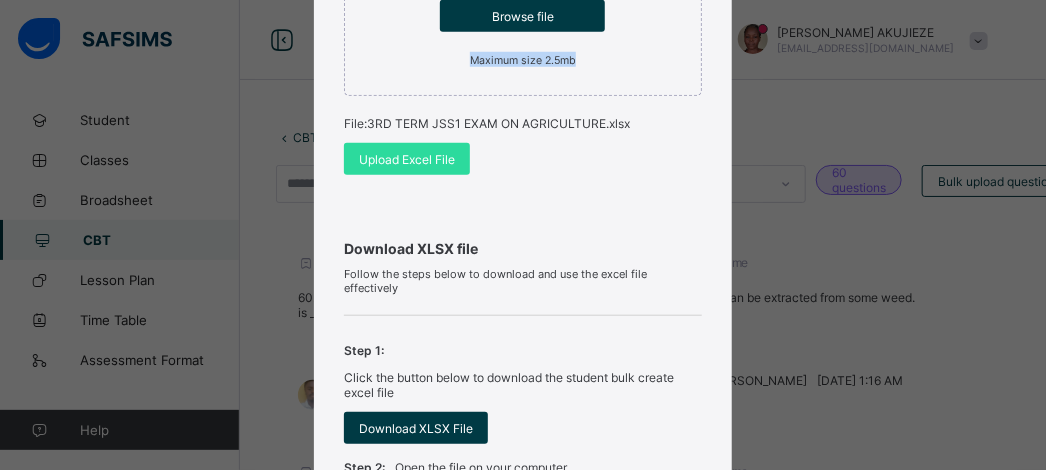 scroll, scrollTop: 1022, scrollLeft: 0, axis: vertical 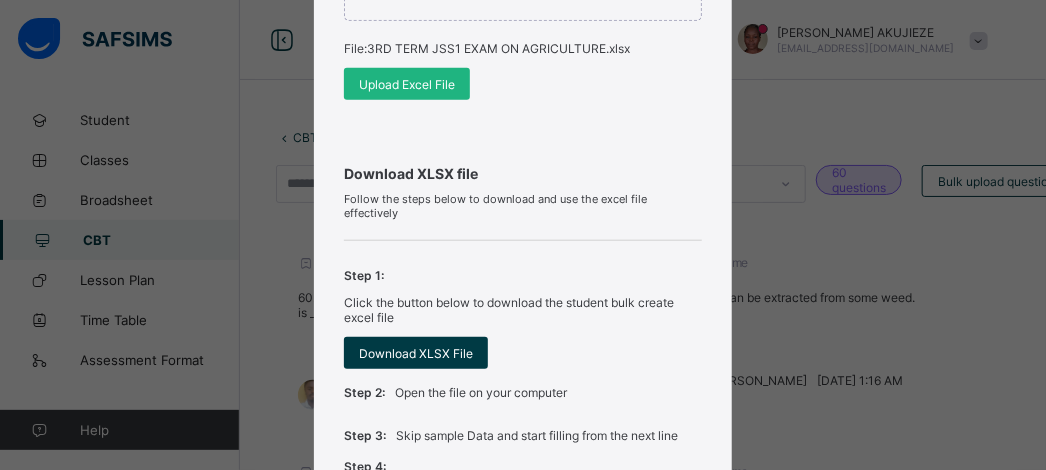 click on "Upload Excel File" at bounding box center (407, 84) 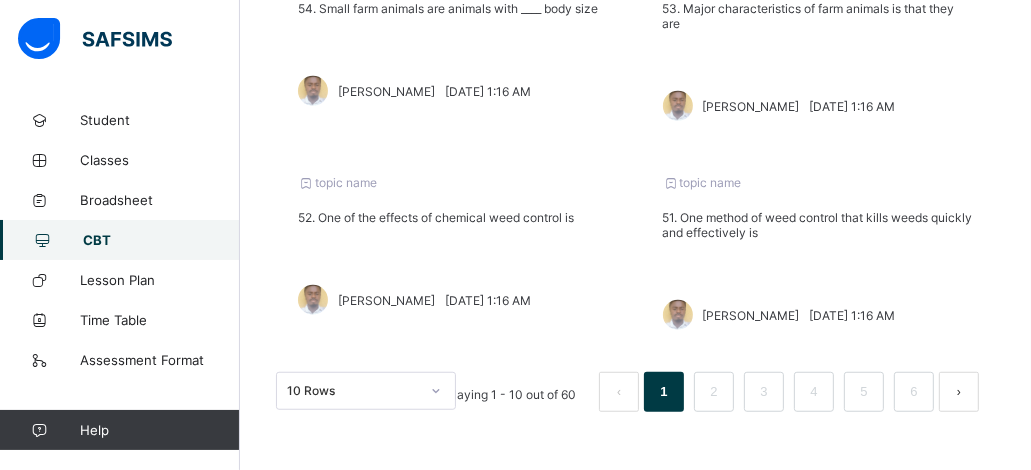 scroll, scrollTop: 908, scrollLeft: 0, axis: vertical 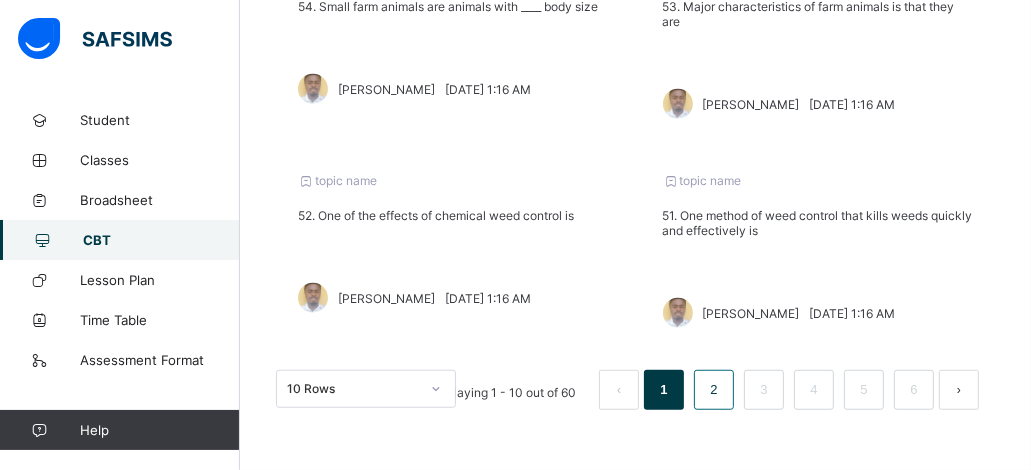 click on "2" at bounding box center [713, 390] 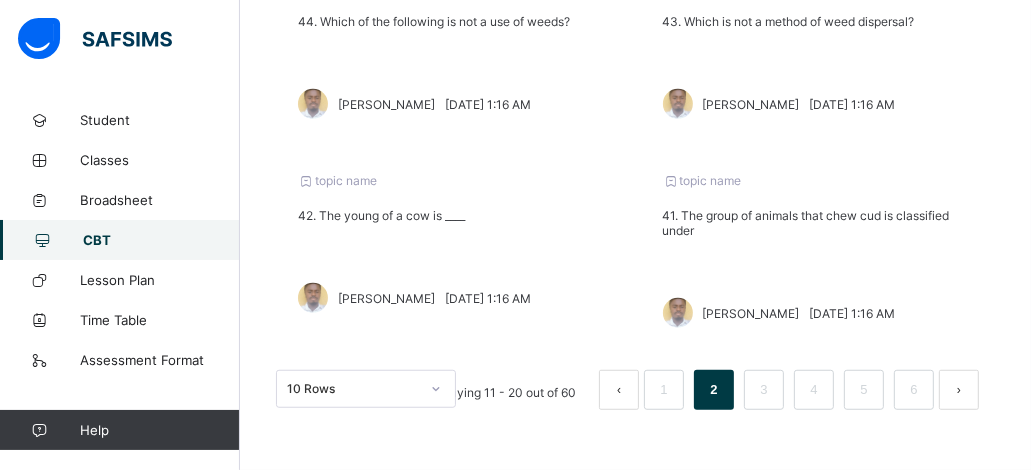 scroll, scrollTop: 877, scrollLeft: 0, axis: vertical 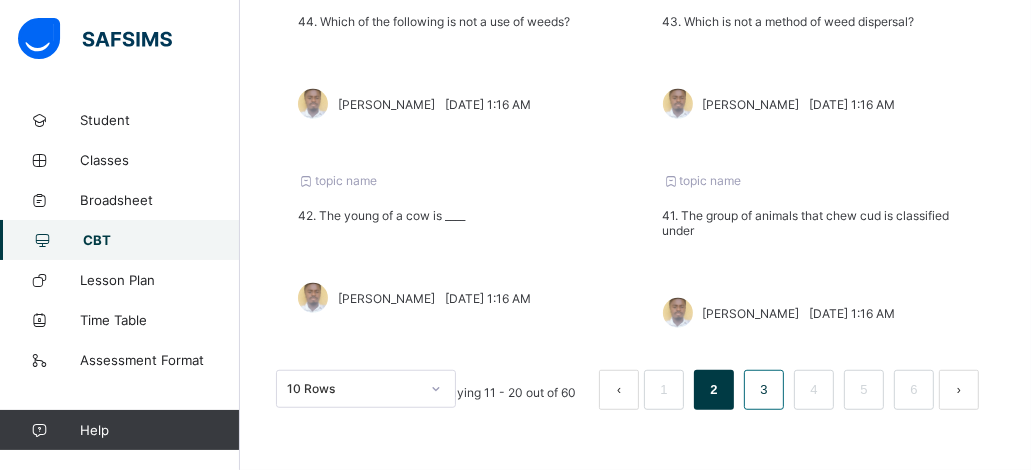 click on "3" at bounding box center [763, 390] 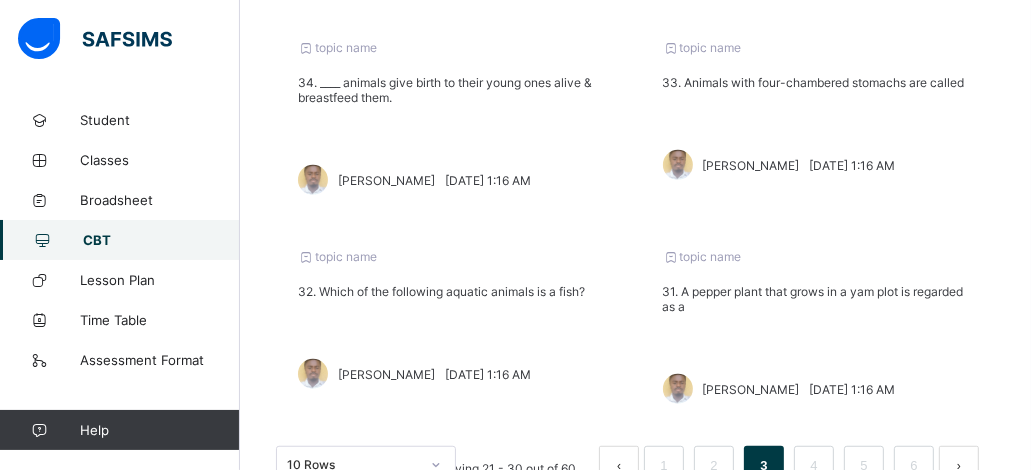 scroll, scrollTop: 908, scrollLeft: 0, axis: vertical 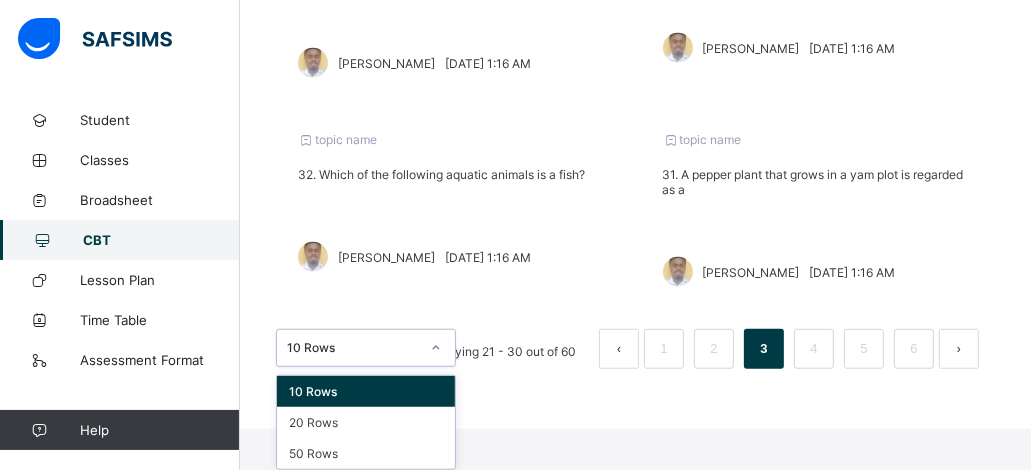 click on "option 10 Rows focused, 1 of 3. 3 results available. Use Up and Down to choose options, press Enter to select the currently focused option, press Escape to exit the menu, press Tab to select the option and exit the menu. 10 Rows 10 Rows 20 Rows 50 Rows" at bounding box center [366, 348] 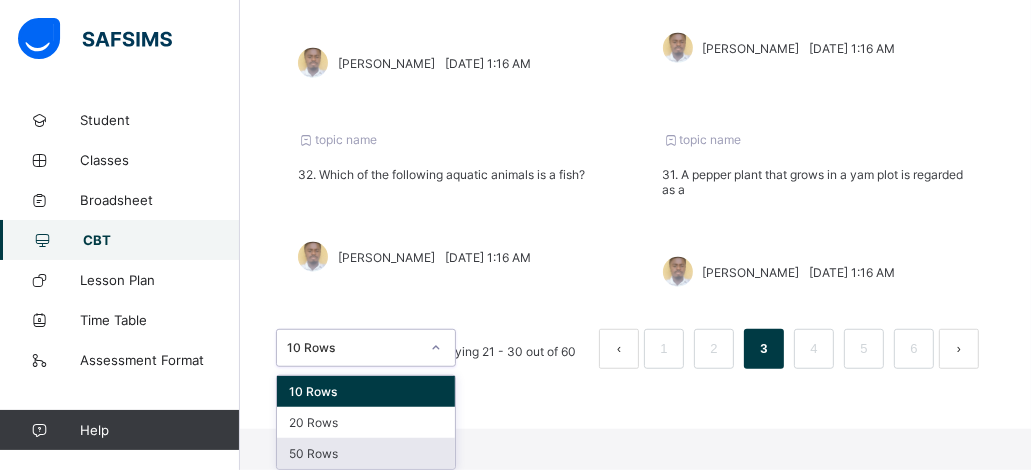 click on "50 Rows" at bounding box center [366, 453] 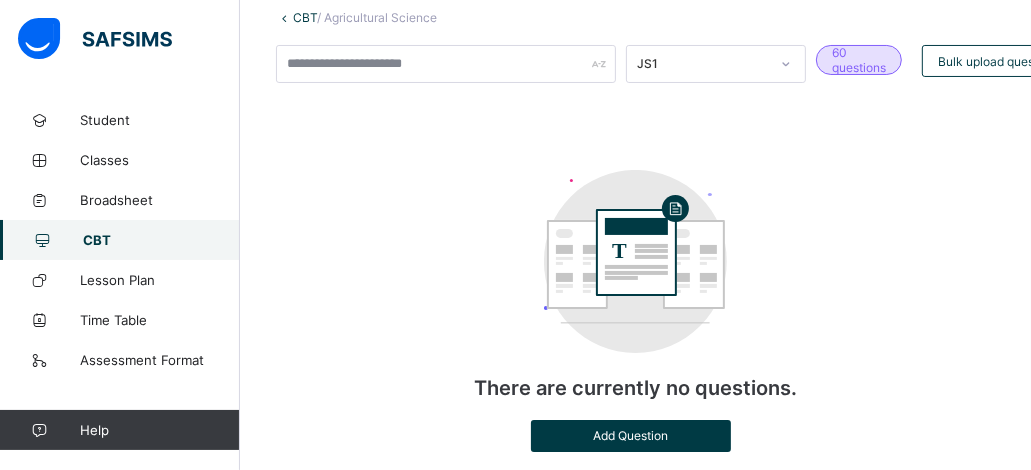 scroll, scrollTop: 160, scrollLeft: 0, axis: vertical 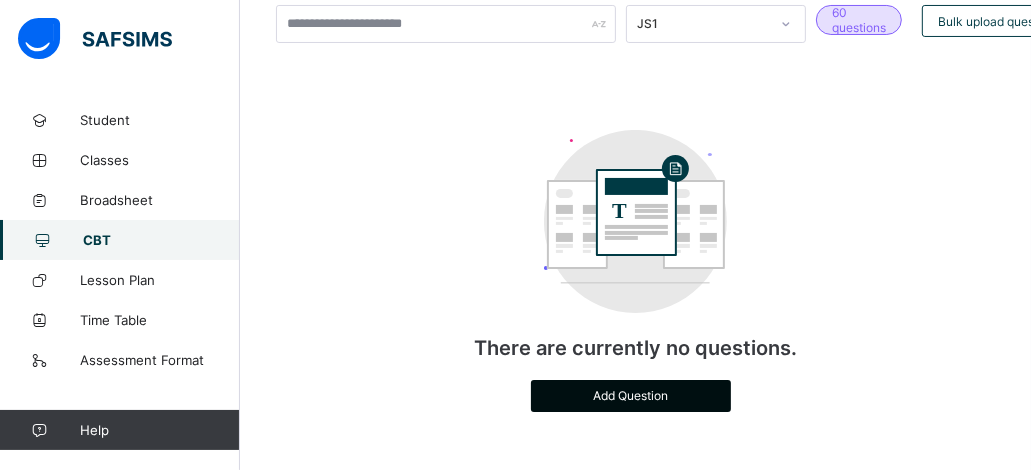 click on "Add Question" at bounding box center [631, 395] 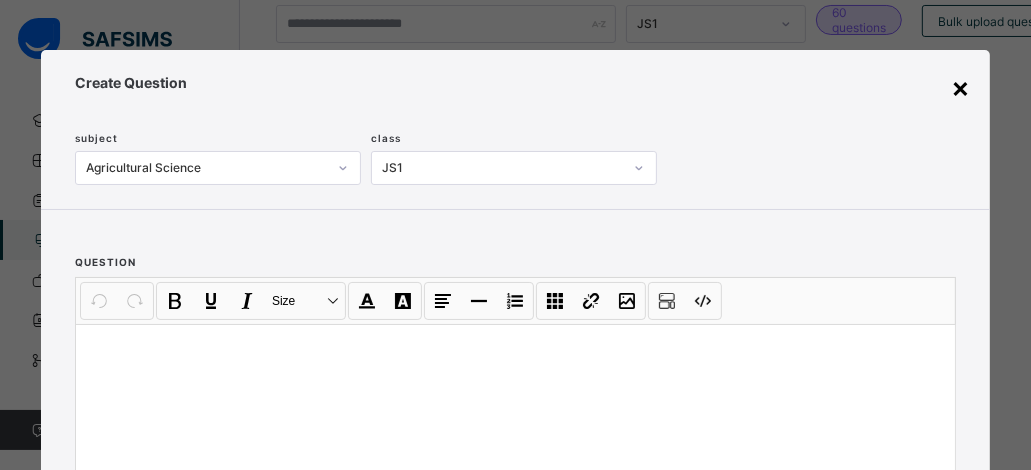 click on "×" at bounding box center [960, 87] 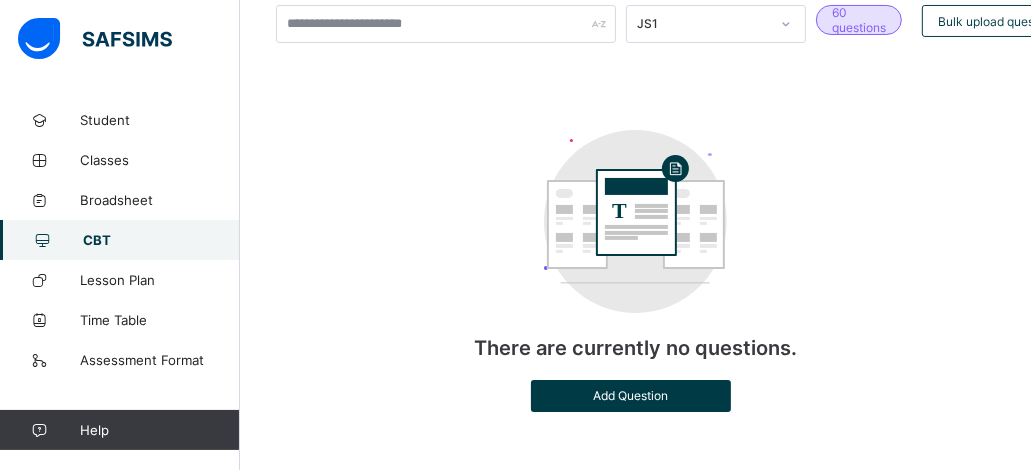 click on "CBT" at bounding box center [161, 240] 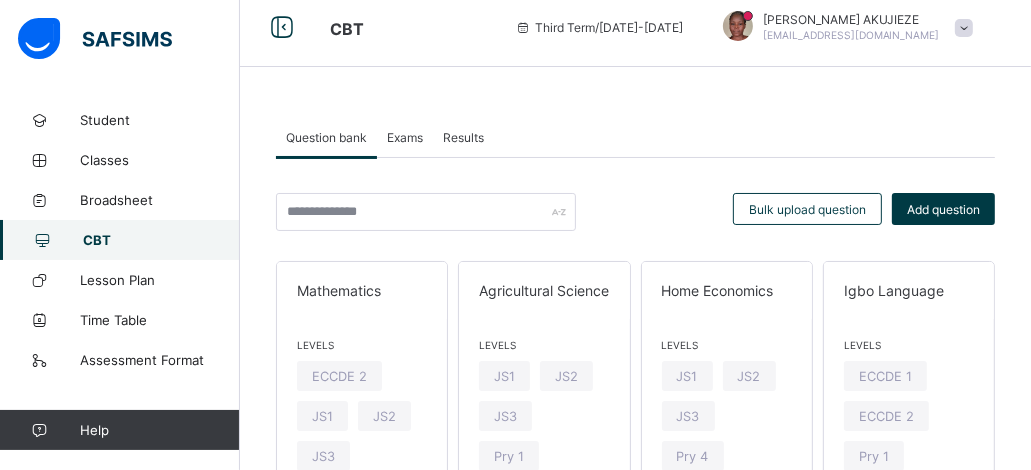 scroll, scrollTop: 0, scrollLeft: 0, axis: both 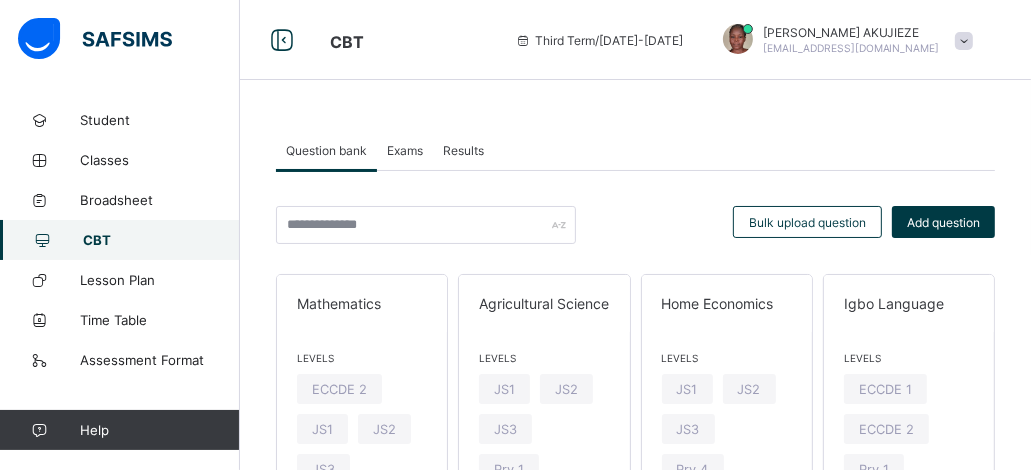 click on "Exams" at bounding box center [405, 150] 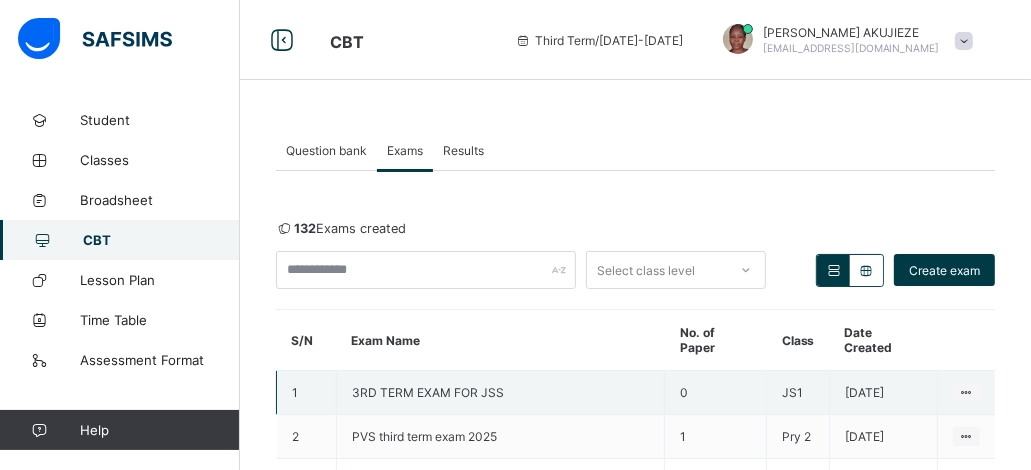 click on "3RD TERM EXAM FOR JSS" at bounding box center [428, 392] 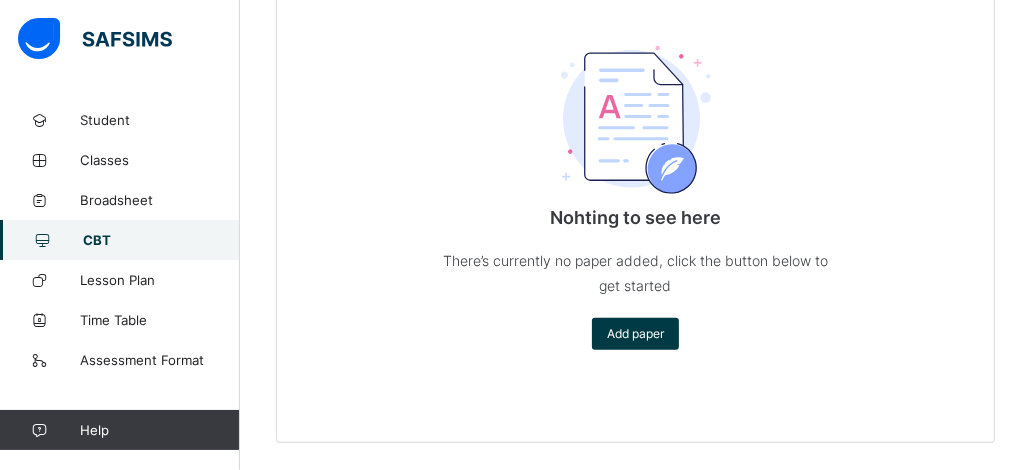 scroll, scrollTop: 628, scrollLeft: 0, axis: vertical 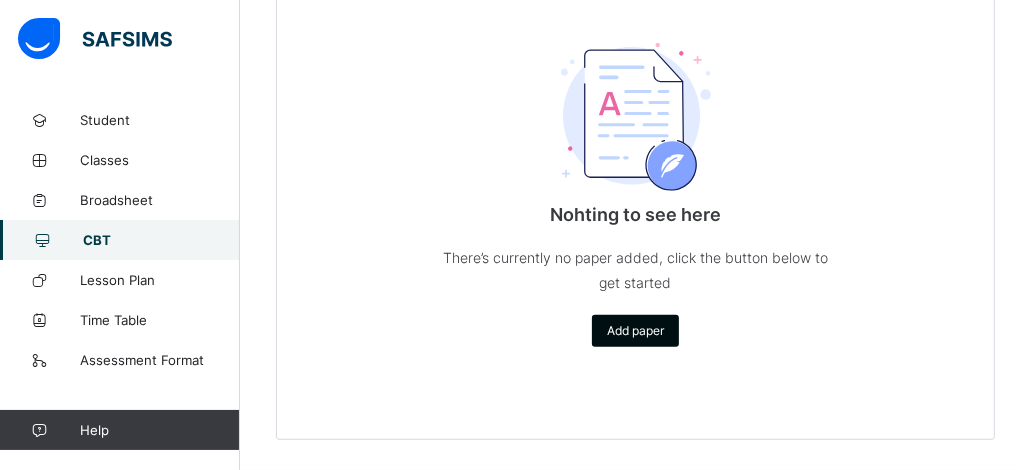 click on "Add paper" at bounding box center [635, 330] 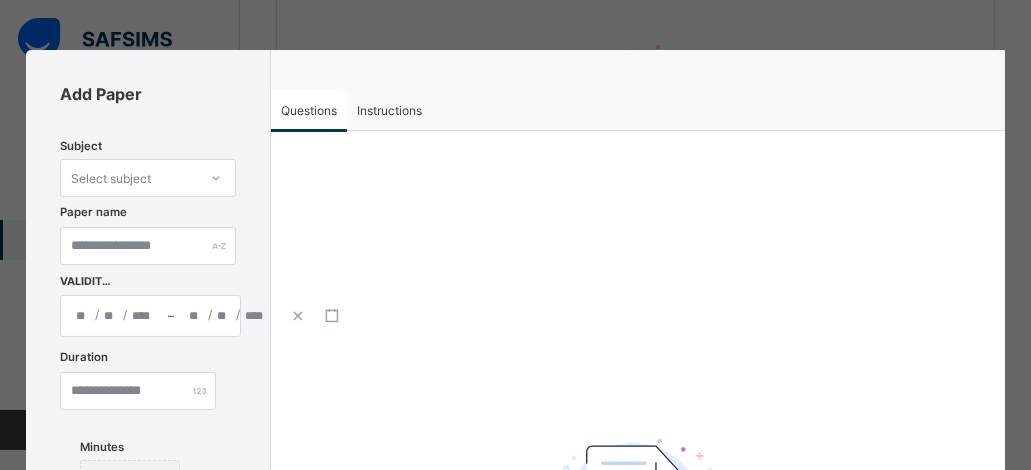 scroll, scrollTop: 623, scrollLeft: 0, axis: vertical 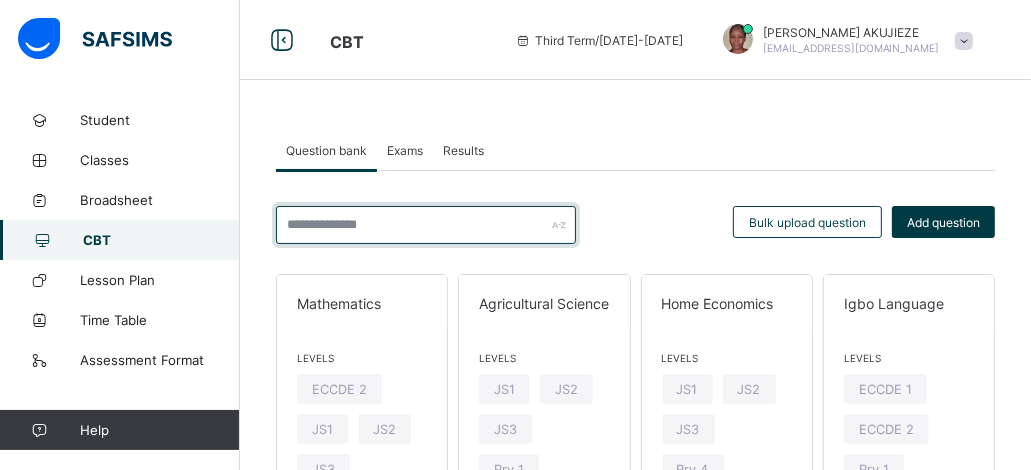 click at bounding box center [426, 225] 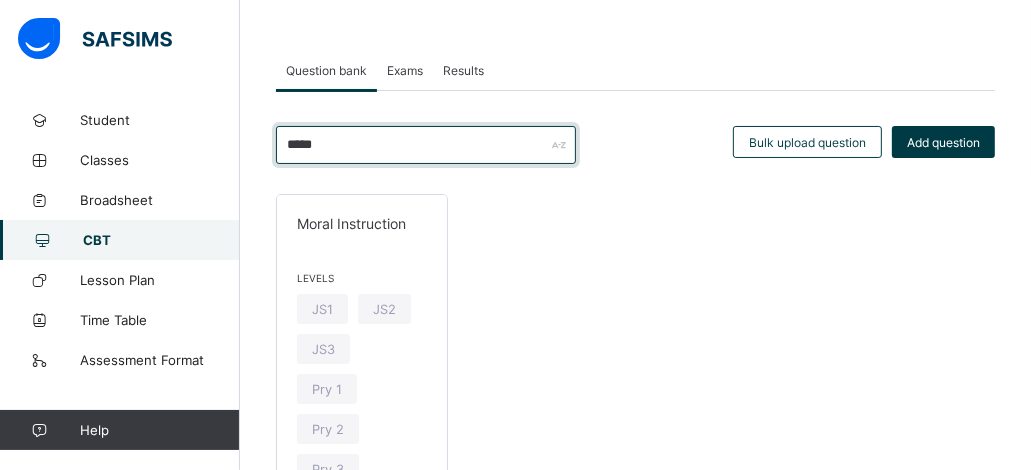 scroll, scrollTop: 264, scrollLeft: 0, axis: vertical 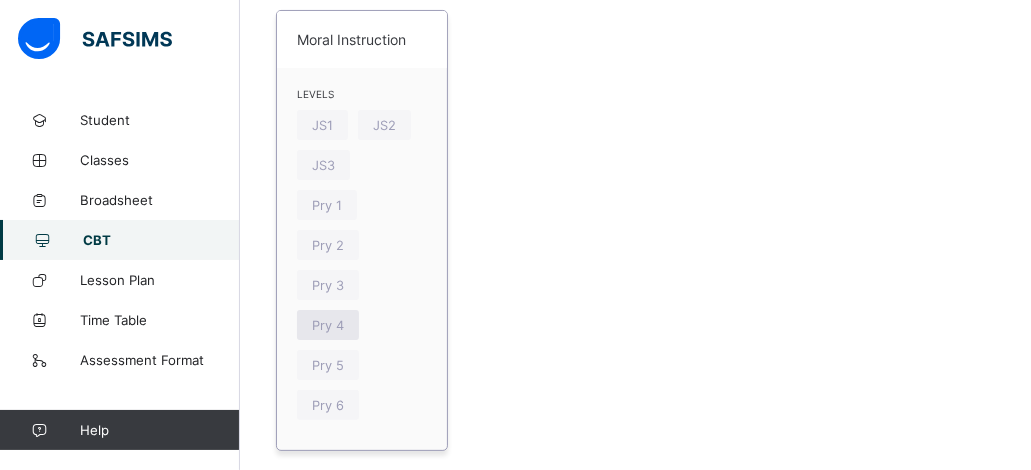 type on "*****" 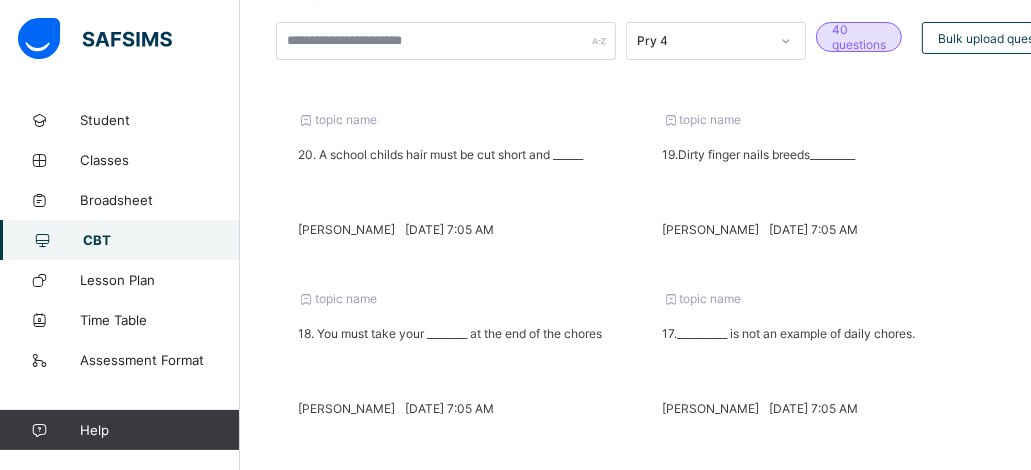 scroll, scrollTop: 264, scrollLeft: 0, axis: vertical 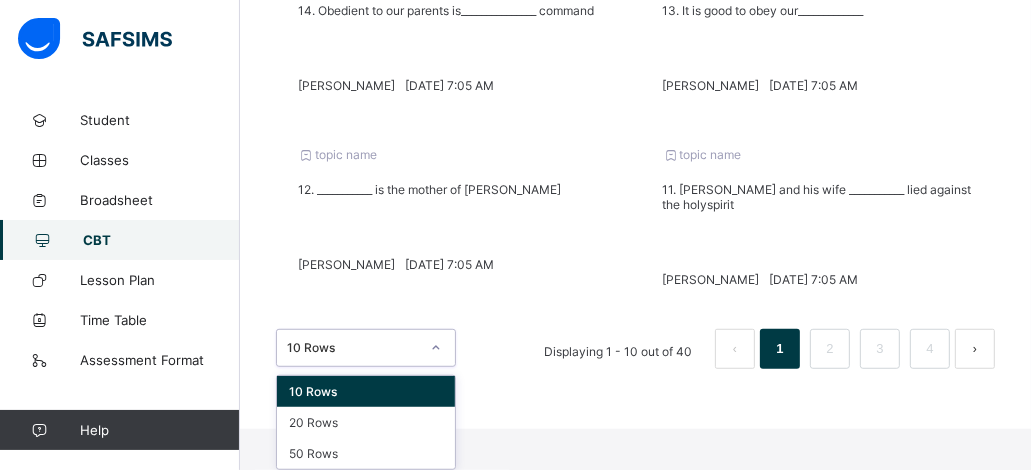 click on "option 10 Rows focused, 1 of 3. 3 results available. Use Up and Down to choose options, press Enter to select the currently focused option, press Escape to exit the menu, press Tab to select the option and exit the menu. 10 Rows 10 Rows 20 Rows 50 Rows" at bounding box center [366, 348] 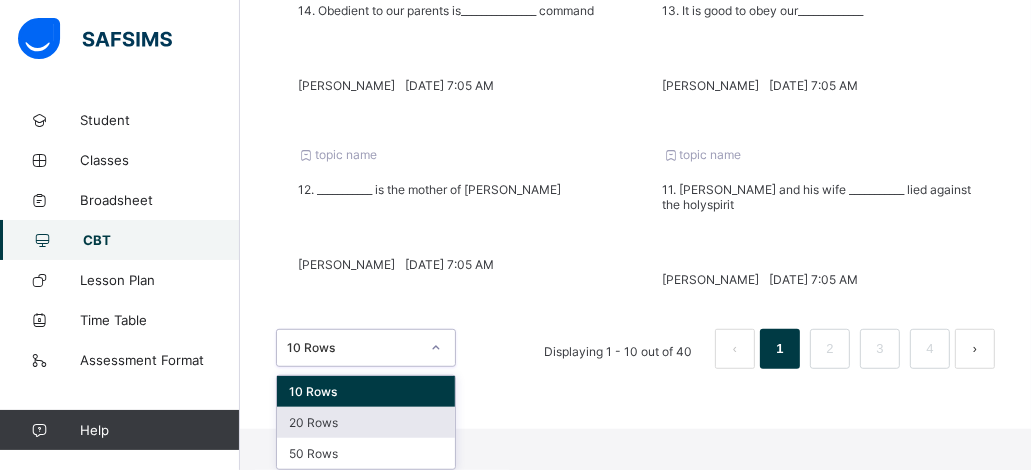 click on "20 Rows" at bounding box center [366, 422] 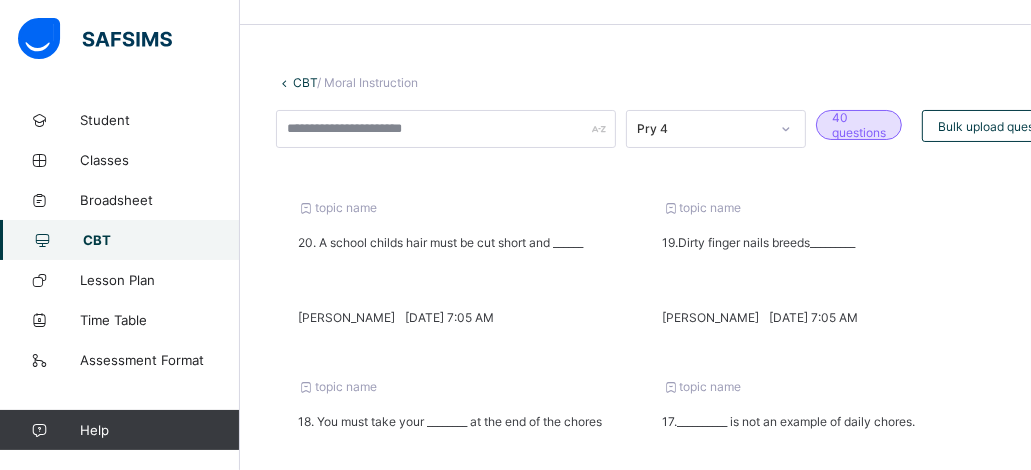 scroll, scrollTop: 0, scrollLeft: 0, axis: both 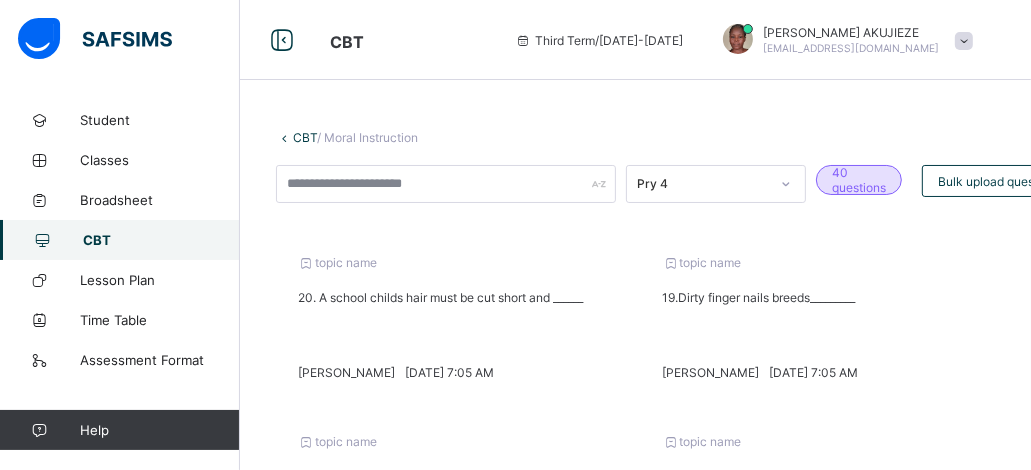 click on "CBT" at bounding box center [161, 240] 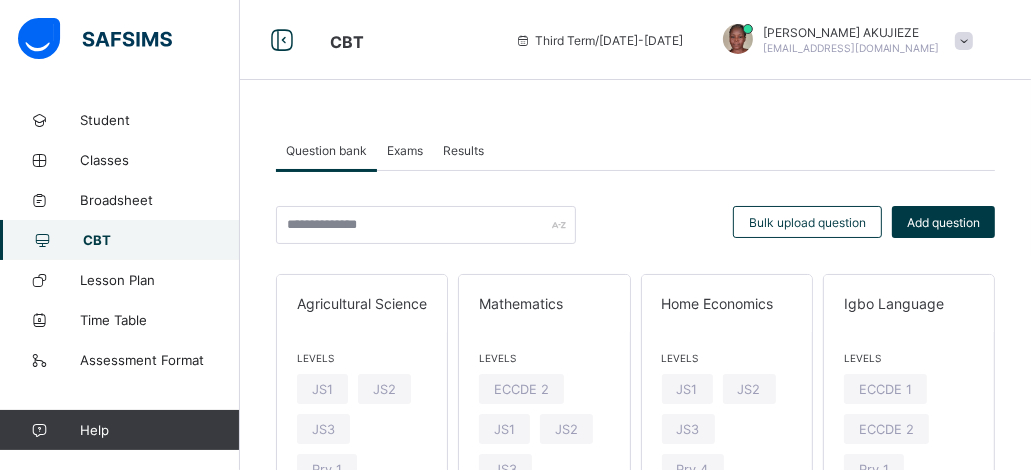 click on "CBT" at bounding box center (161, 240) 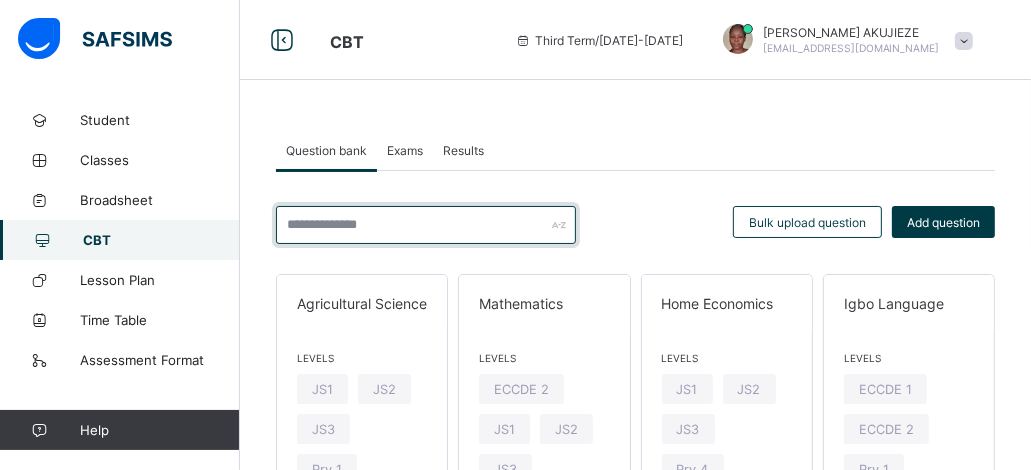 click at bounding box center [426, 225] 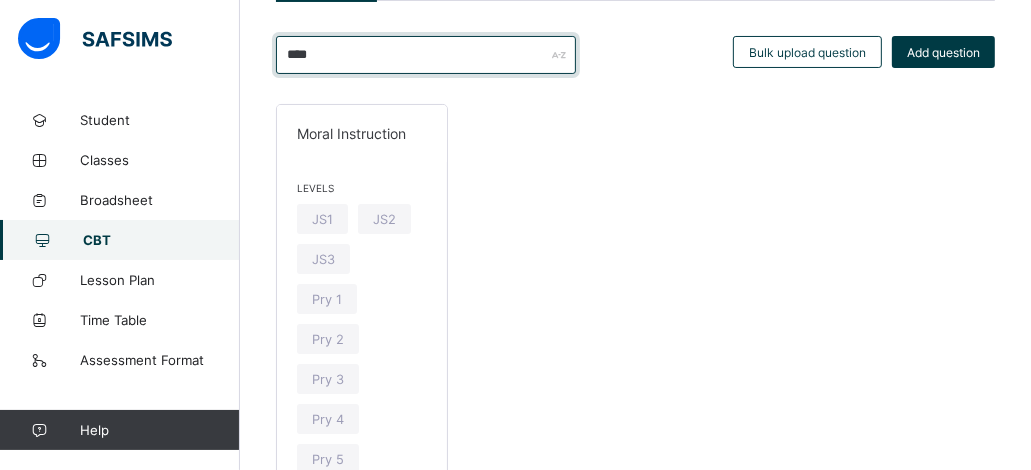 scroll, scrollTop: 200, scrollLeft: 0, axis: vertical 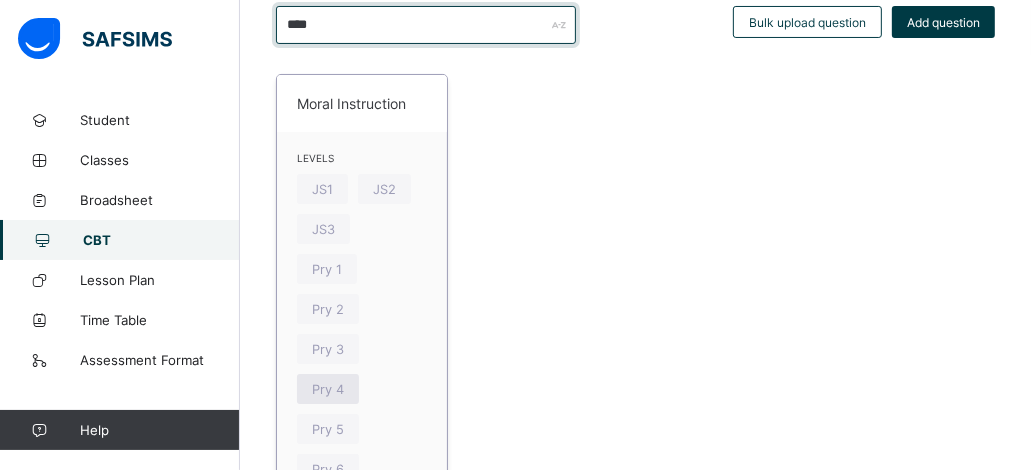 type on "****" 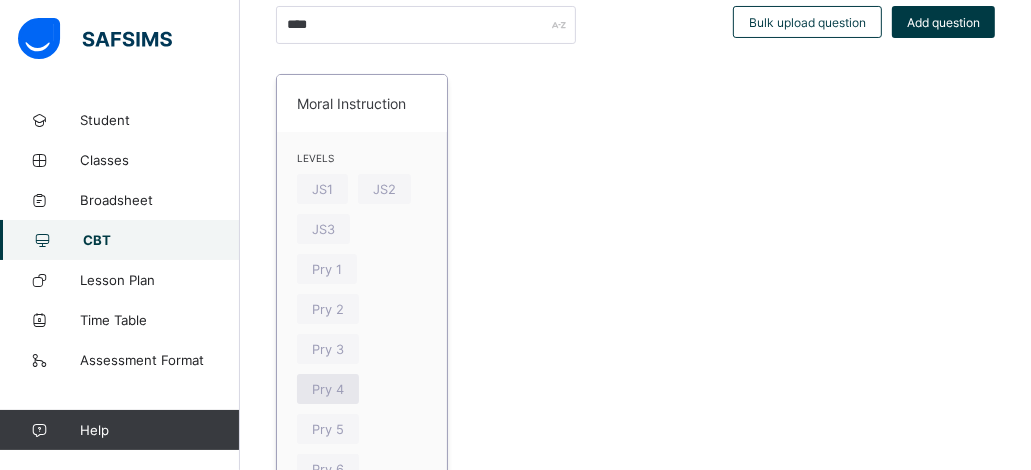 click on "Pry 4" at bounding box center (328, 389) 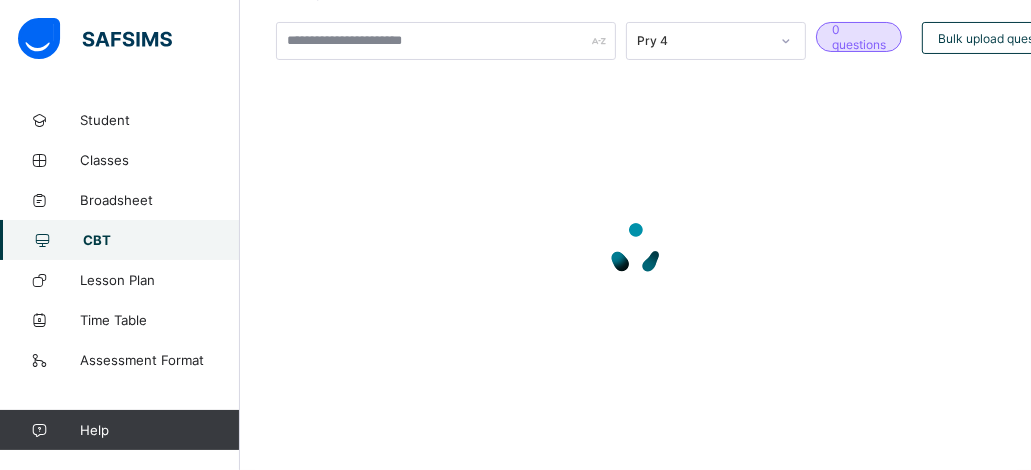 scroll, scrollTop: 200, scrollLeft: 0, axis: vertical 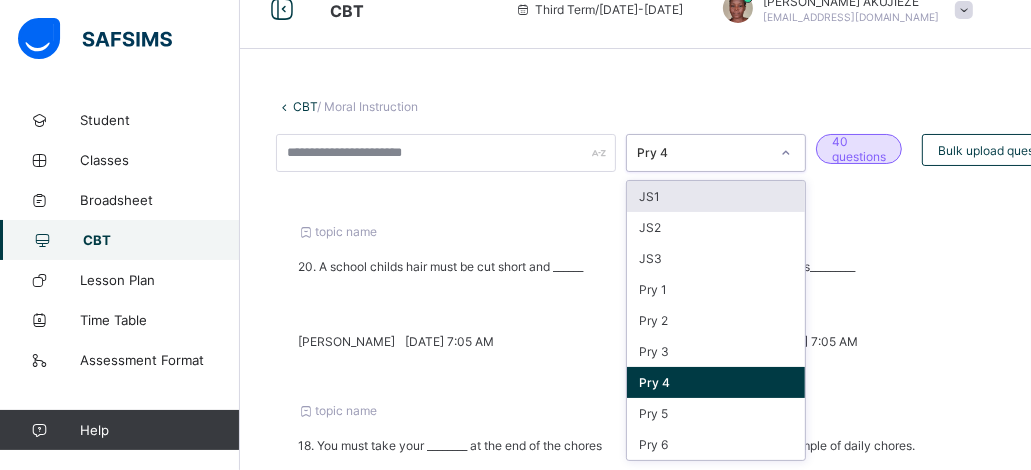 click on "option JS1 focused, 1 of 9. 9 results available. Use Up and Down to choose options, press Enter to select the currently focused option, press Escape to exit the menu, press Tab to select the option and exit the menu. Pry 4 JS1 JS2 JS3 Pry 1 Pry 2 Pry 3 Pry 4 Pry 5 Pry 6" at bounding box center [716, 153] 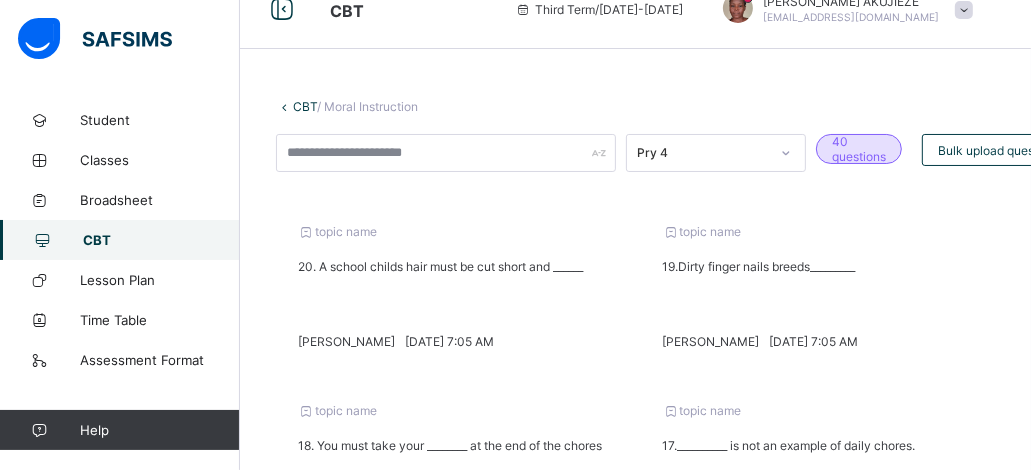 click on "CBT" at bounding box center (347, 11) 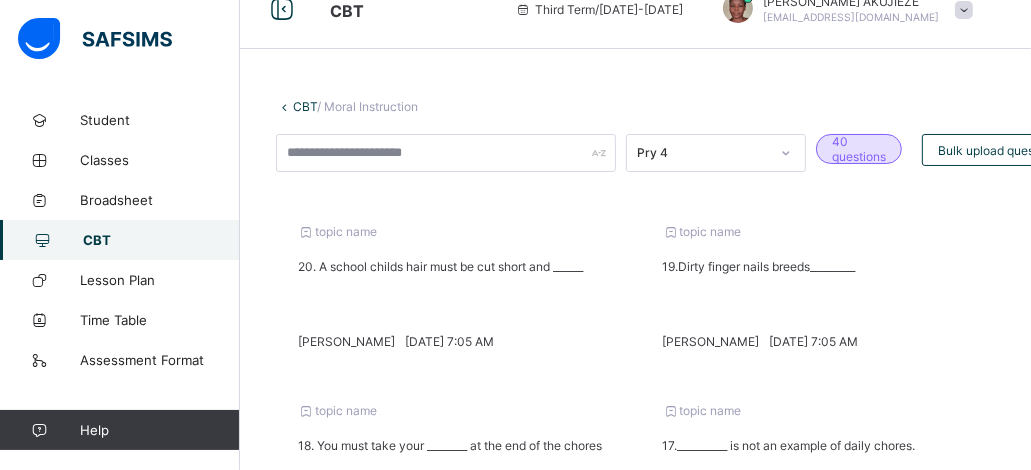 scroll, scrollTop: 13, scrollLeft: 0, axis: vertical 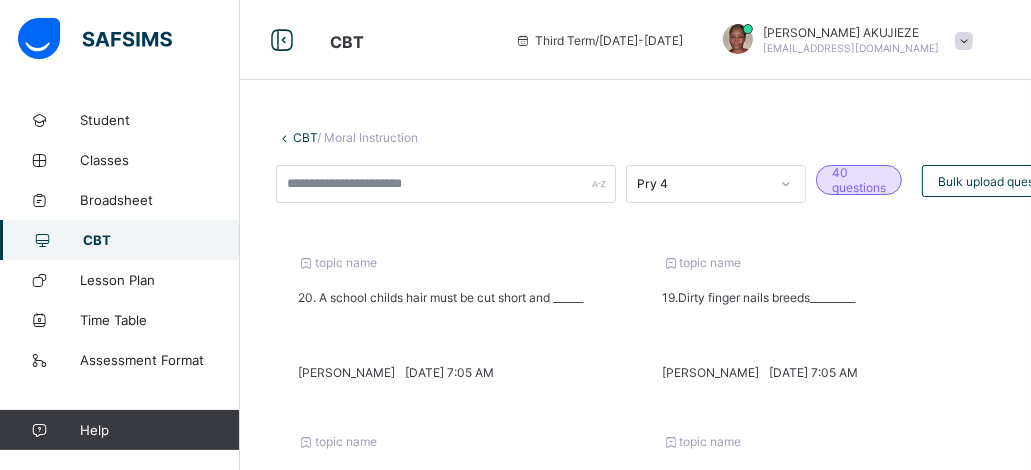 click on "CBT" at bounding box center (161, 240) 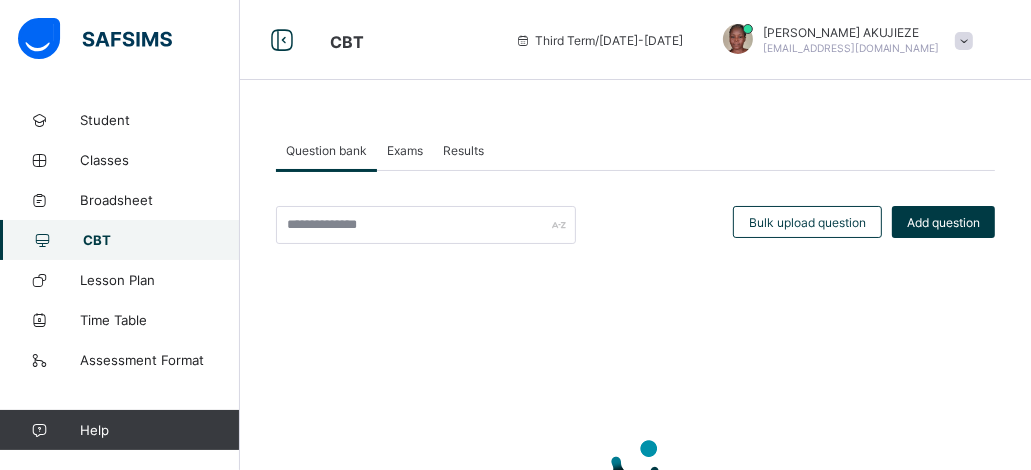 click on "CBT" at bounding box center [161, 240] 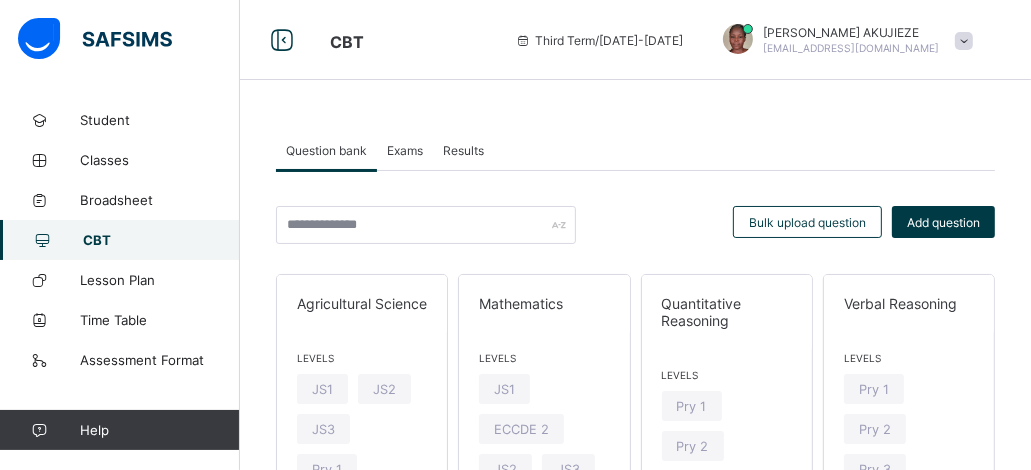 click on "CBT" at bounding box center [161, 240] 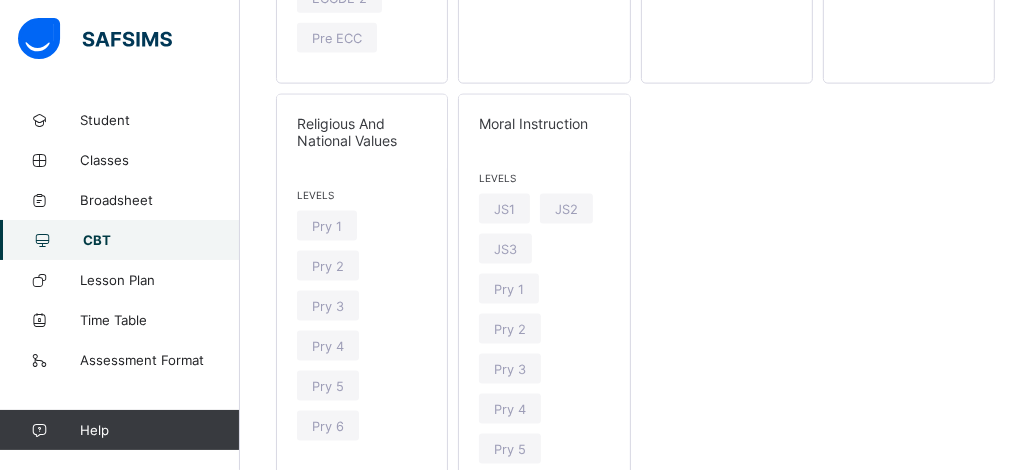 scroll, scrollTop: 1895, scrollLeft: 0, axis: vertical 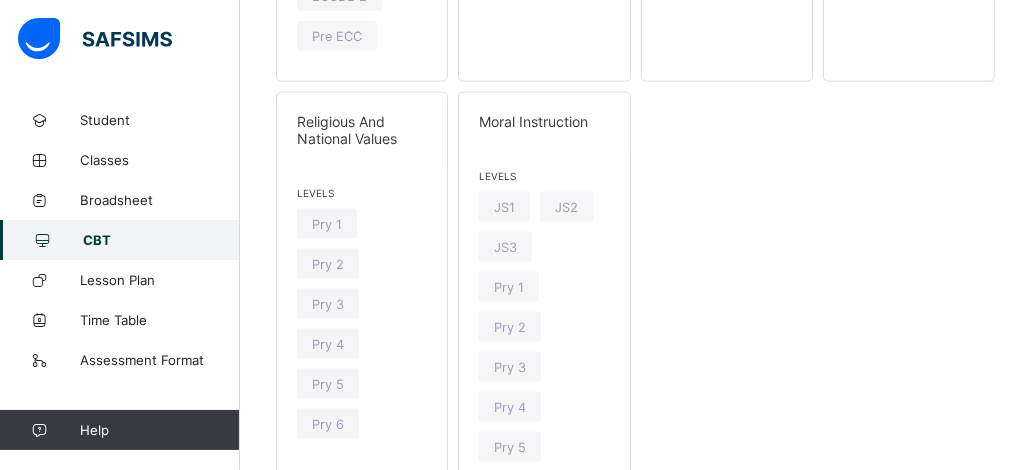 click on "CBT" at bounding box center [161, 240] 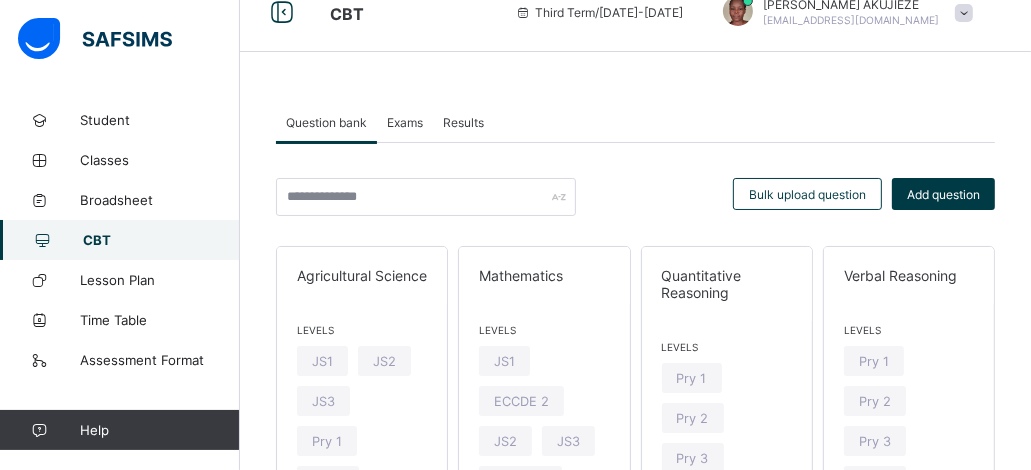 scroll, scrollTop: 0, scrollLeft: 0, axis: both 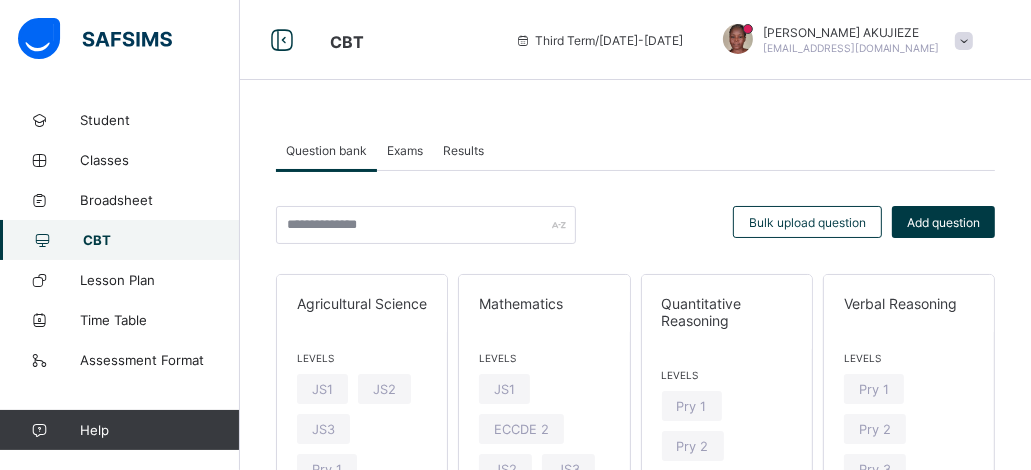 click on "Exams" at bounding box center [405, 150] 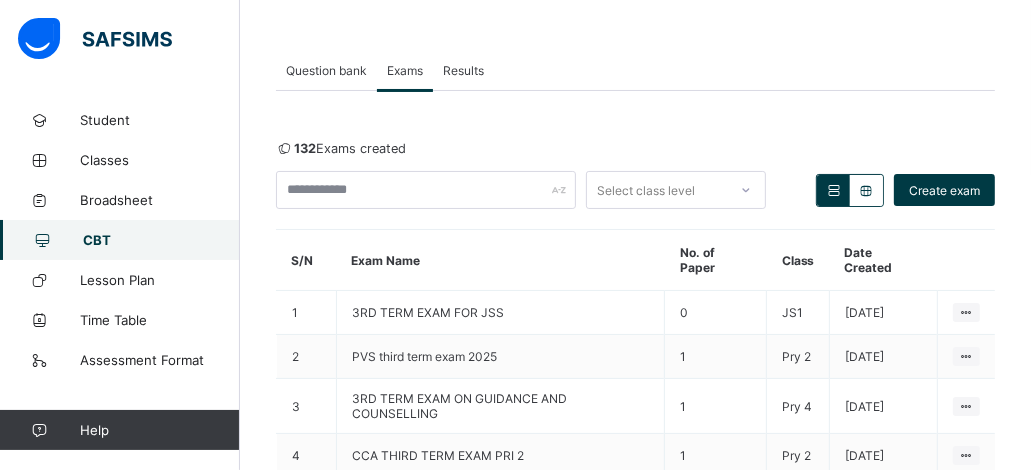 scroll, scrollTop: 120, scrollLeft: 0, axis: vertical 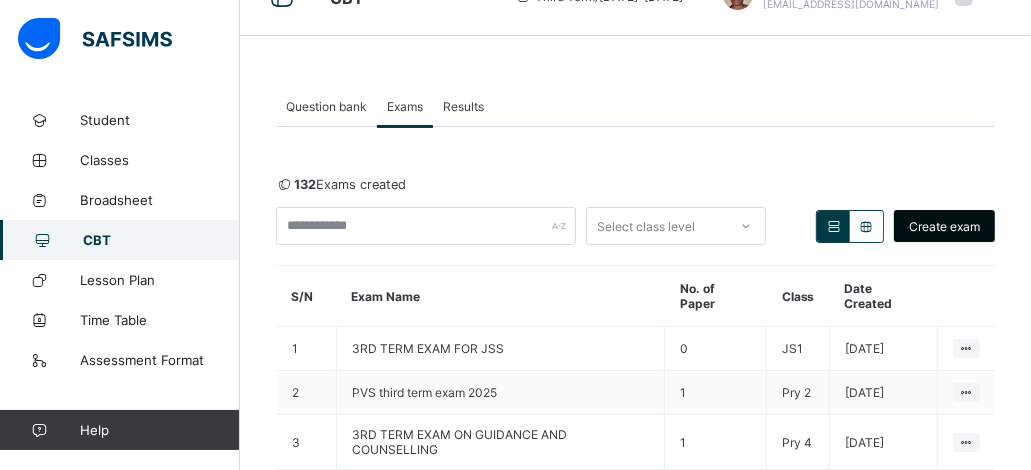 click on "Create exam" at bounding box center (944, 226) 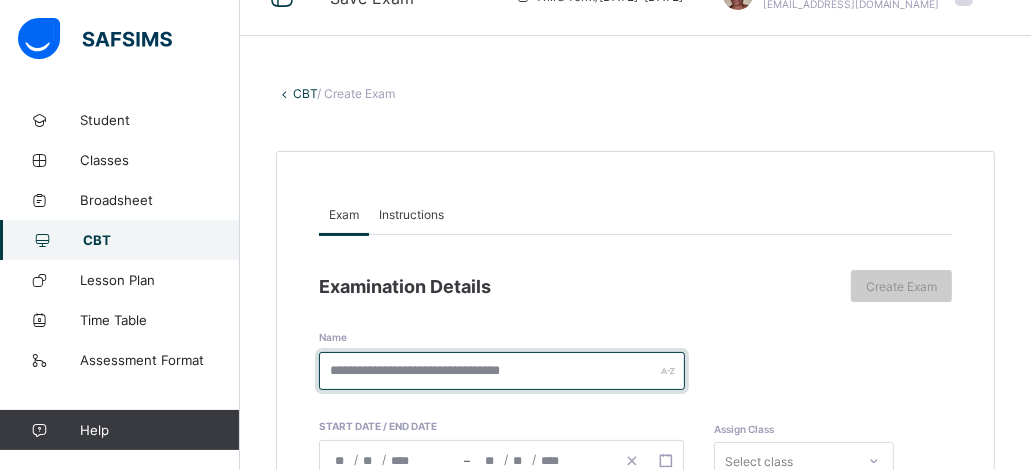 click at bounding box center (502, 371) 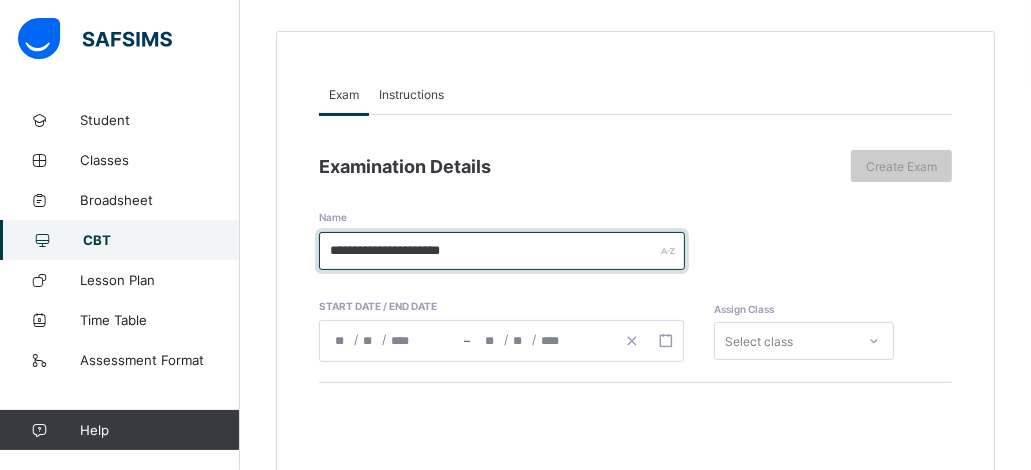 scroll, scrollTop: 177, scrollLeft: 0, axis: vertical 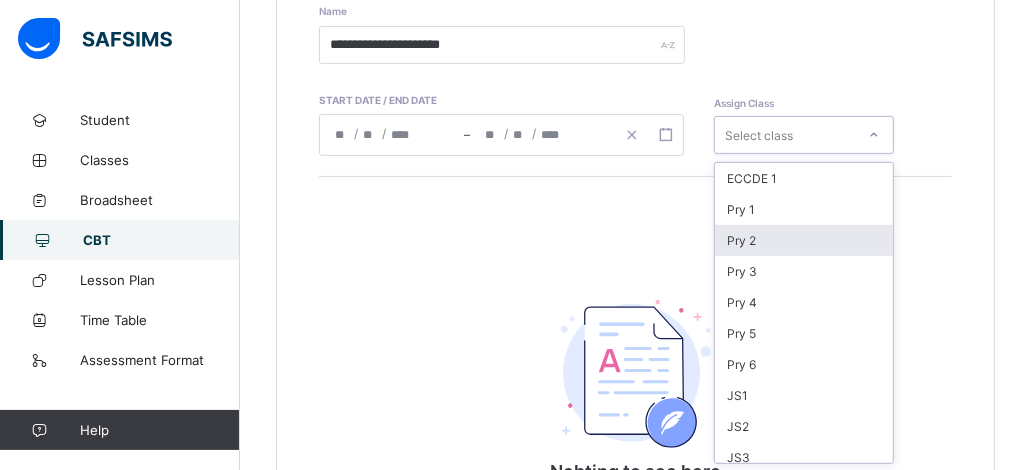 click on "option Pry 2 focused, 3 of 16. 16 results available. Use Up and Down to choose options, press Enter to select the currently focused option, press Escape to exit the menu, press Tab to select the option and exit the menu. Select class ECCDE 1 Pry 1 Pry 2 Pry 3 Pry 4 Pry 5 Pry 6 JS1 JS2 JS3 ECCDE 2 ECCDE II Pre ECC Nur 1 Nur 2 Pre ECC" at bounding box center [804, 135] 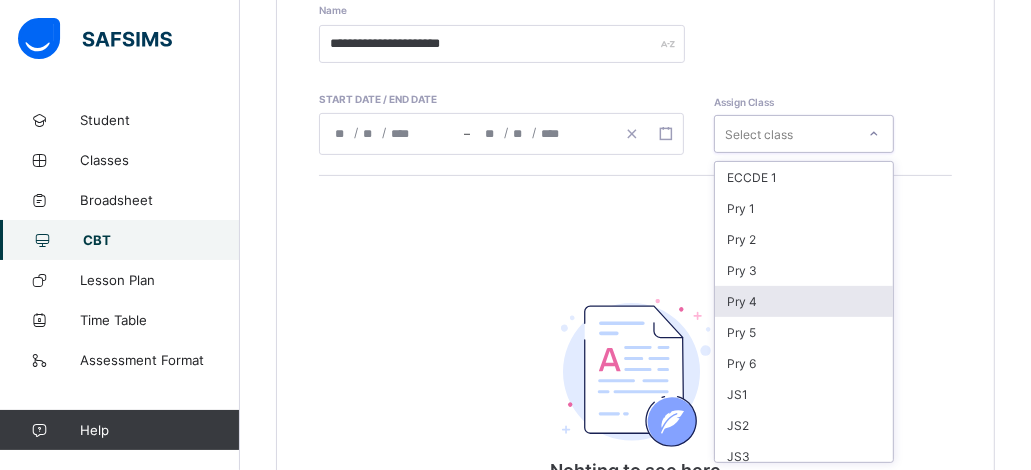click on "Pry 4" at bounding box center (804, 301) 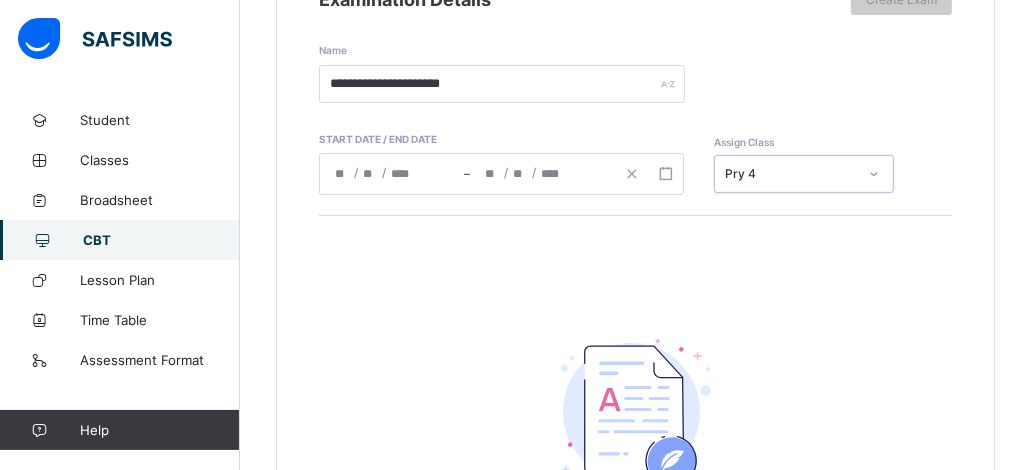 scroll, scrollTop: 291, scrollLeft: 0, axis: vertical 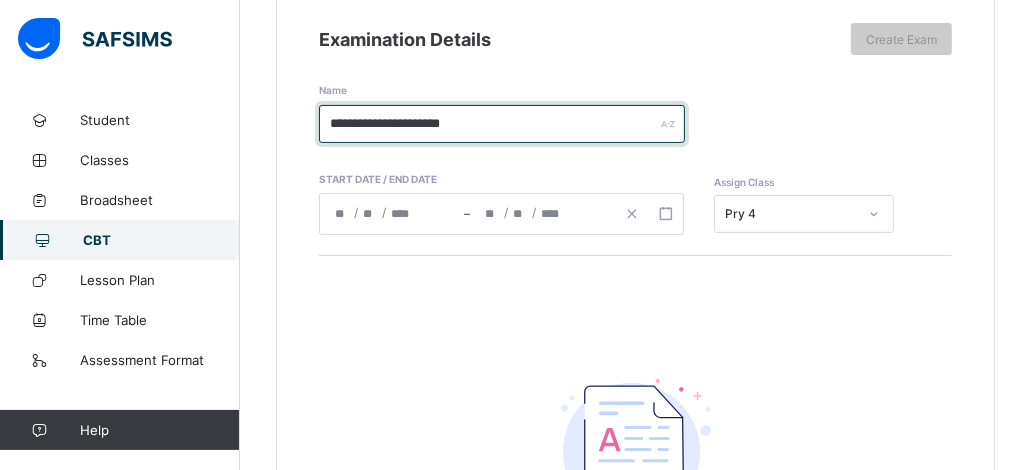 click on "**********" at bounding box center [502, 124] 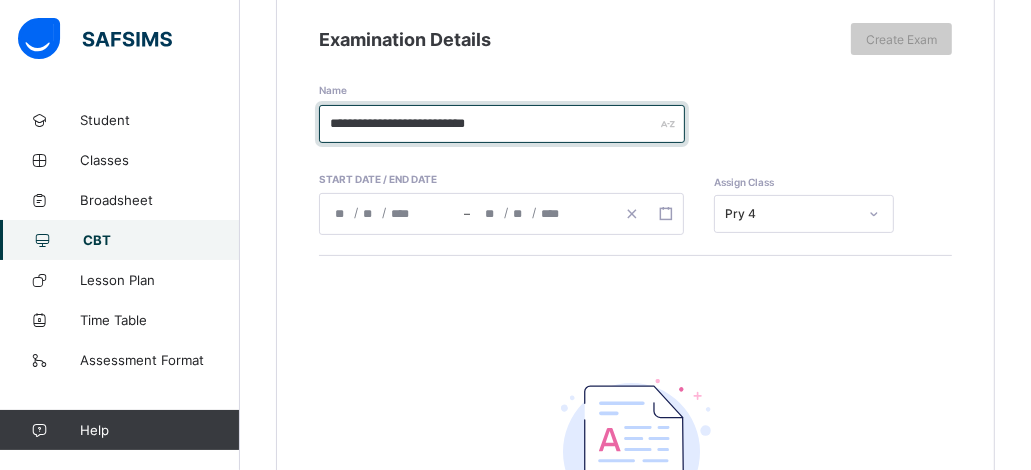 click on "**********" at bounding box center (502, 124) 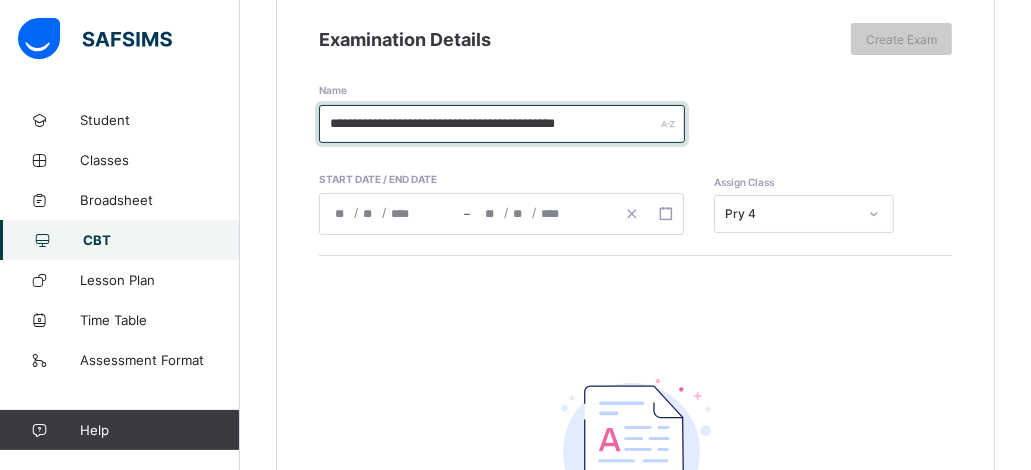 type on "**********" 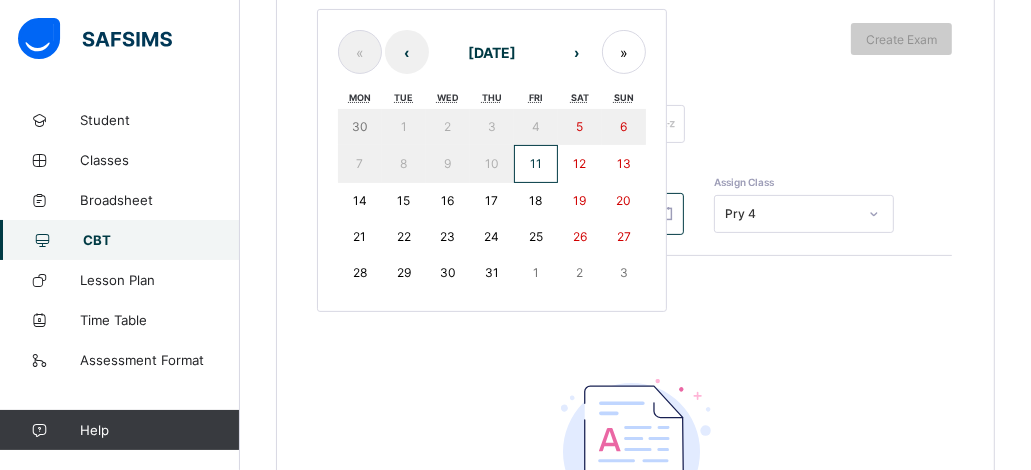 click on "/ / – / / « ‹ [DATE] › » Mon Tue Wed Thu Fri Sat Sun 30 1 2 3 4 5 6 7 8 9 10 11 12 13 14 15 16 17 18 19 20 21 22 23 24 25 26 27 28 29 30 31 1 2 3" at bounding box center [501, 214] 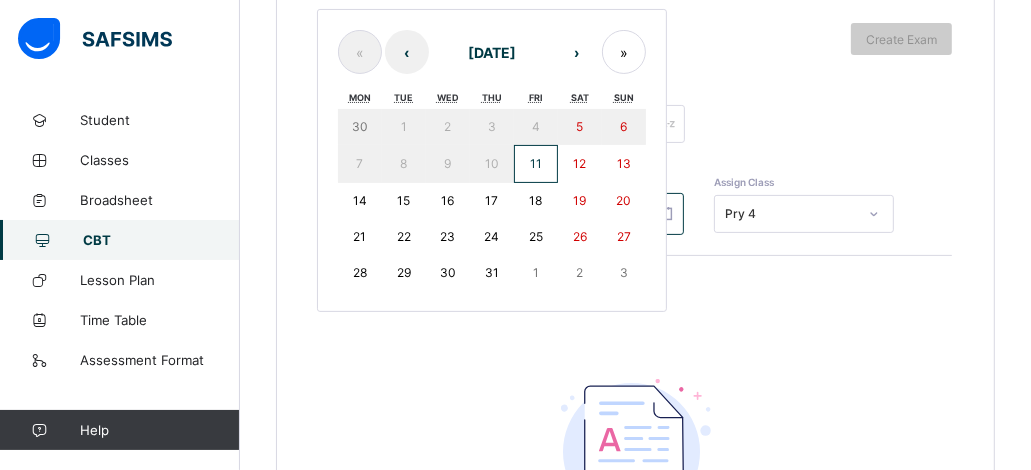 click on "11" at bounding box center [536, 163] 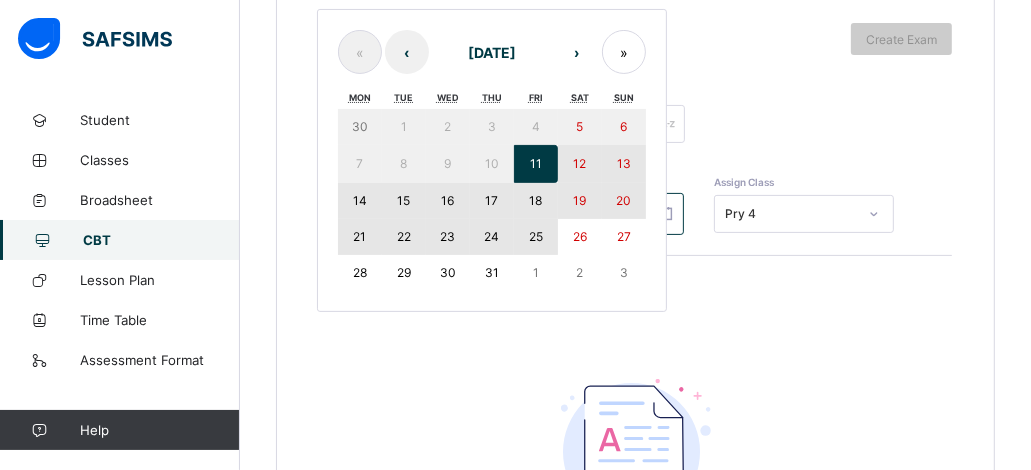 click on "25" at bounding box center [536, 236] 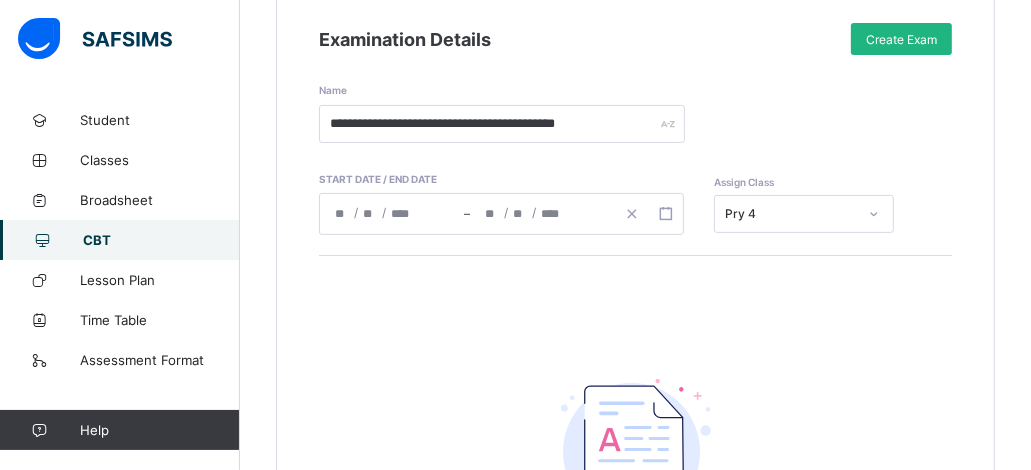 click on "Create Exam" at bounding box center [901, 39] 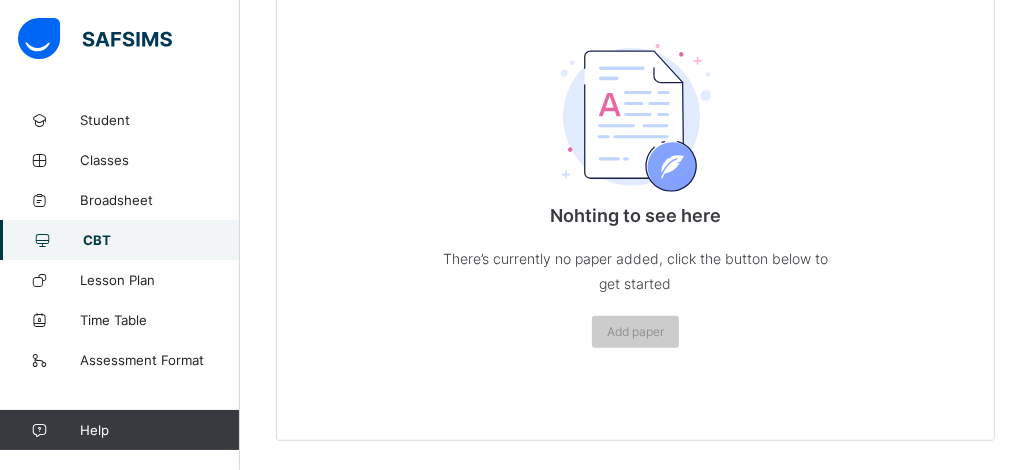 scroll, scrollTop: 628, scrollLeft: 0, axis: vertical 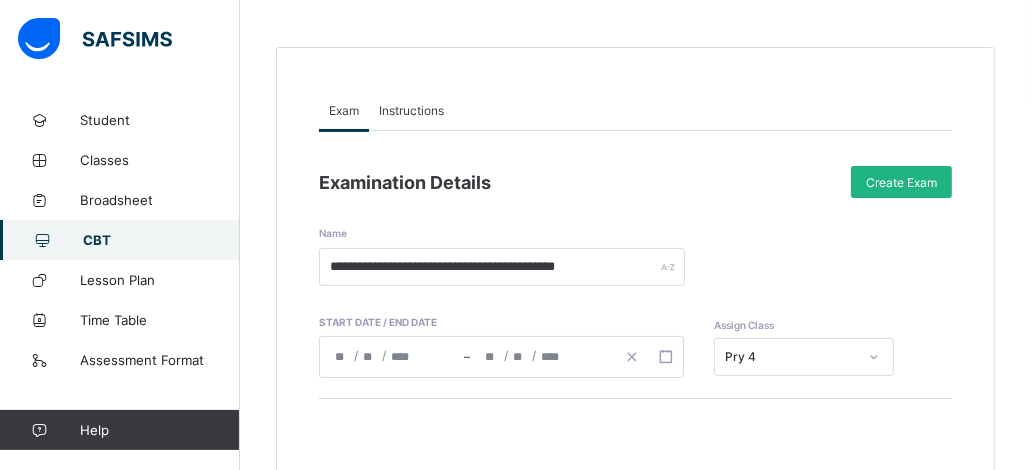 click on "Create Exam" at bounding box center (901, 182) 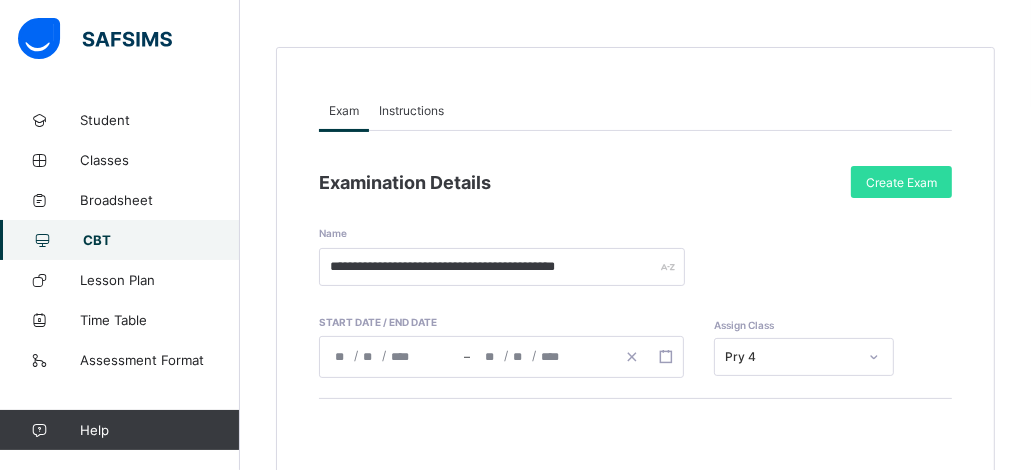 click on "Instructions" at bounding box center [411, 110] 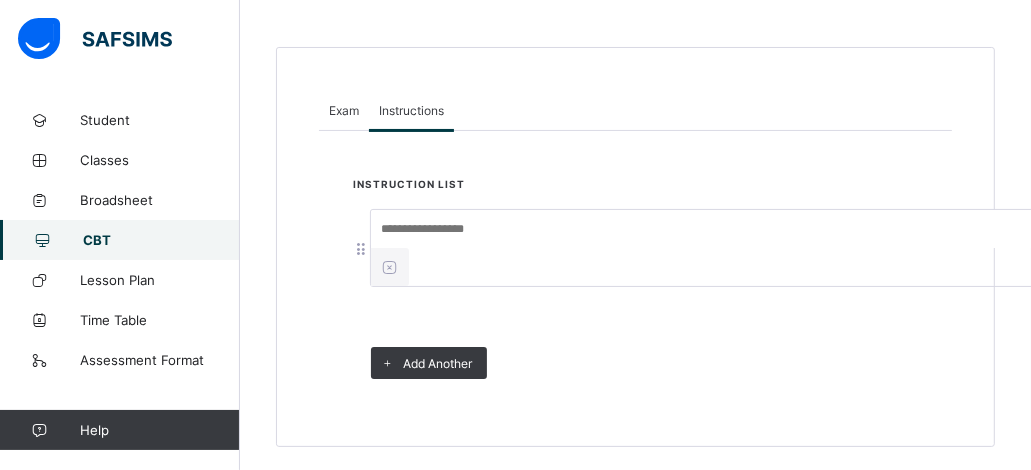 click at bounding box center [721, 229] 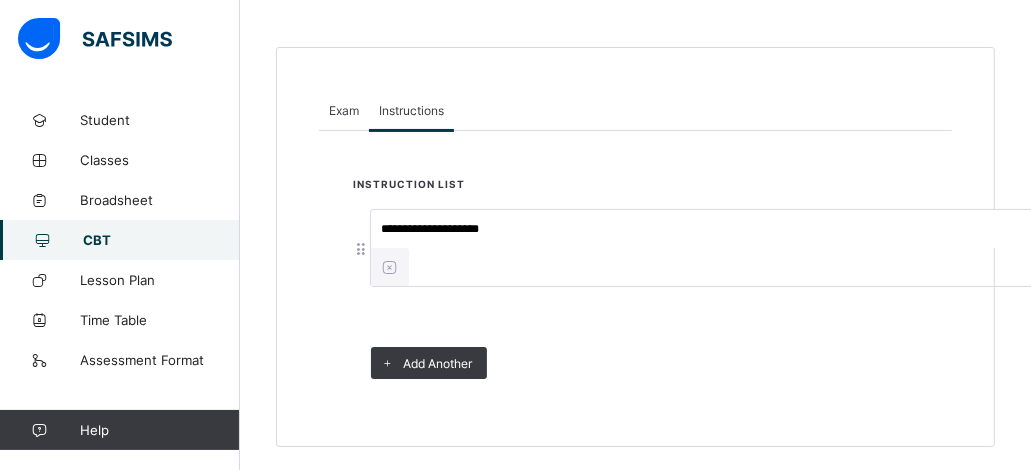 scroll, scrollTop: 154, scrollLeft: 0, axis: vertical 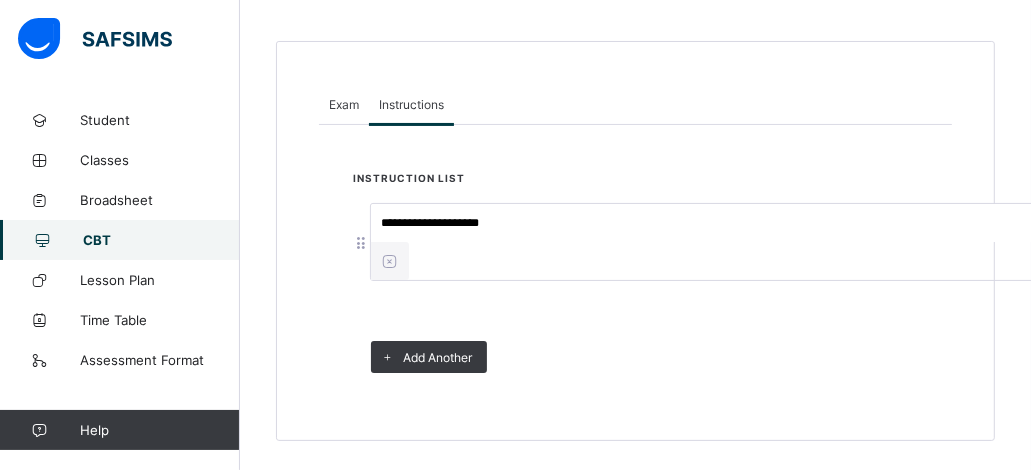 type on "**********" 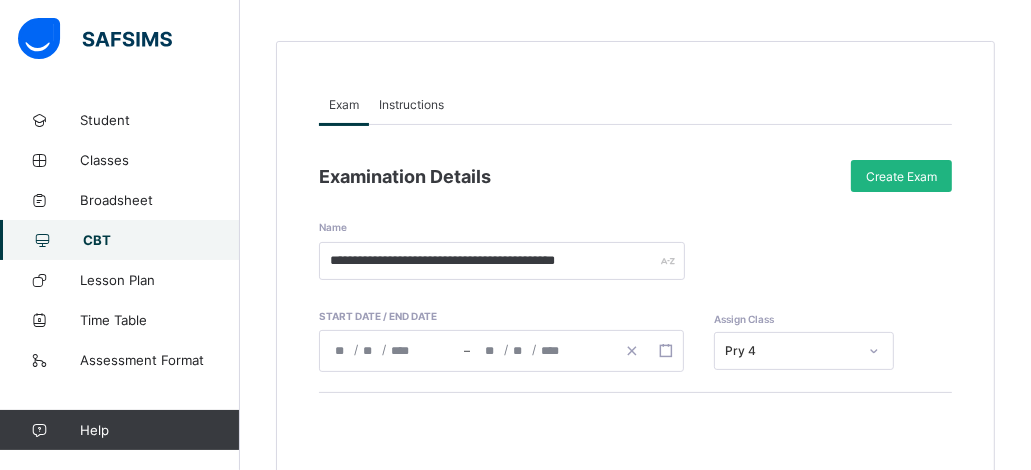 click on "Create Exam" at bounding box center [901, 176] 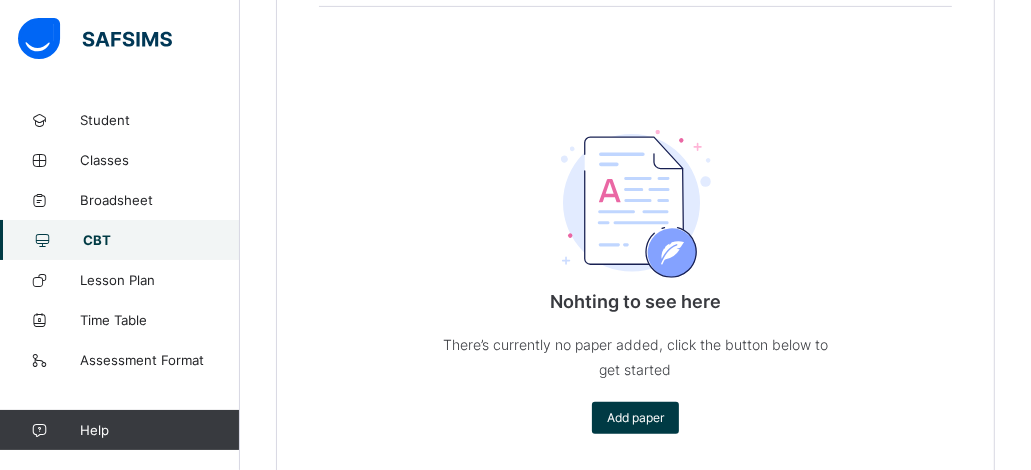 scroll, scrollTop: 628, scrollLeft: 0, axis: vertical 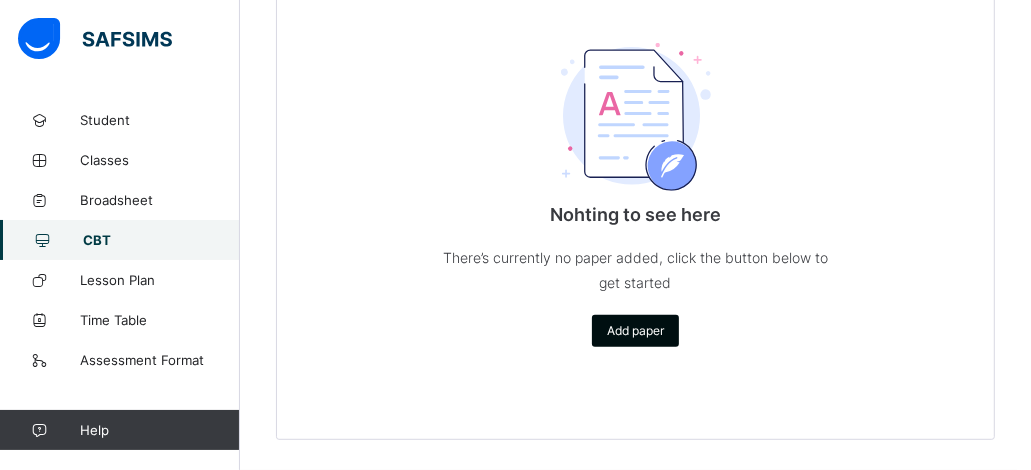 click on "Add paper" at bounding box center [635, 330] 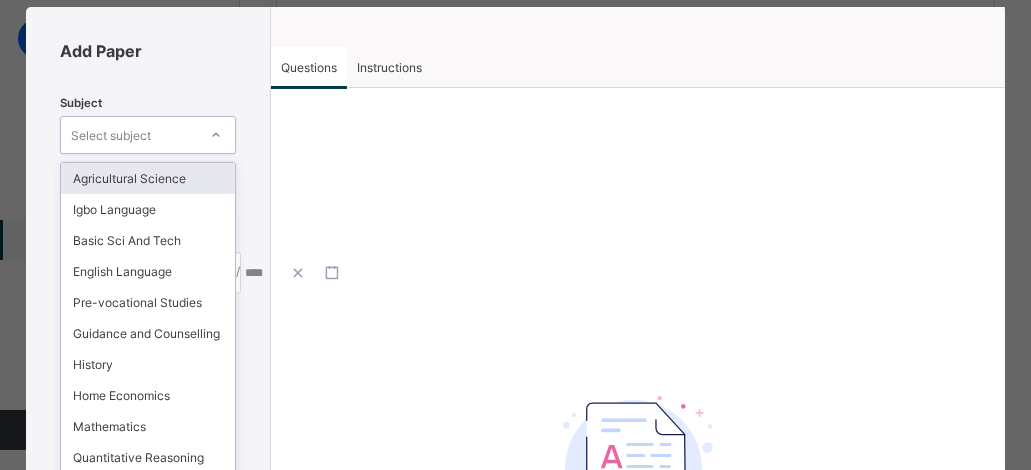 click on "option Agricultural Science focused, 1 of 15. 15 results available. Use Up and Down to choose options, press Enter to select the currently focused option, press Escape to exit the menu, press Tab to select the option and exit the menu. Select subject Agricultural Science Igbo Language Basic Sci And Tech English Language Pre-vocational Studies Guidance and Counselling History Home Economics Mathematics Quantitative Reasoning Verbal Reasoning Writing & Dictation Moral Instruction Religious and National values Cultural/Creative Arts" at bounding box center (148, 135) 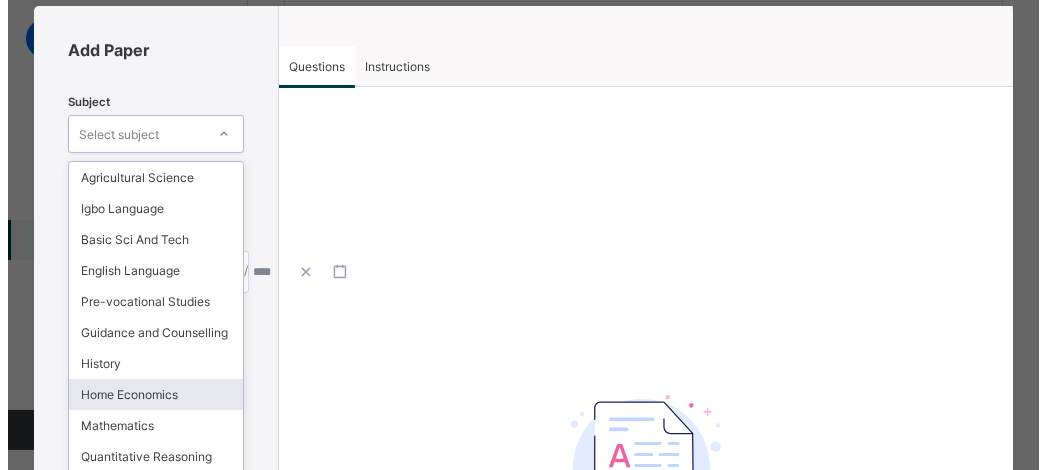 scroll, scrollTop: 240, scrollLeft: 0, axis: vertical 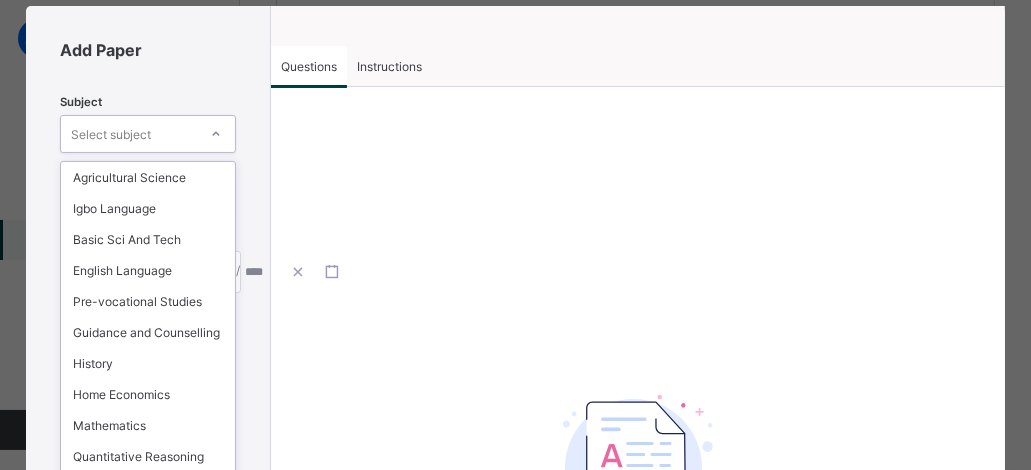 click on "Moral Instruction" at bounding box center (148, 549) 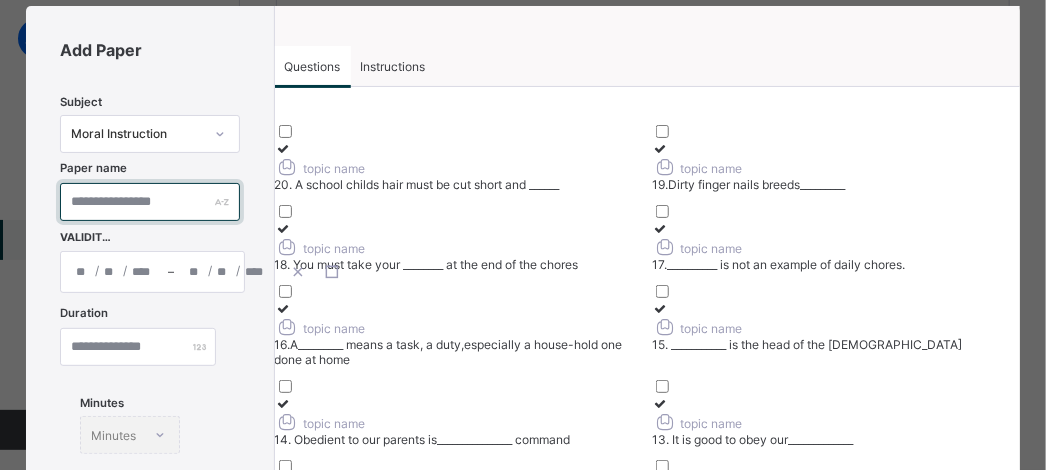 click at bounding box center (149, 202) 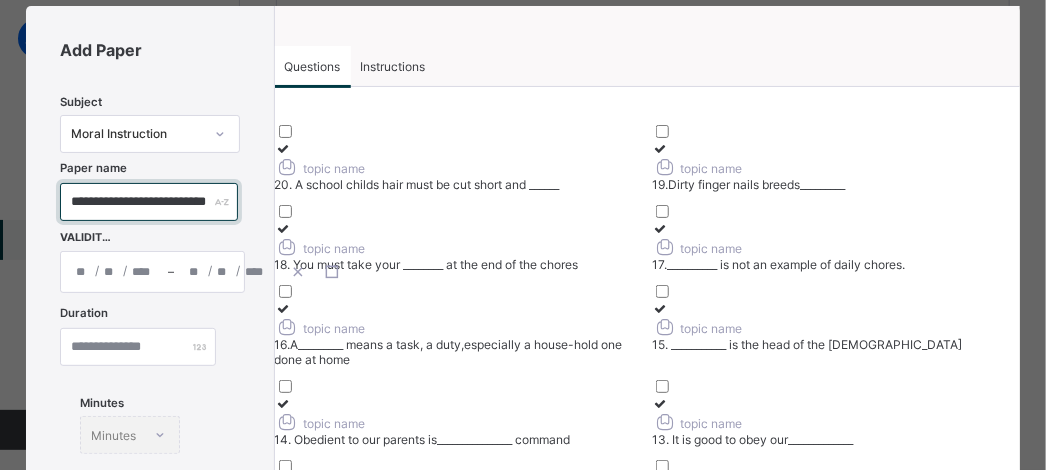 scroll, scrollTop: 0, scrollLeft: 60, axis: horizontal 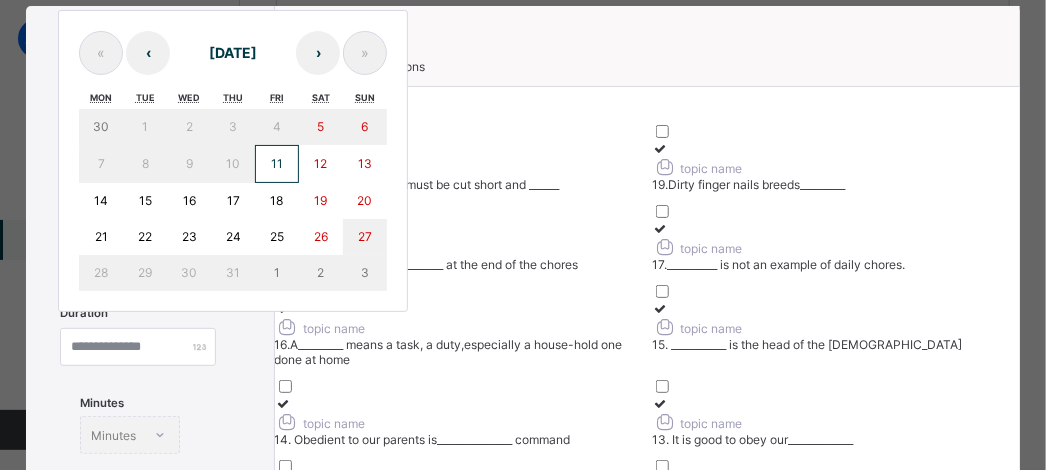 click on "/ / – / / « ‹ [DATE] › » Mon Tue Wed Thu Fri Sat Sun 30 1 2 3 4 5 6 7 8 9 10 11 12 13 14 15 16 17 18 19 20 21 22 23 24 25 26 27 28 29 30 31 1 2 3" at bounding box center [152, 272] 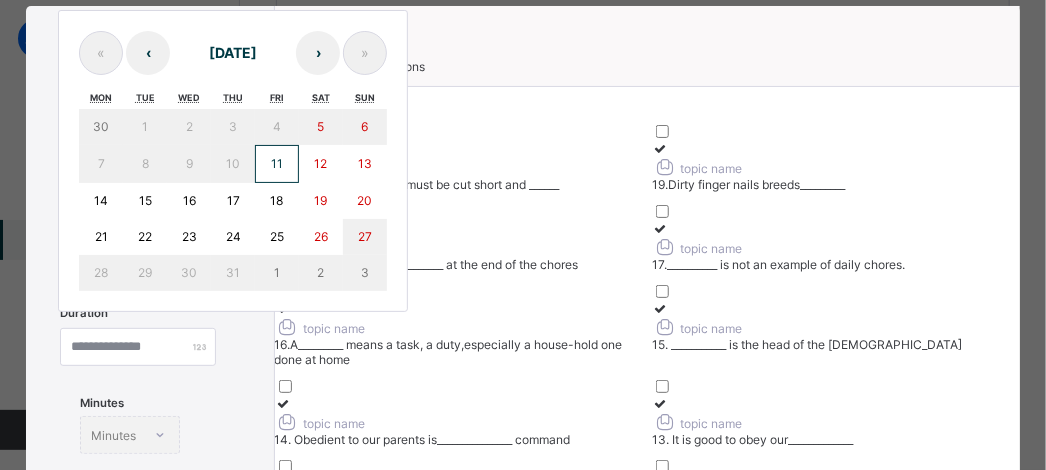 click on "11" at bounding box center (277, 163) 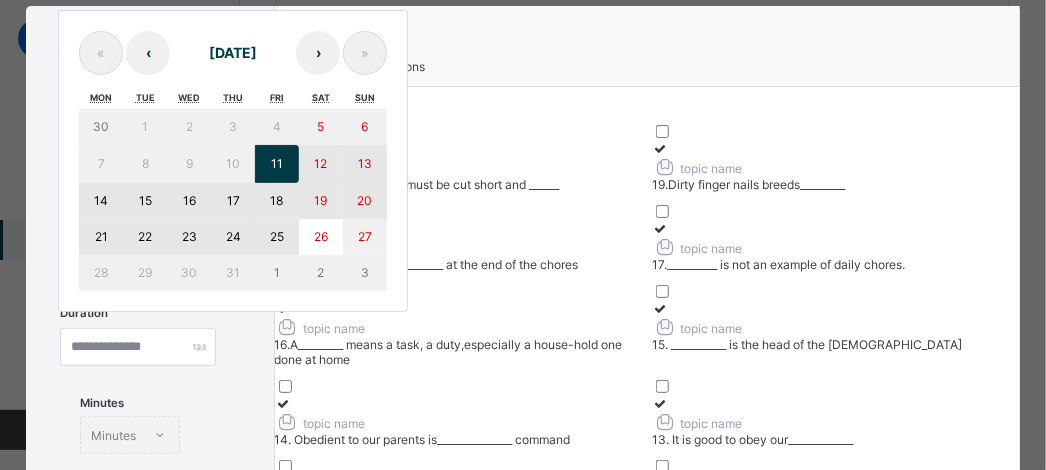 click on "25" at bounding box center [277, 236] 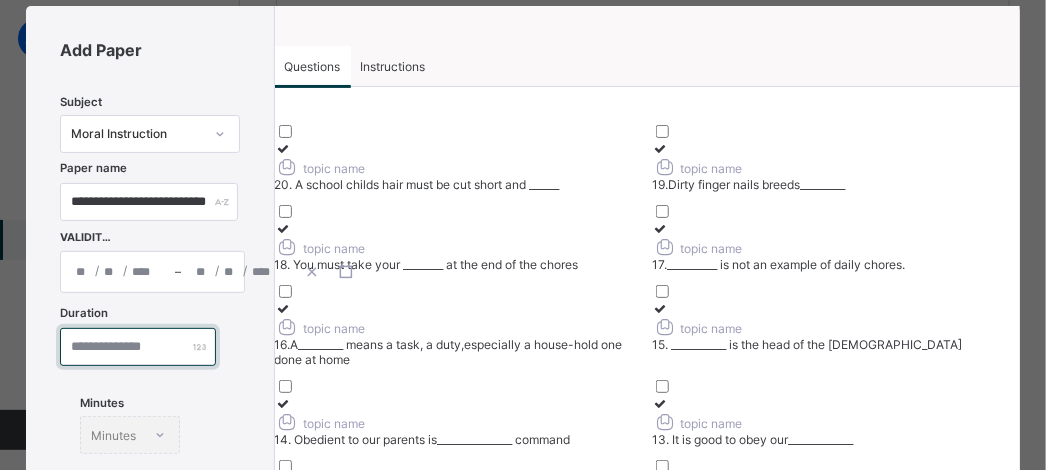 click at bounding box center [138, 347] 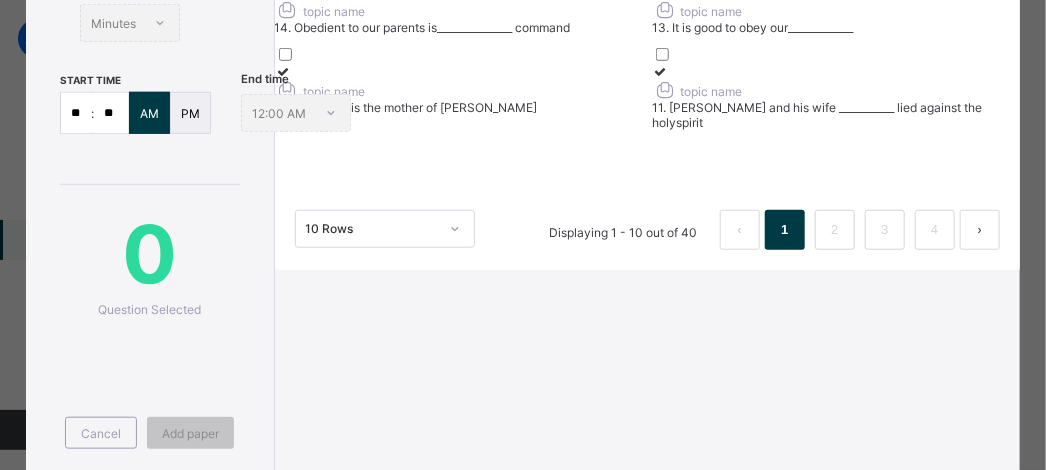 type on "**" 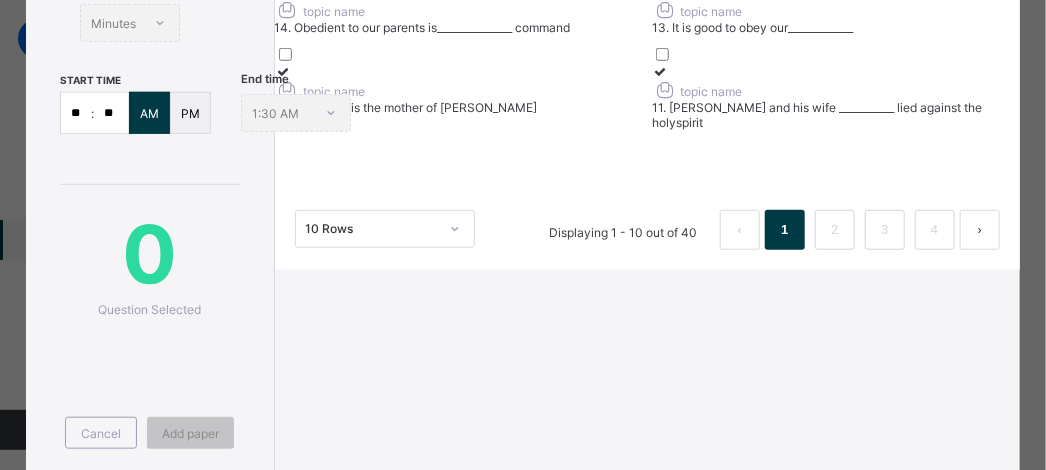 click on ":" at bounding box center (92, 113) 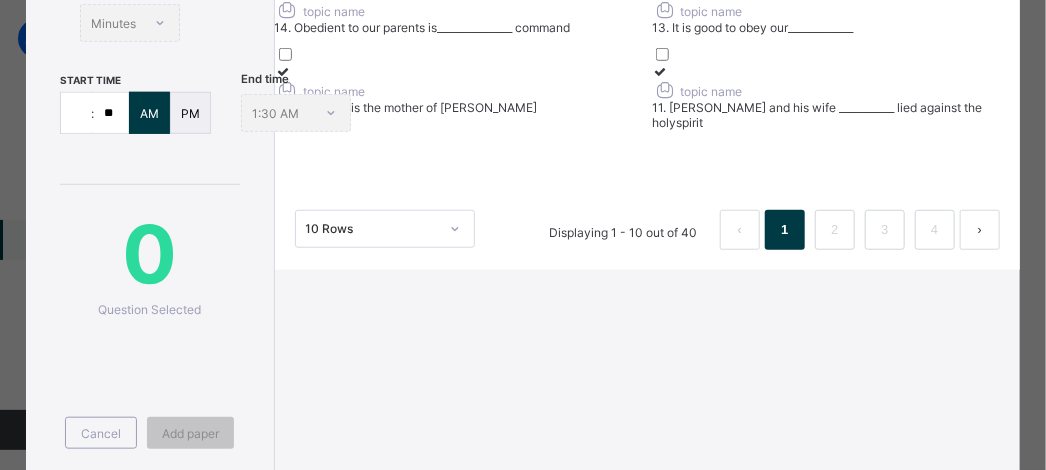 type 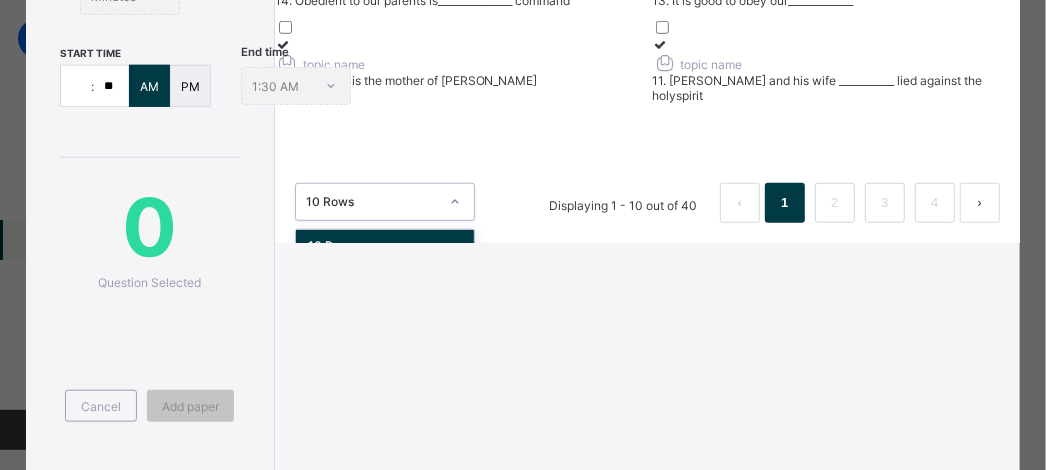 click on "option 10 Rows focused, 1 of 3. 3 results available. Use Up and Down to choose options, press Enter to select the currently focused option, press Escape to exit the menu, press Tab to select the option and exit the menu. 10 Rows 10 Rows 20 Rows 50 Rows Displaying 1 - 10 out of 40 1 2 3 4" at bounding box center [647, 193] 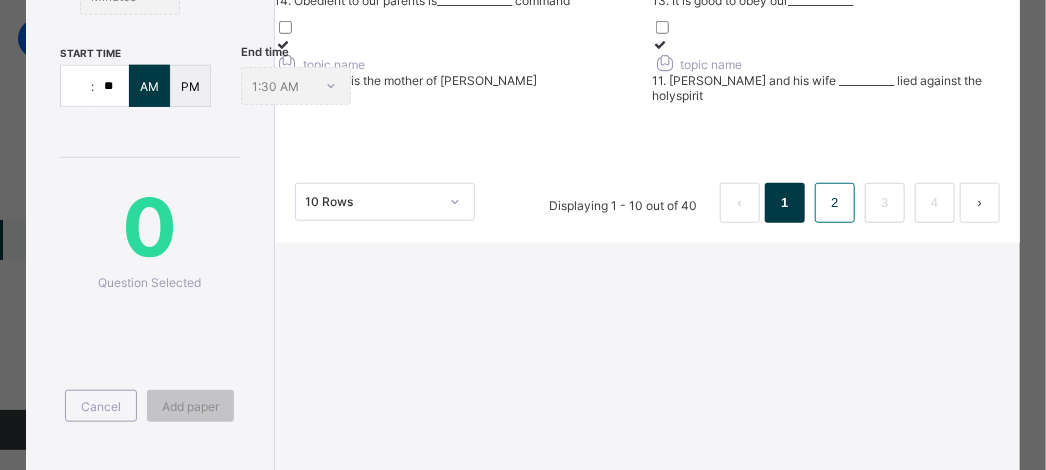 click on "2" at bounding box center (834, 203) 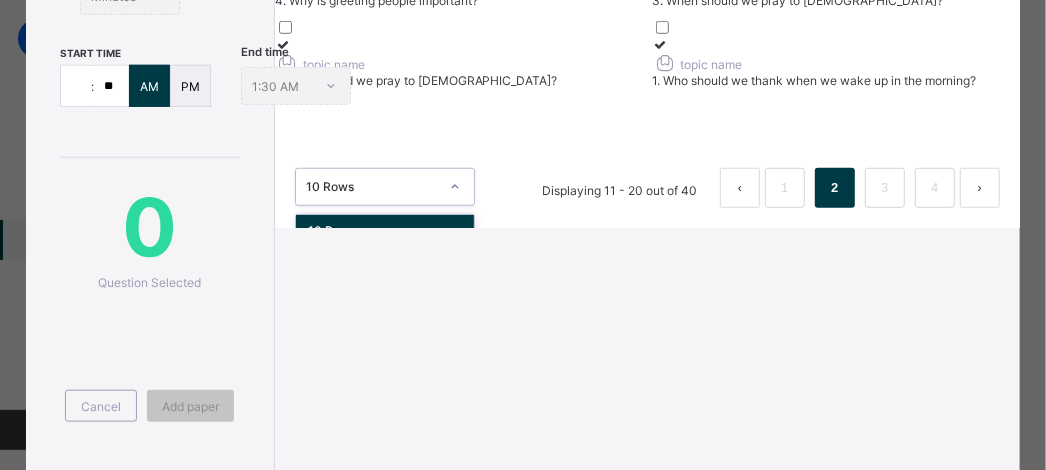 click 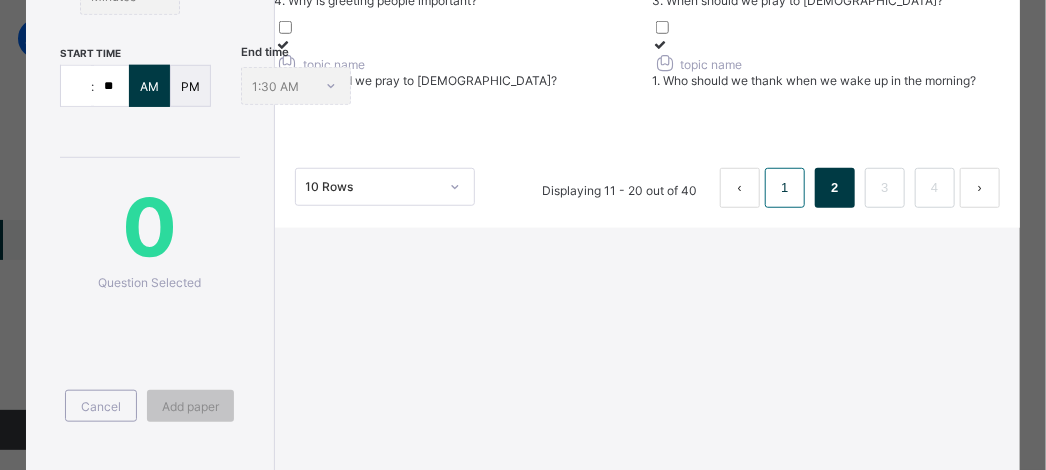 click on "1" at bounding box center [785, 188] 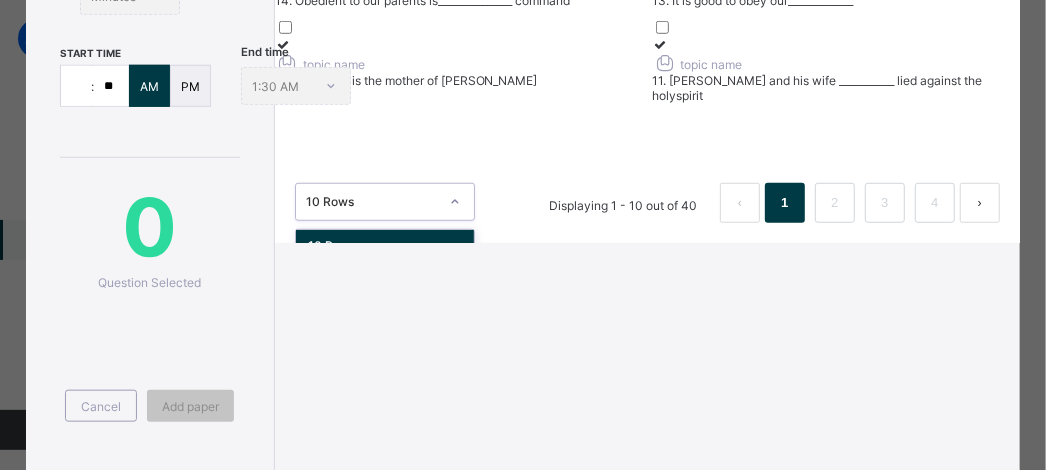 click 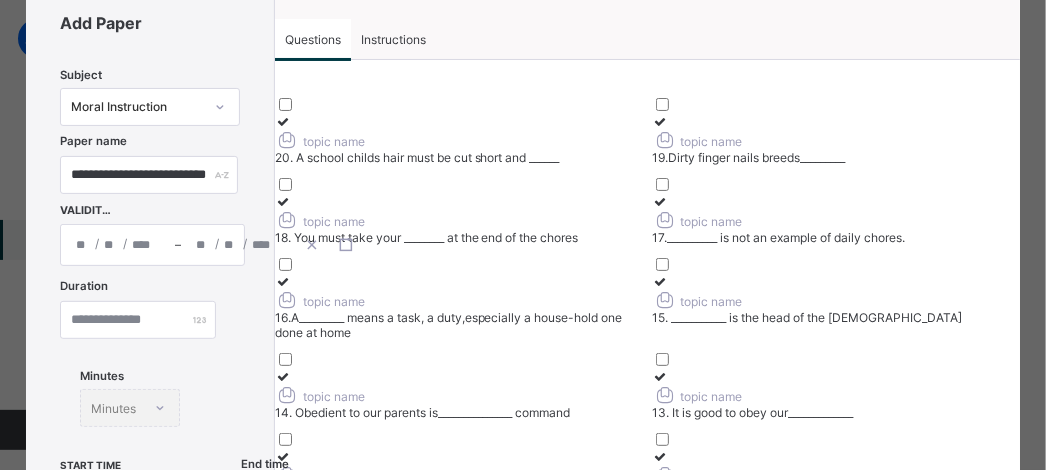 scroll, scrollTop: 0, scrollLeft: 0, axis: both 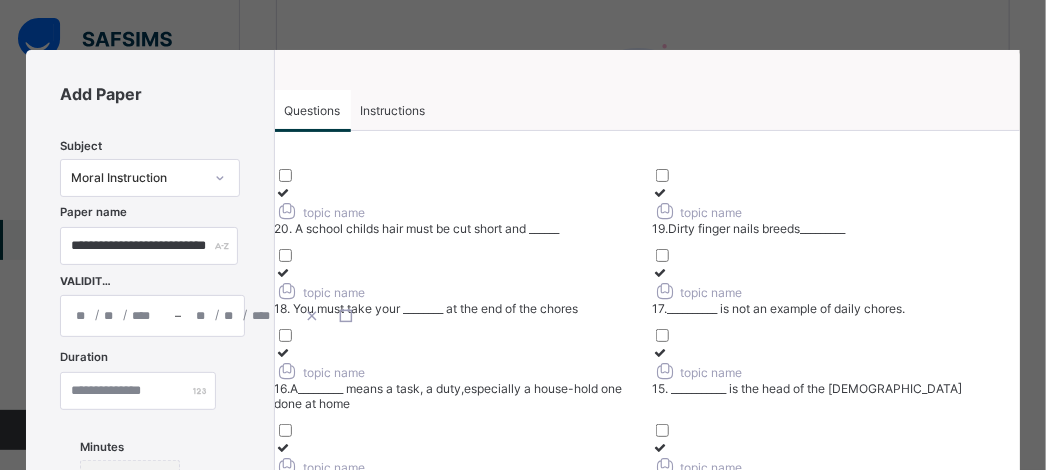 click at bounding box center (283, 192) 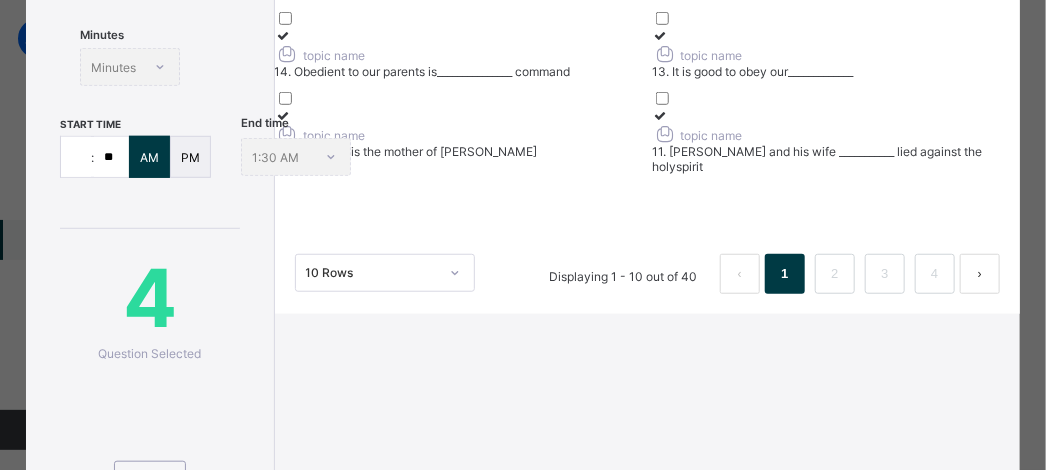 scroll, scrollTop: 0, scrollLeft: 0, axis: both 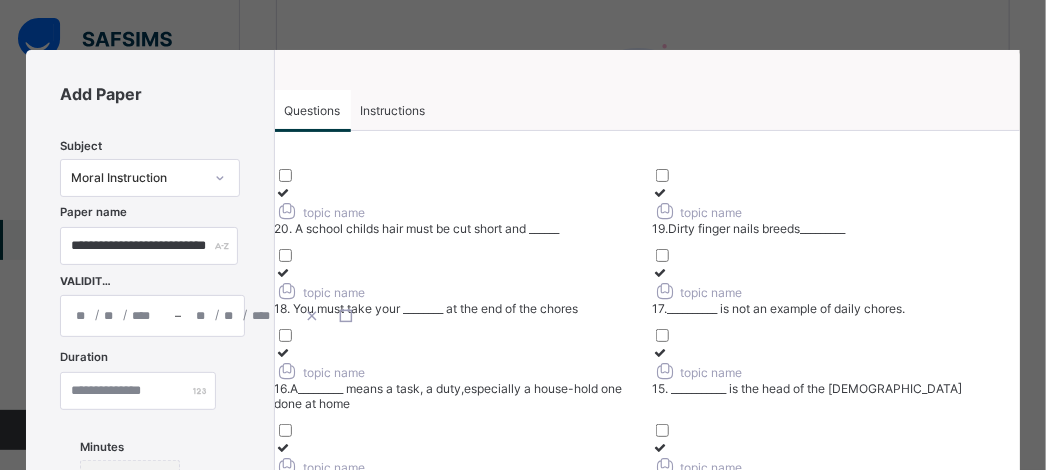 click at bounding box center (283, 352) 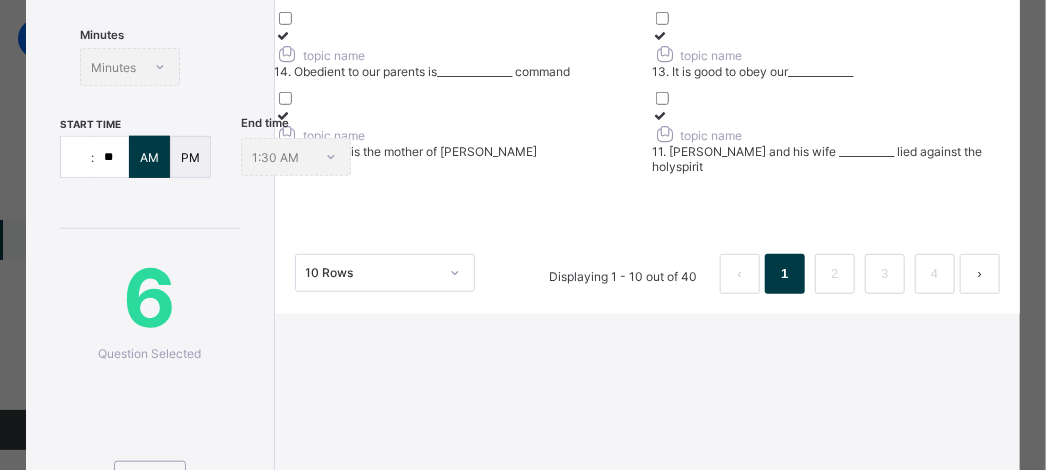 click at bounding box center (283, 35) 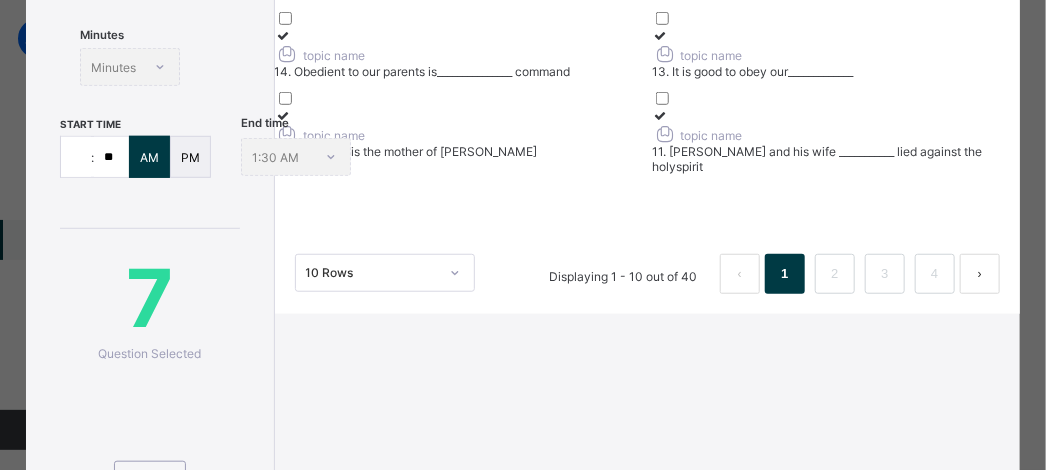 click at bounding box center (660, 35) 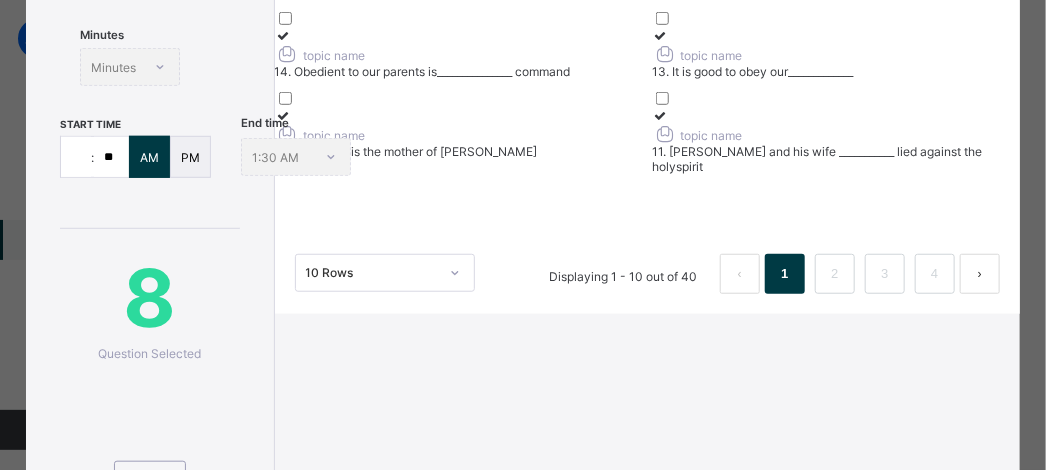 click at bounding box center (283, 115) 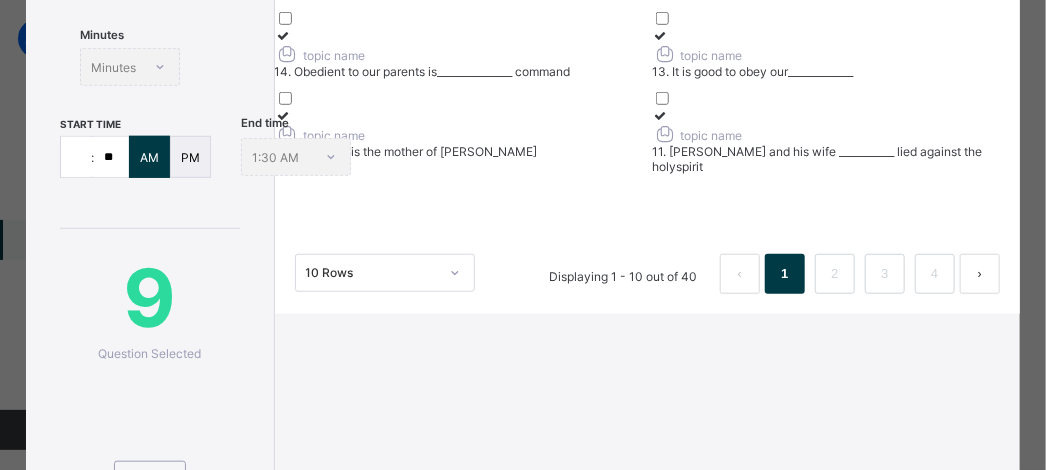 click at bounding box center (660, 115) 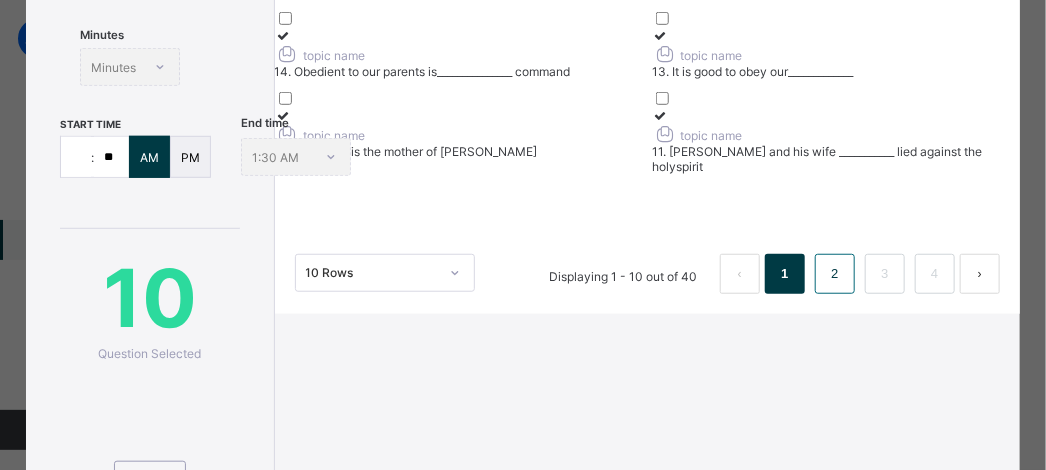 click on "2" at bounding box center [834, 274] 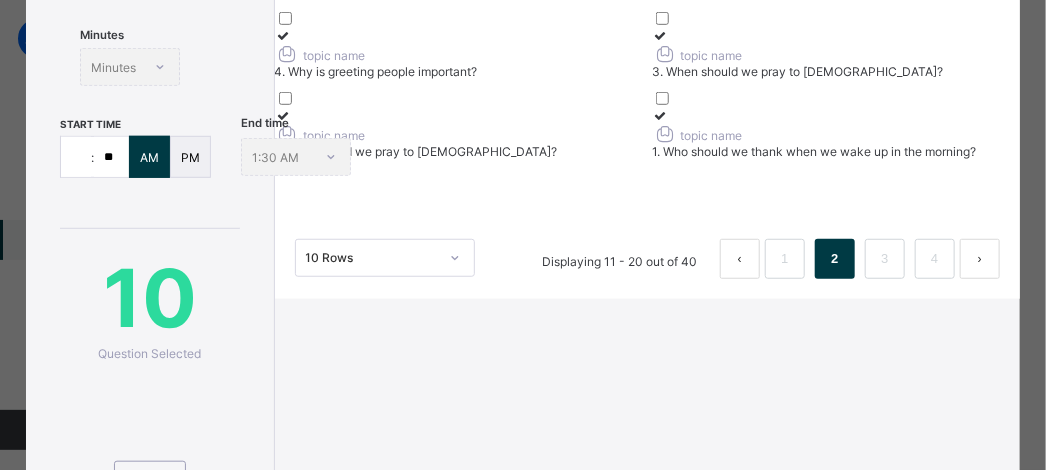 scroll, scrollTop: 0, scrollLeft: 0, axis: both 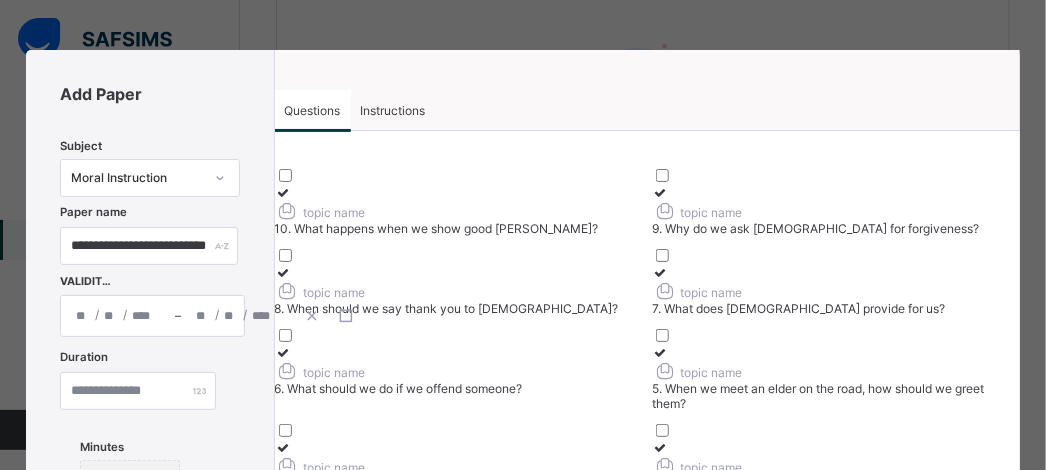 click at bounding box center [283, 192] 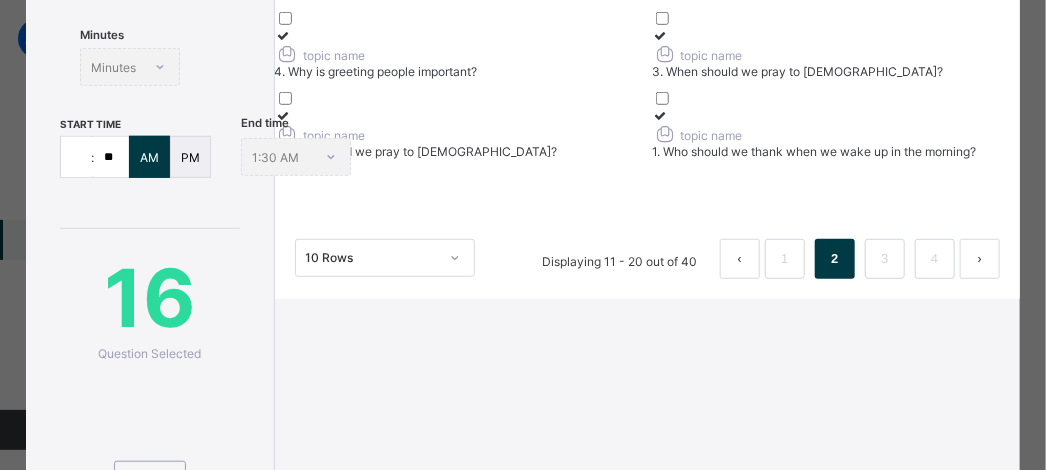 click at bounding box center (283, 35) 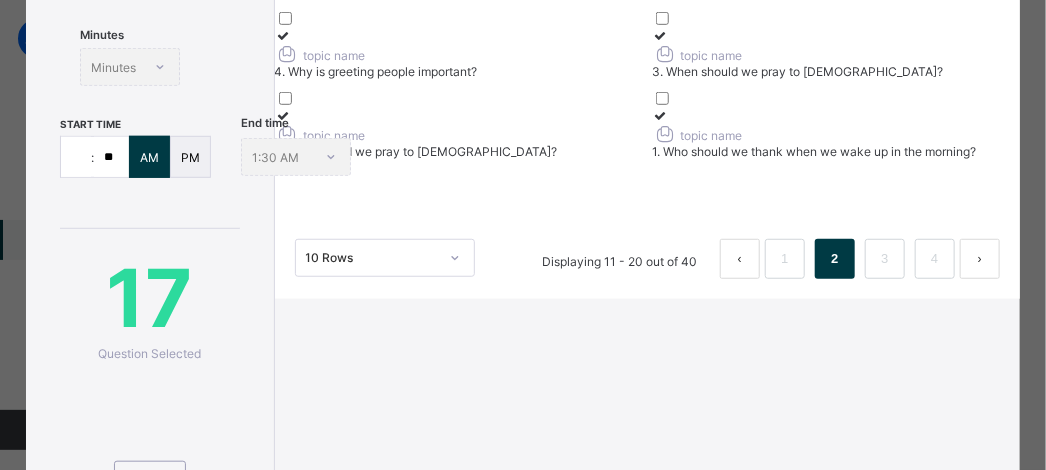 click at bounding box center [660, 35] 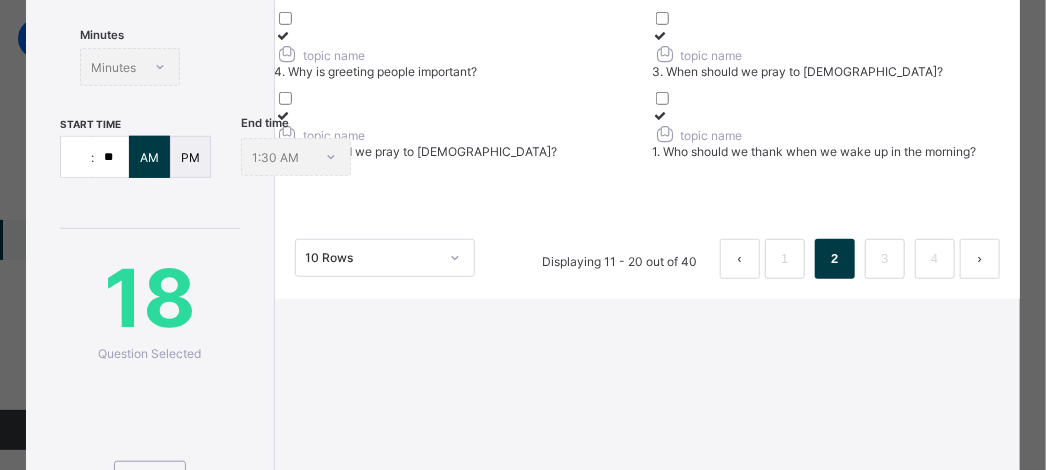 click at bounding box center [283, 115] 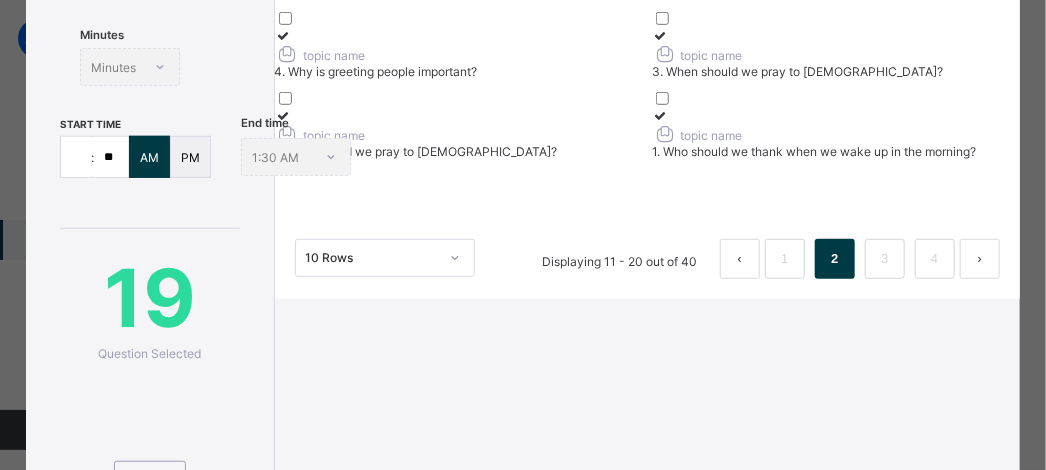 click at bounding box center [660, 115] 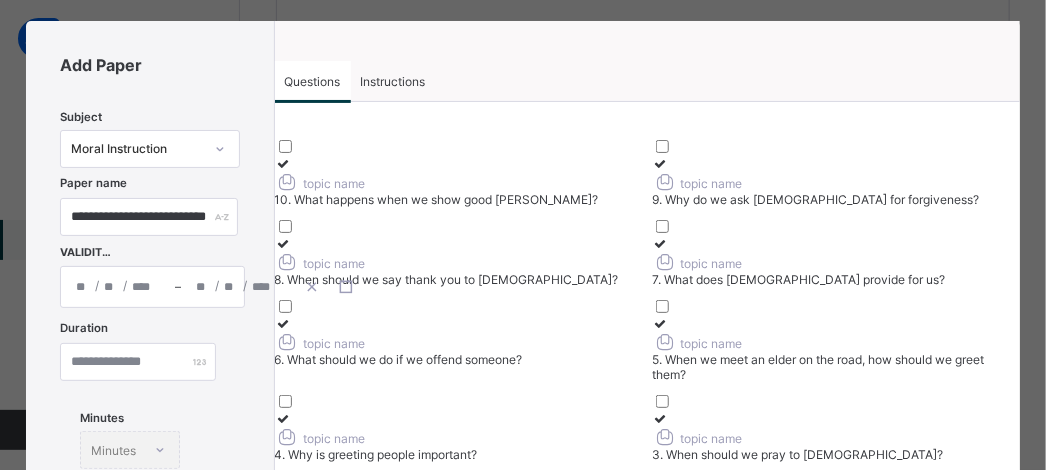 scroll, scrollTop: 0, scrollLeft: 0, axis: both 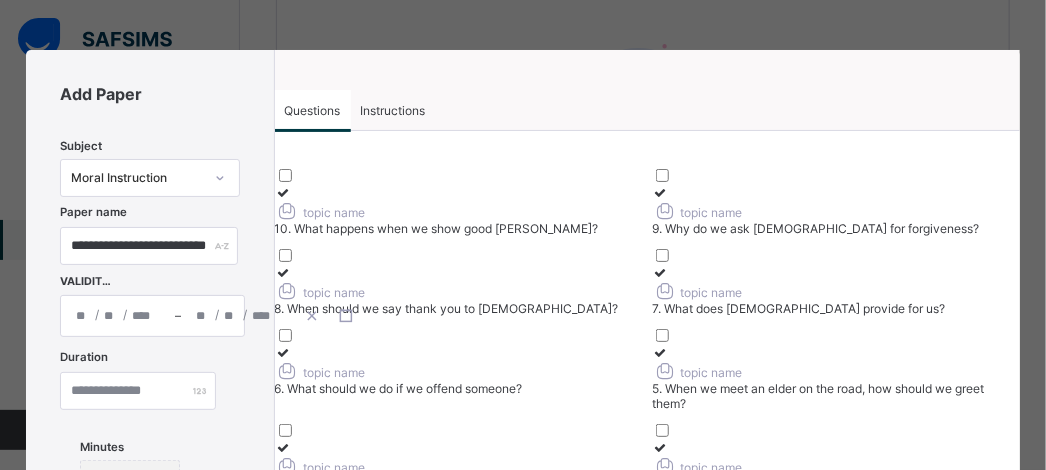 click on "Instructions" at bounding box center [393, 110] 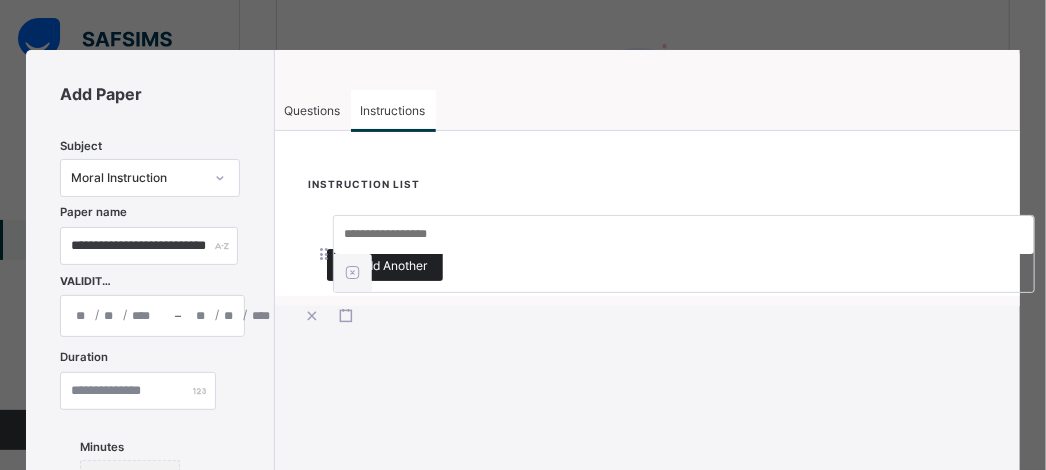 drag, startPoint x: 388, startPoint y: 268, endPoint x: 403, endPoint y: 271, distance: 15.297058 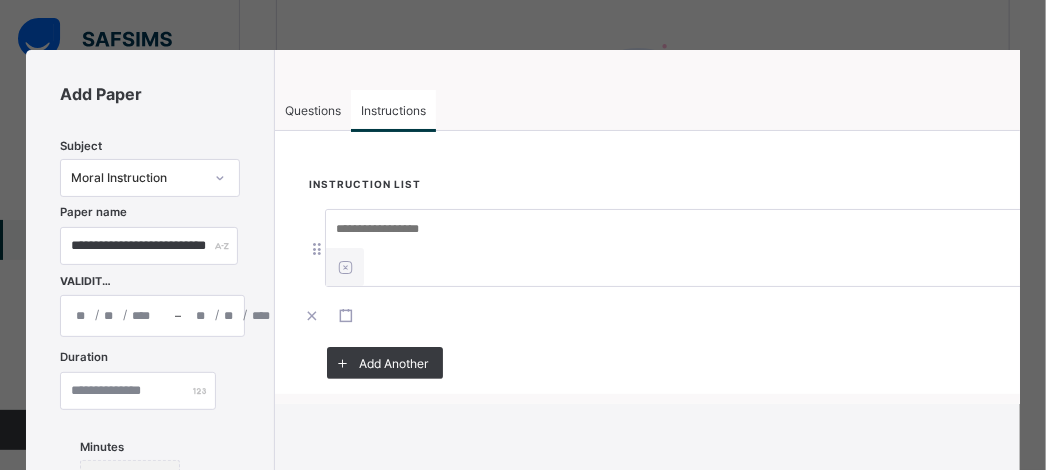click at bounding box center [676, 229] 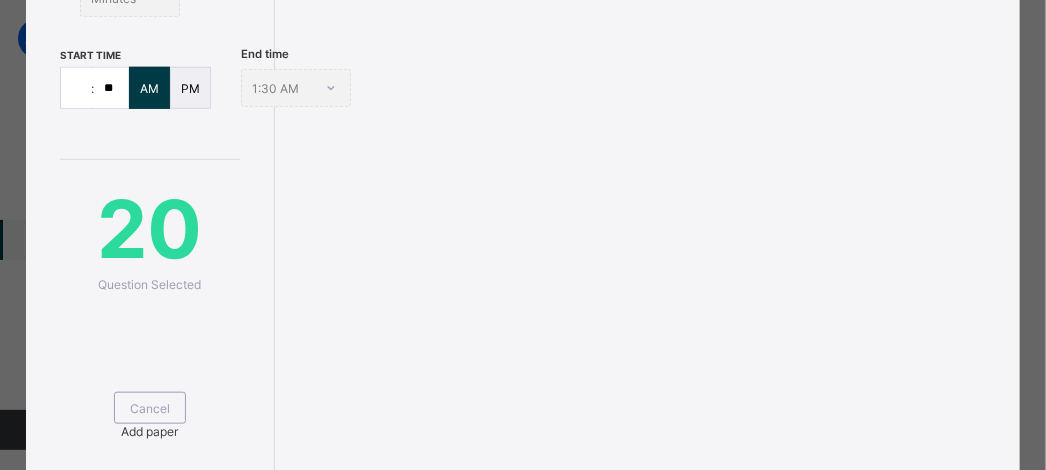 scroll, scrollTop: 512, scrollLeft: 0, axis: vertical 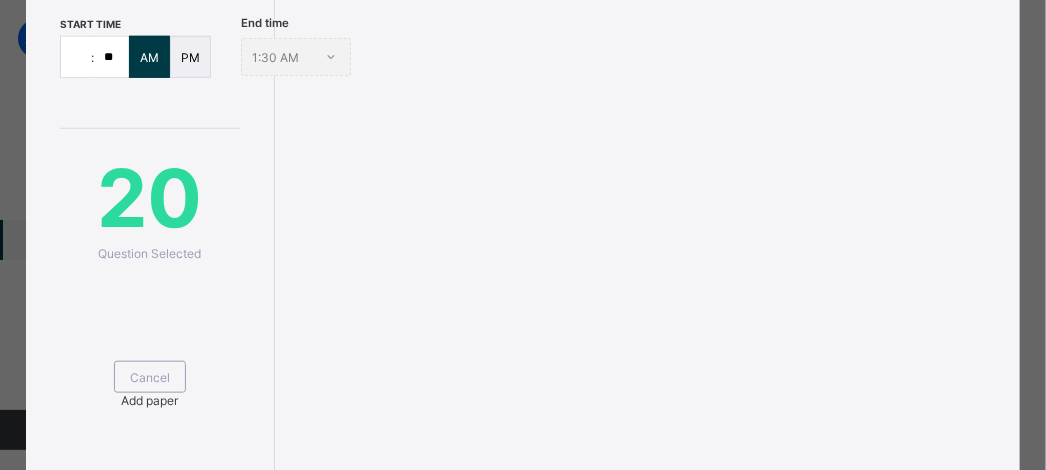 type on "**********" 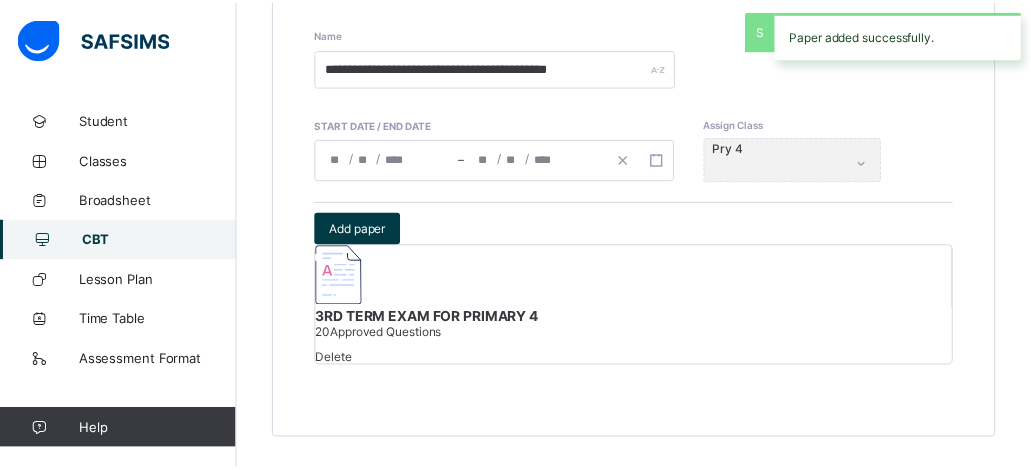 scroll, scrollTop: 499, scrollLeft: 0, axis: vertical 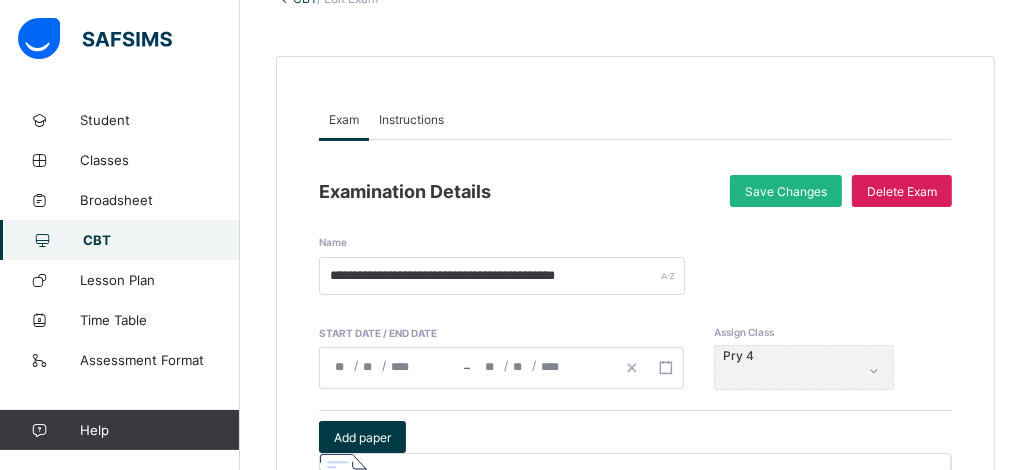 click on "Save Changes" at bounding box center [786, 191] 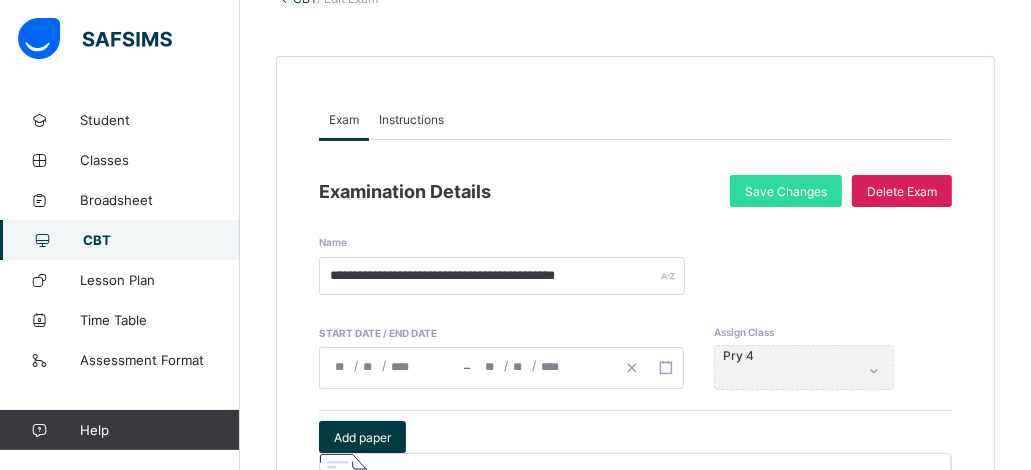click on "CBT" at bounding box center (161, 240) 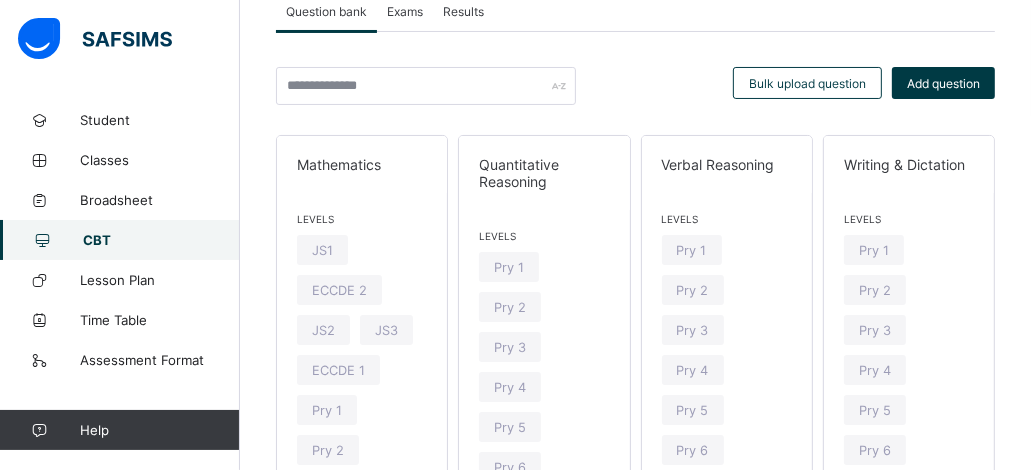 click on "CBT" at bounding box center (161, 240) 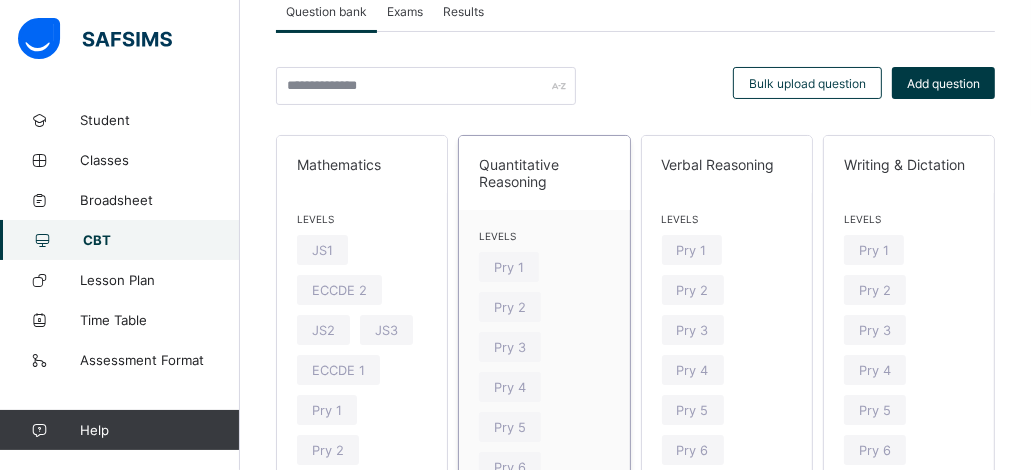 drag, startPoint x: 94, startPoint y: 233, endPoint x: 491, endPoint y: 194, distance: 398.911 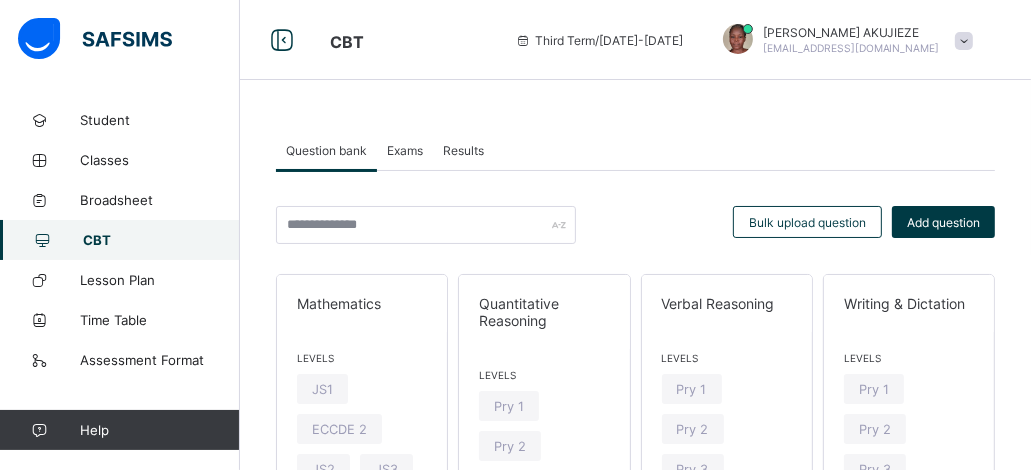 scroll, scrollTop: 0, scrollLeft: 0, axis: both 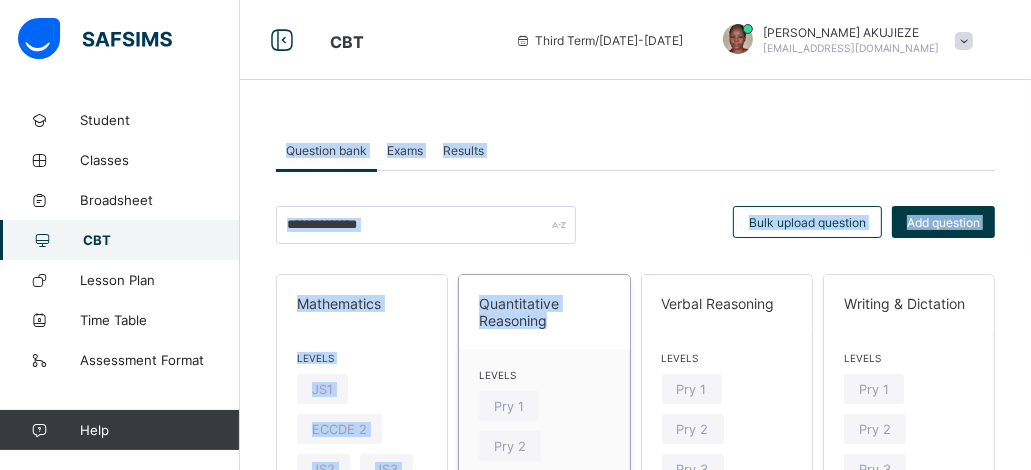 drag, startPoint x: 328, startPoint y: 148, endPoint x: 609, endPoint y: 349, distance: 345.48807 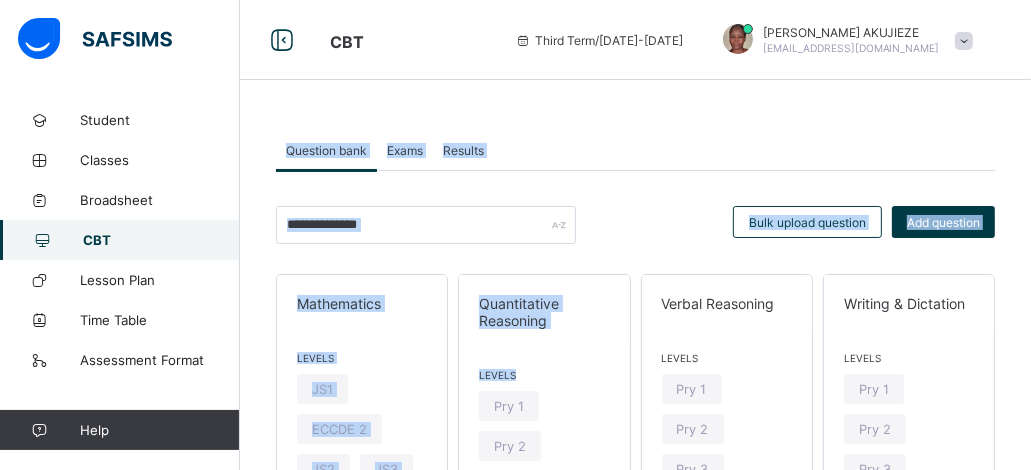 click on "Question bank Exams Results Question bank More Options   Bulk upload question Add question Mathematics Levels JS1 ECCDE 2 JS2 JS3 ECCDE 1 Pry 1 Pry 2 Pry 3 Pry 4 Pry 5 Pry 6 Pre ECC Quantitative Reasoning Levels Pry 1 Pry 2 Pry 3 Pry 4 Pry 5 Pry 6 Verbal Reasoning Levels Pry 1 Pry 2 Pry 3 Pry 4 Pry 5 Pry 6 Writing & Dictation Levels Pry 1 Pry 2 Pry 3 Pry 4 Pry 5 Pry 6 Agricultural Science Levels JS1 JS2 JS3 Pry 1 Pry 2 Pry 3 Pry 4 Pry 5 Pry 6 Home Economics Levels JS1 JS2 JS3 Pry 4 Pry 1 Pry 2 Pry 3 Pry 5 Pry 6 Igbo Language Levels ECCDE 1 ECCDE 2 Pry 1 Pry 2 Pry 3 Pry 4 Pry 5 Pry 6 JS1 JS2 JS3 Pre ECC Basic Sci And Tech Levels Pry 1 Pry 2 Pry 3 Pry 4 Pry 5 Pry 6 English Language Levels JS1 JS2 JS3 Pry 1 Pry 2 Pry 3 Pry 4 Pry 5 Pry 6 ECCDE 1 ECCDE 2 Pre ECC Pre-vocational Studies Levels Pry 1 Pry 2 Pry 3 Pry 4 Pry 5 Pry 6 Guidance And Counselling Levels Pry 1 Pry 2 Pry 3 Pry 4 Pry 5 Pry 6 JS1 JS2 JS3 Cultural/creative Arts Levels JS1 JS2 JS3 Pry 1 Pry 2 Pry 3 Pry 4 Pry 5 Pry 6 Religious And National Values ×" at bounding box center [635, 1294] 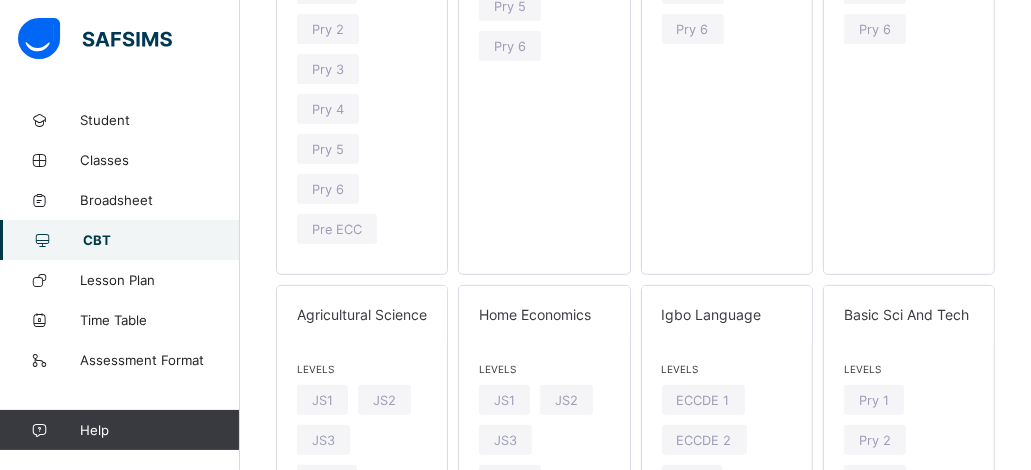 scroll, scrollTop: 600, scrollLeft: 0, axis: vertical 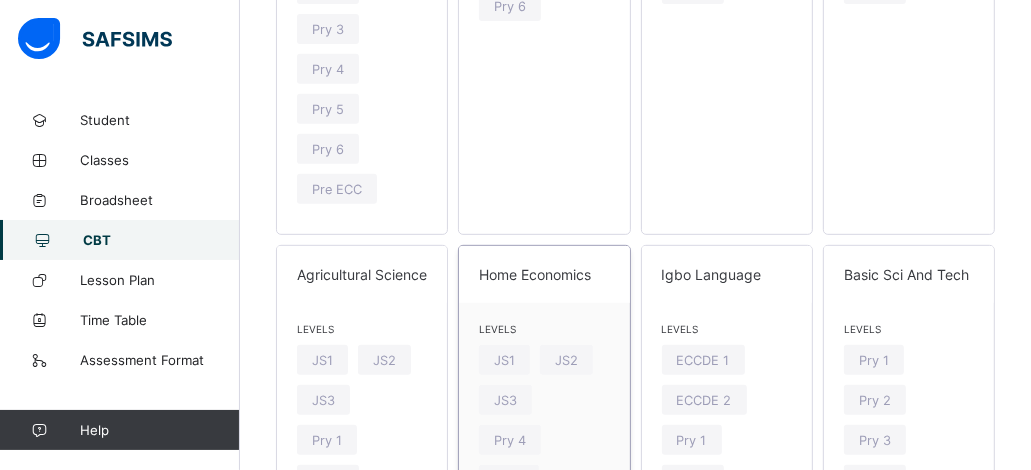 click on "Home Economics" at bounding box center (544, 274) 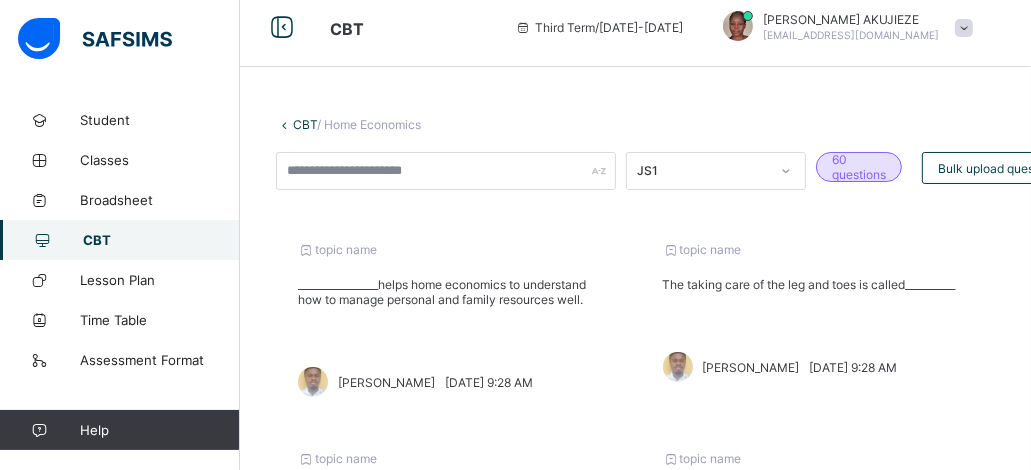 scroll, scrollTop: 0, scrollLeft: 0, axis: both 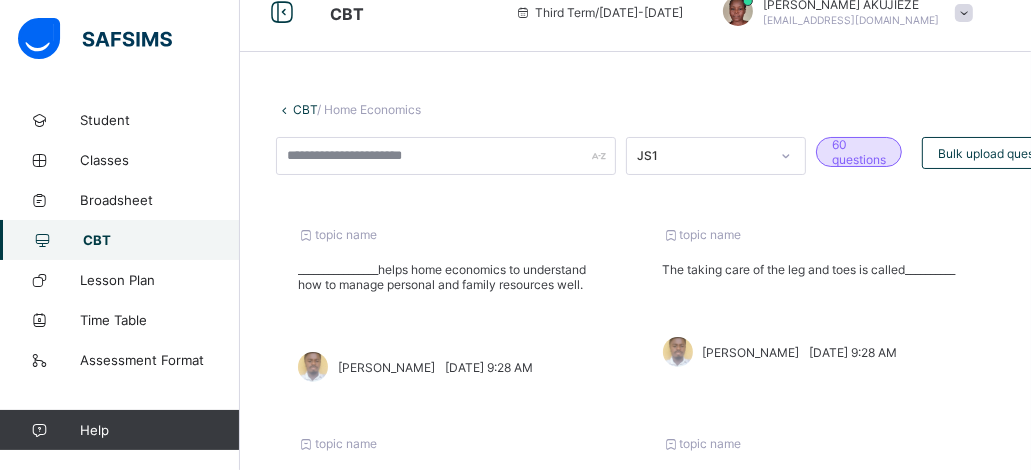 click on "JS1" at bounding box center (716, 156) 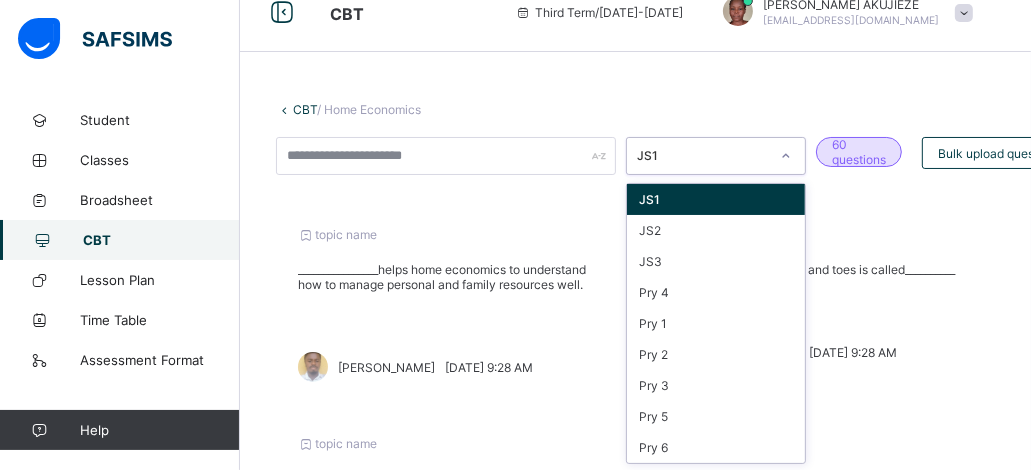 scroll, scrollTop: 31, scrollLeft: 0, axis: vertical 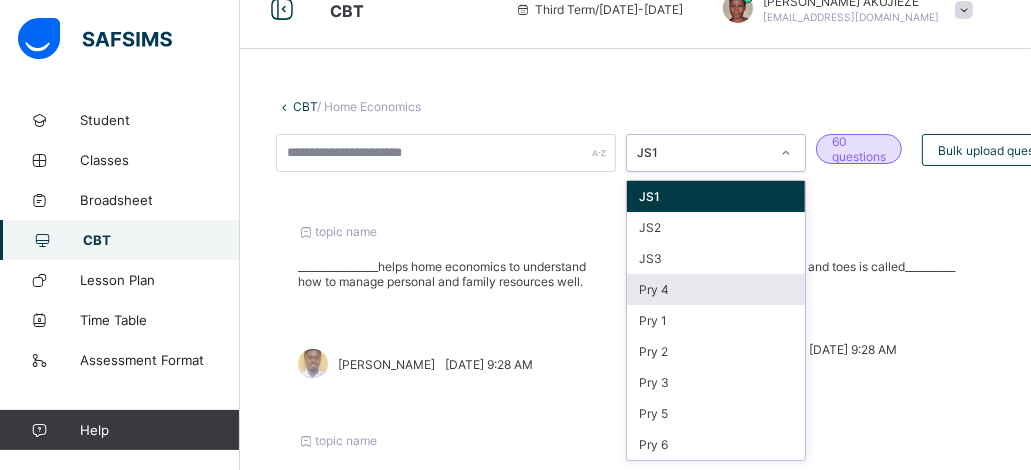 click on "Pry 4" at bounding box center (716, 289) 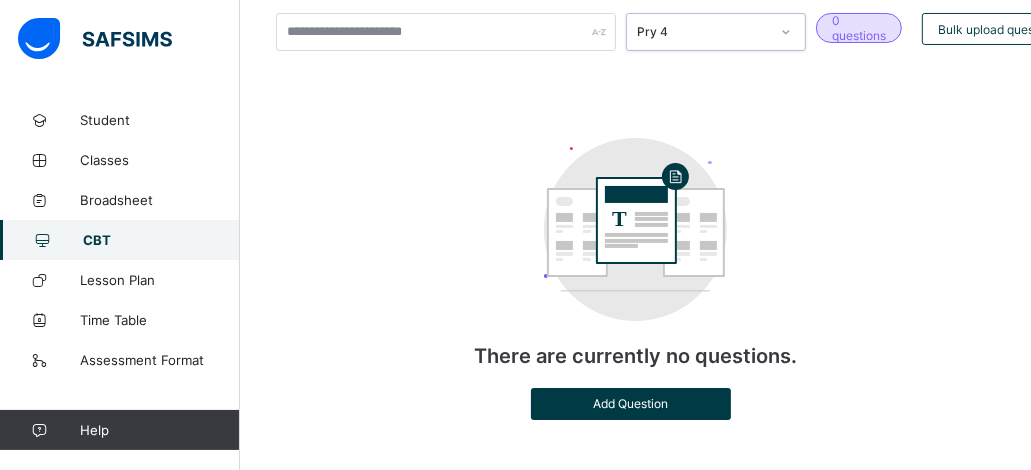 scroll, scrollTop: 183, scrollLeft: 0, axis: vertical 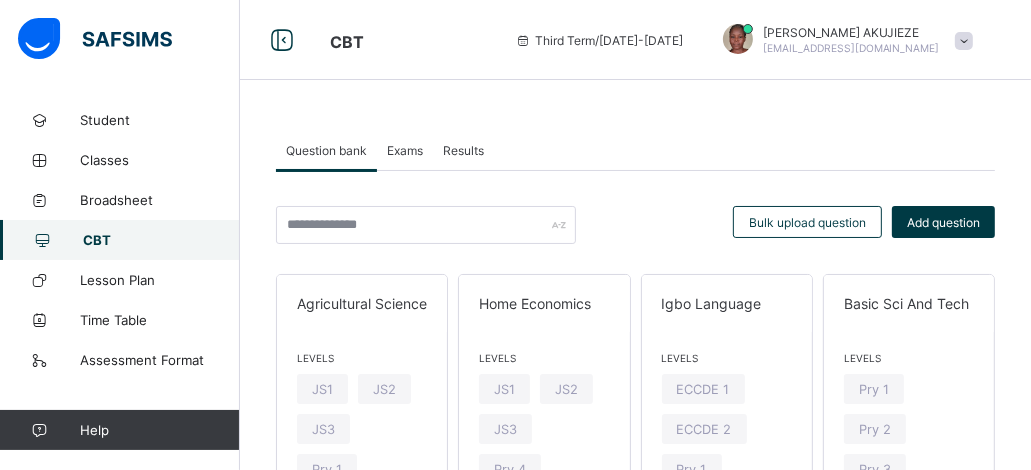 click on "Question bank" at bounding box center (326, 150) 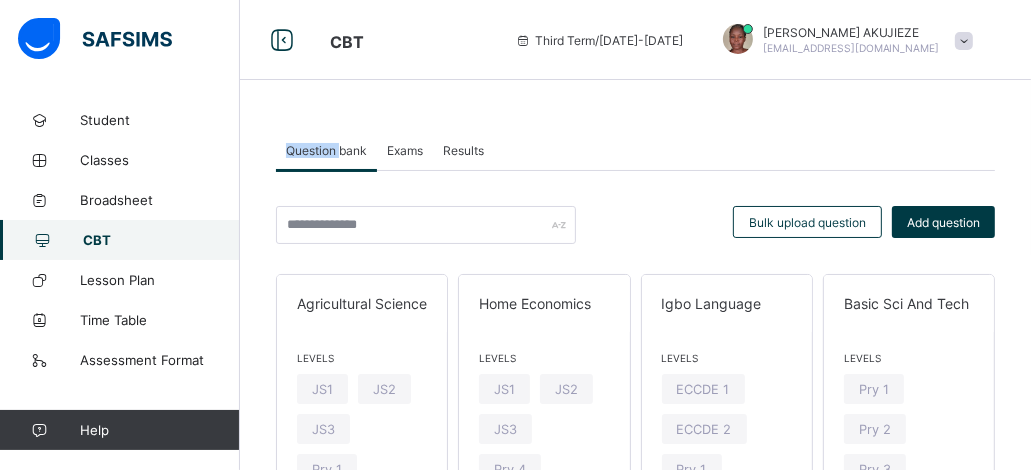 click on "Question bank" at bounding box center [326, 150] 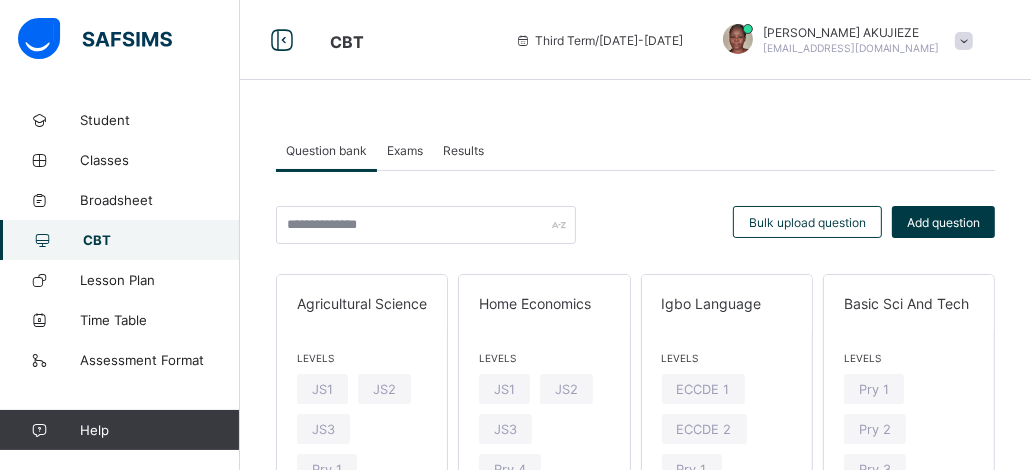 click on "Exams" at bounding box center [405, 150] 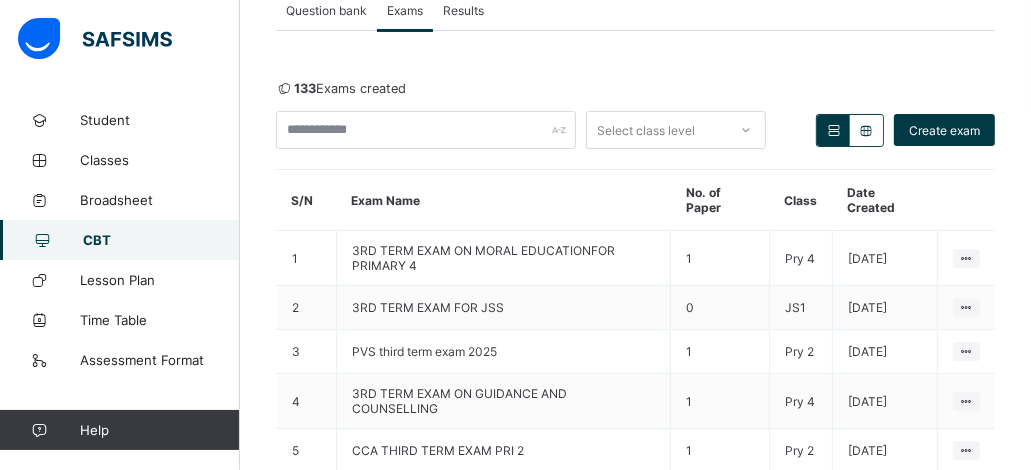 scroll, scrollTop: 160, scrollLeft: 0, axis: vertical 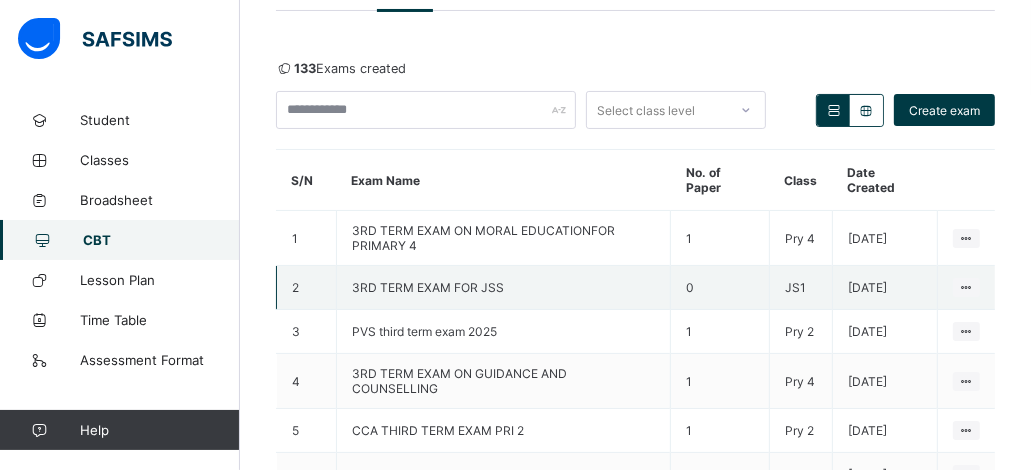 click on "3RD TERM EXAM FOR JSS" at bounding box center [504, 288] 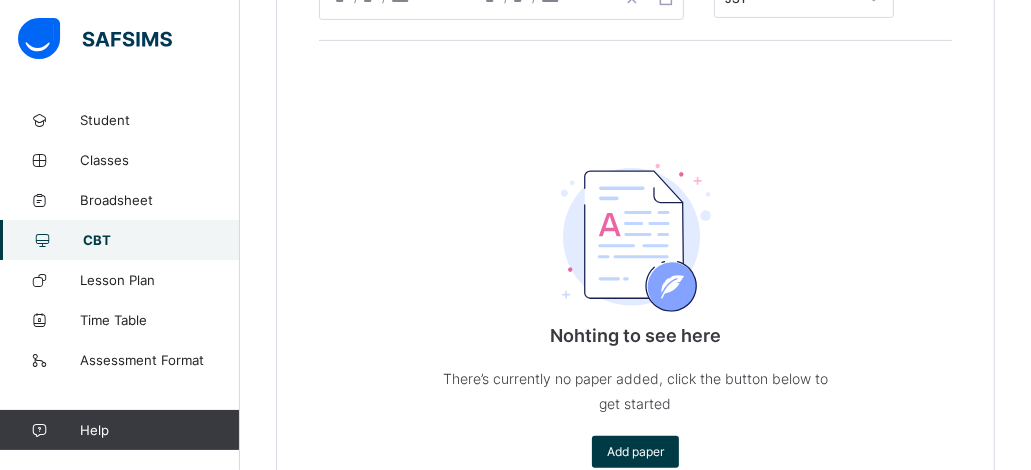 scroll, scrollTop: 520, scrollLeft: 0, axis: vertical 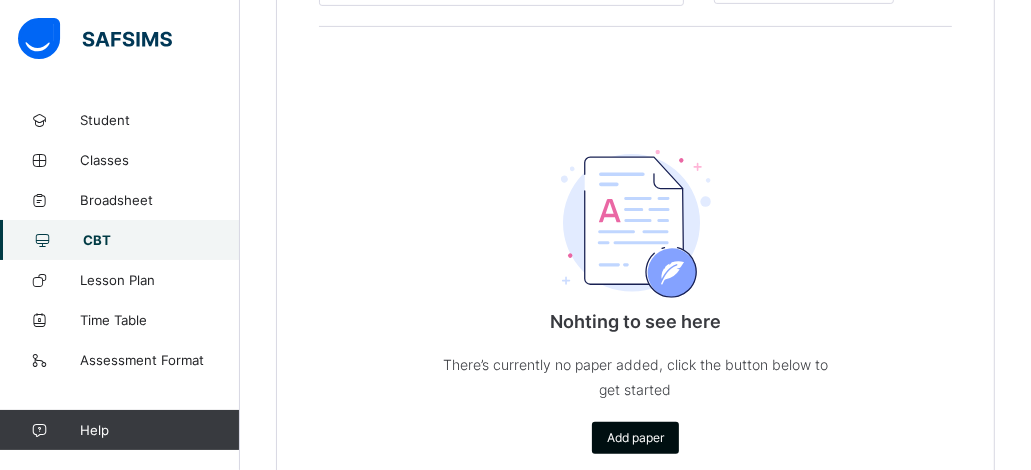 click on "Add paper" at bounding box center (635, 437) 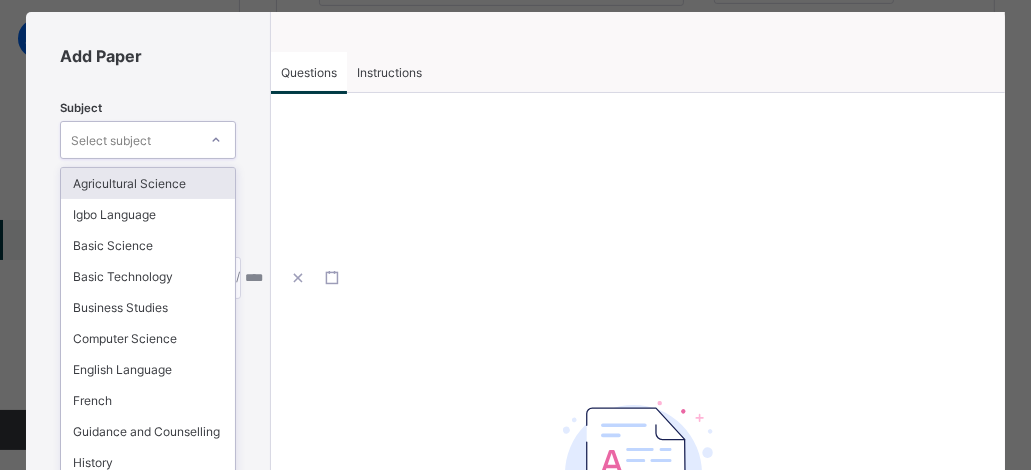 click on "option Agricultural Science focused, 1 of 21. 21 results available. Use Up and Down to choose options, press Enter to select the currently focused option, press Escape to exit the menu, press Tab to select the option and exit the menu. Select subject Agricultural Science Igbo Language Basic Science Basic Technology Business Studies Computer Science English Language French Guidance and Counselling History Home Economics Information And Communication Technology Literature In English Mathematics Physical And Health Education Social Studies Security Education Moral Instruction [DEMOGRAPHIC_DATA] Religious Studies Cultural/Creative Arts Civic Education" at bounding box center [148, 140] 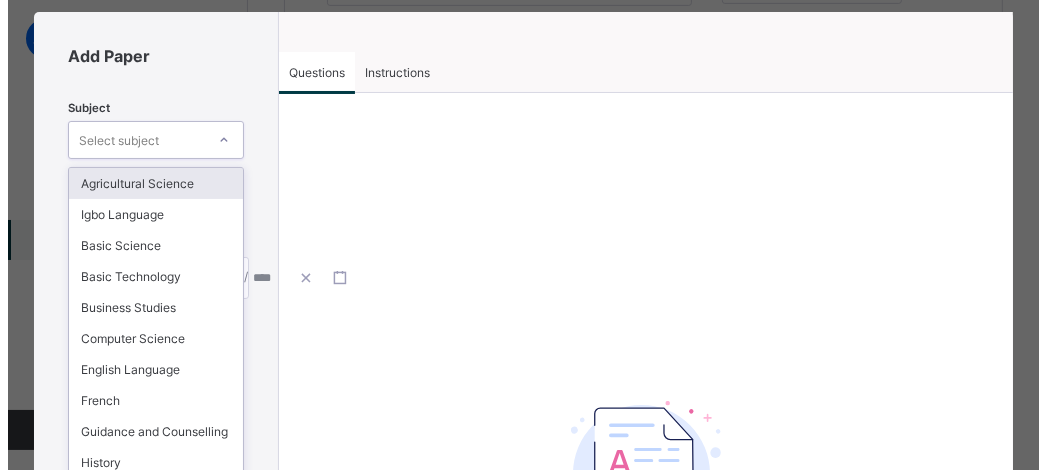 scroll, scrollTop: 44, scrollLeft: 0, axis: vertical 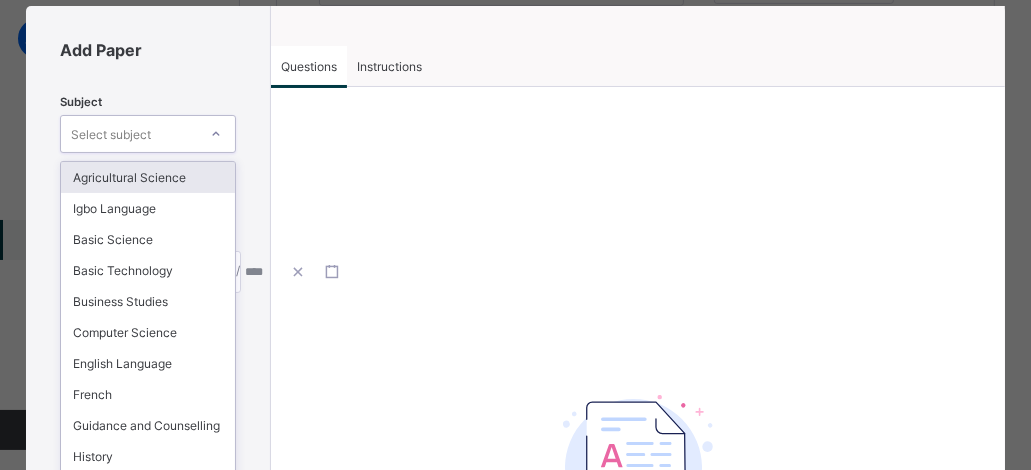 click on "Agricultural Science" at bounding box center (148, 177) 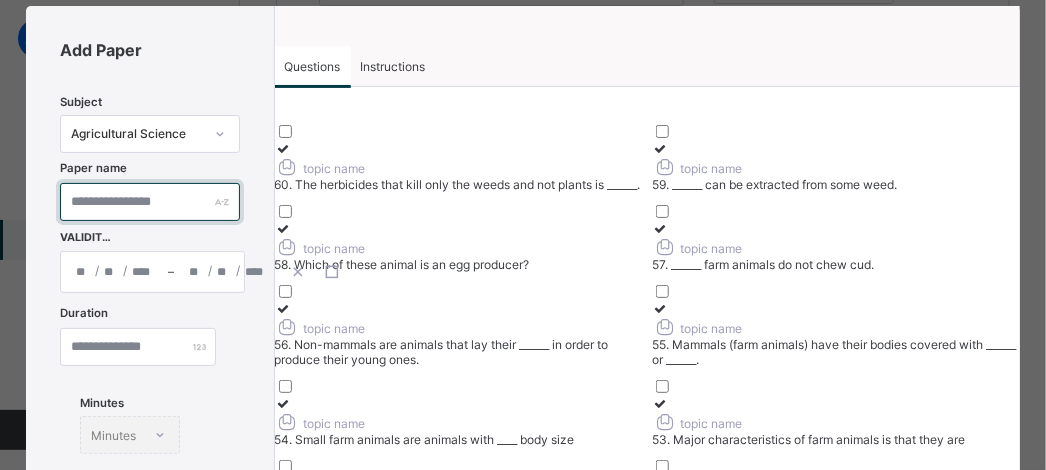 click at bounding box center [149, 202] 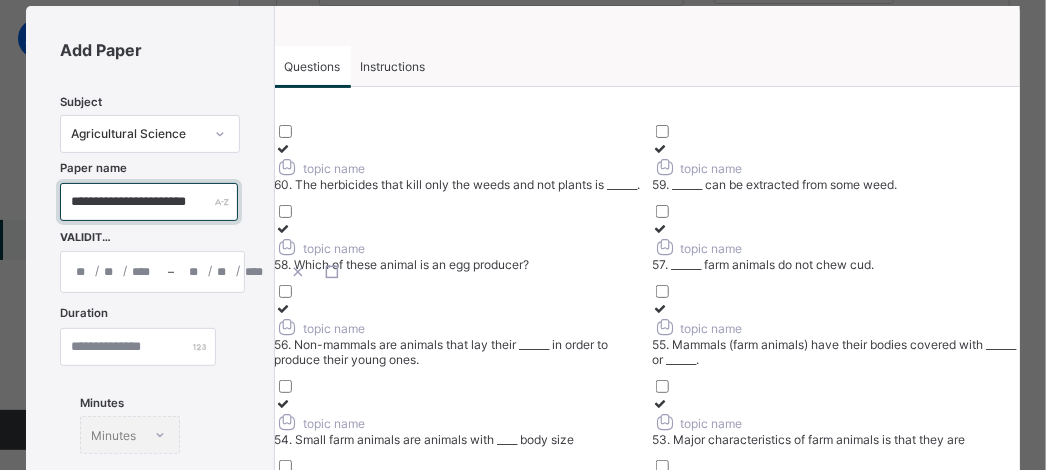 scroll, scrollTop: 0, scrollLeft: 24, axis: horizontal 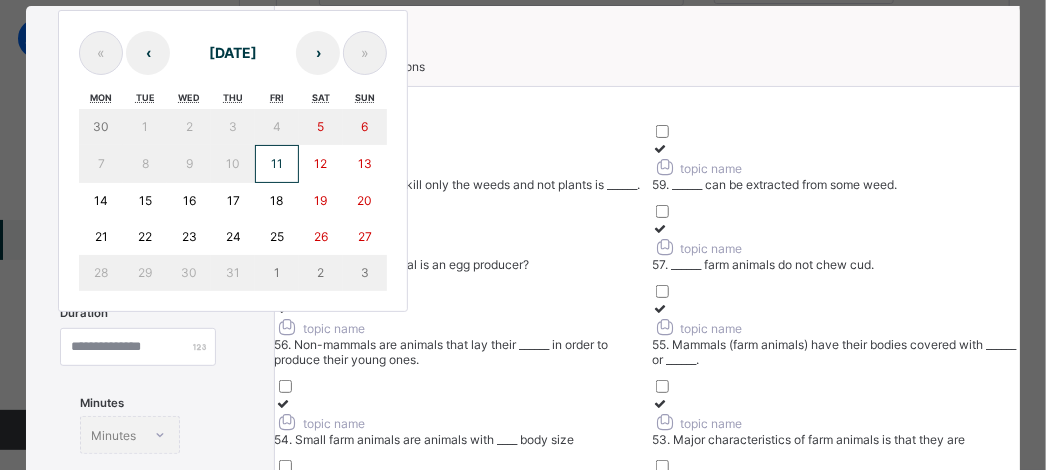 click on "/ / – / / « ‹ [DATE] › » Mon Tue Wed Thu Fri Sat Sun 30 1 2 3 4 5 6 7 8 9 10 11 12 13 14 15 16 17 18 19 20 21 22 23 24 25 26 27 28 29 30 31 1 2 3" at bounding box center (152, 272) 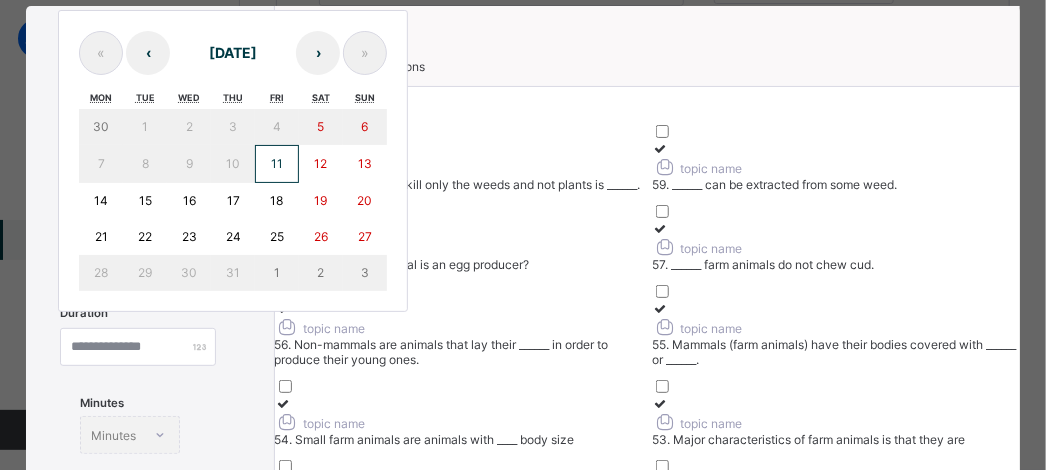 click on "11" at bounding box center (277, 163) 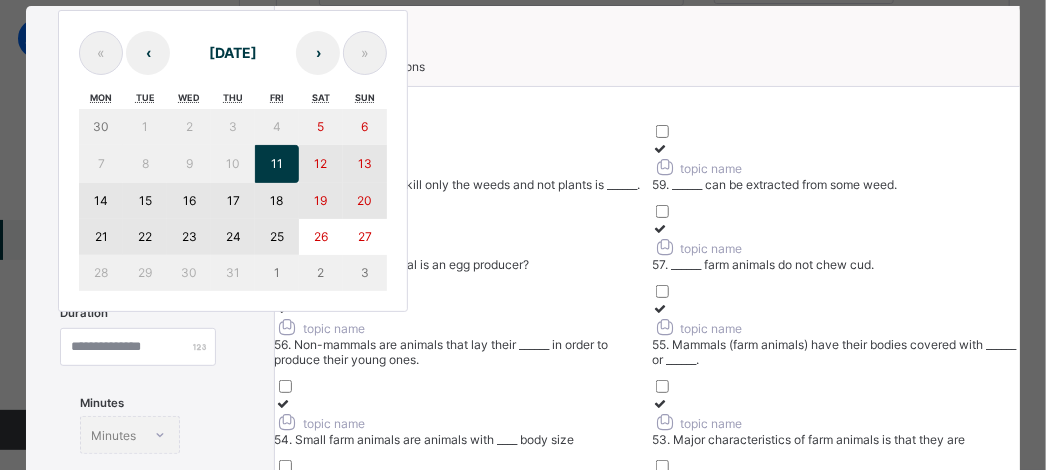 click on "25" at bounding box center (277, 236) 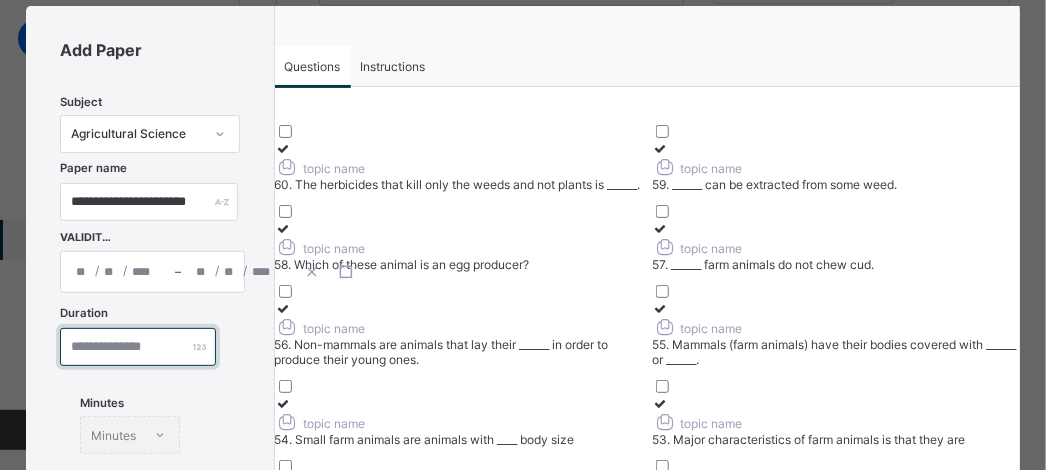 type on "*" 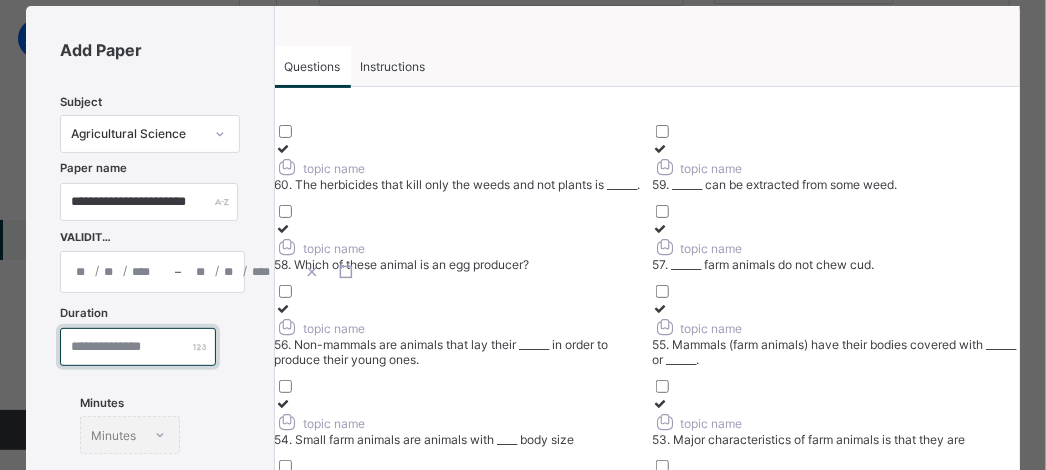 type on "*" 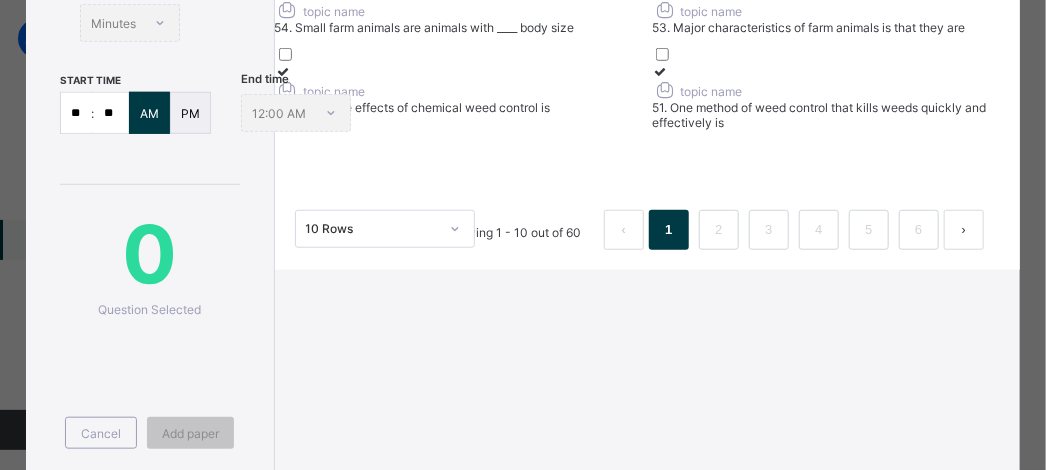 scroll, scrollTop: 568, scrollLeft: 0, axis: vertical 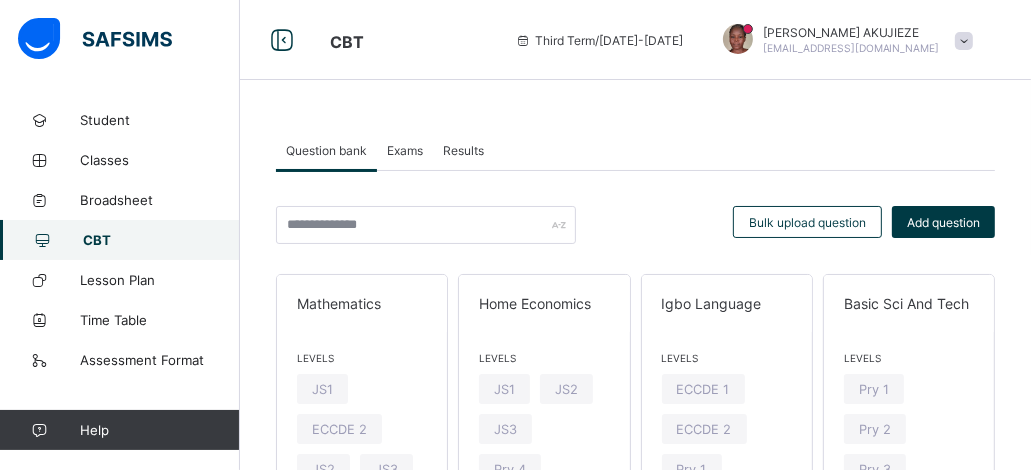 click on "Exams" at bounding box center (405, 150) 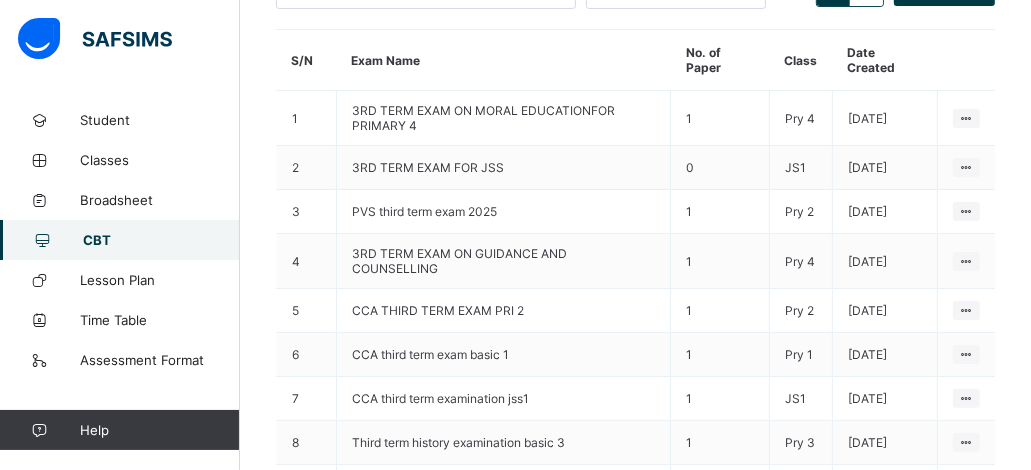 scroll, scrollTop: 320, scrollLeft: 0, axis: vertical 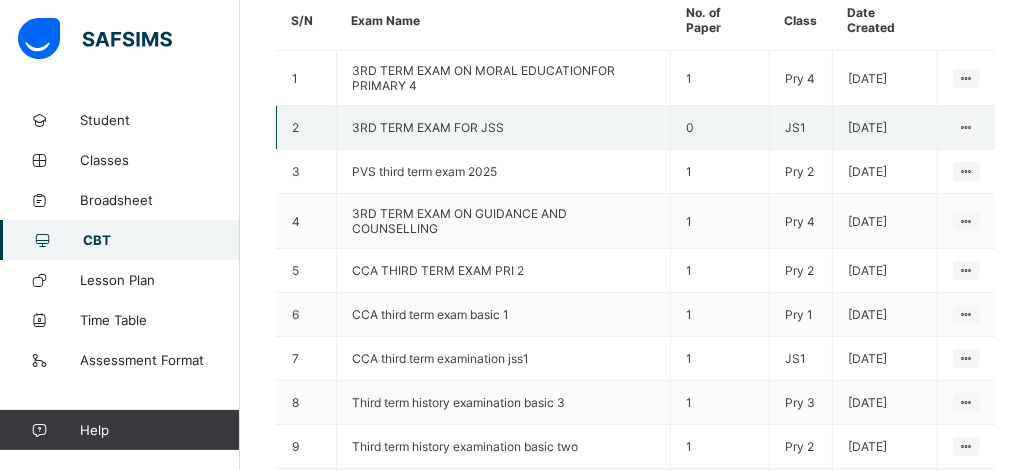 click on "3RD TERM EXAM FOR JSS" at bounding box center [504, 128] 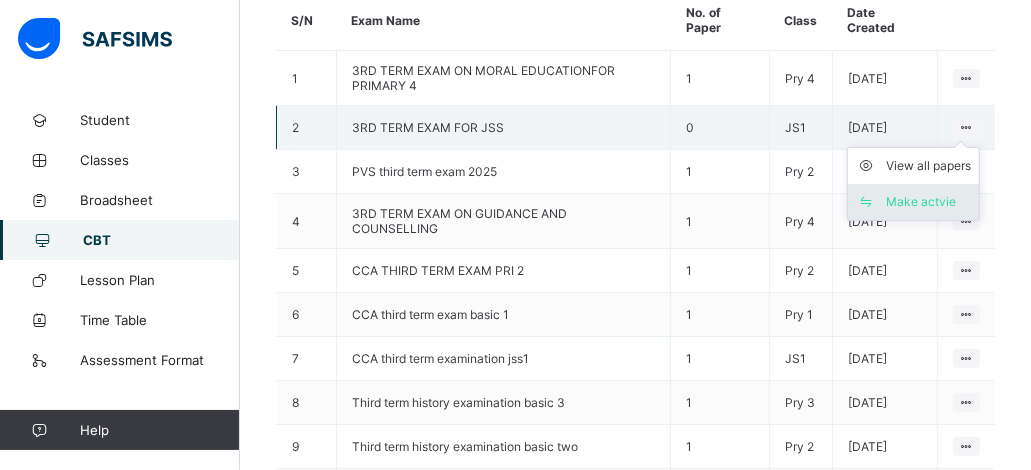 click on "Make actvie" at bounding box center (928, 202) 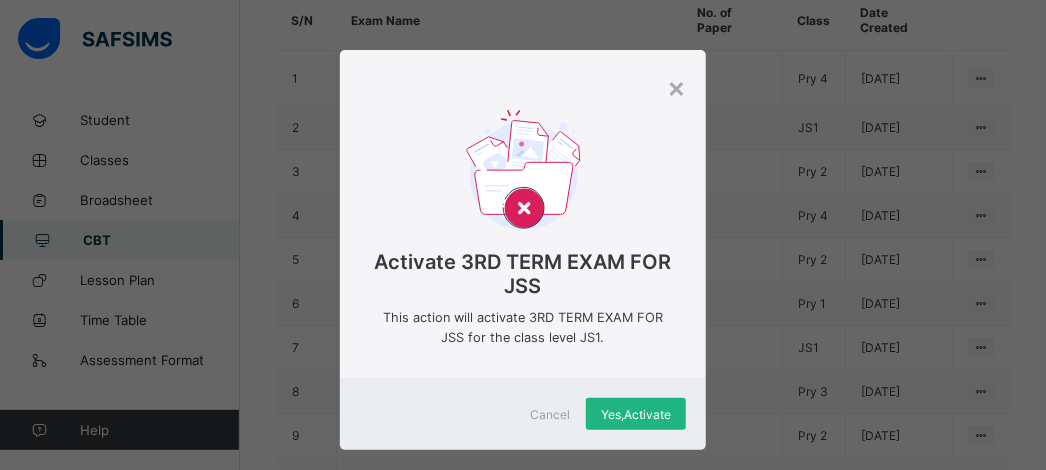 click on "Yes,  Activate" at bounding box center (636, 414) 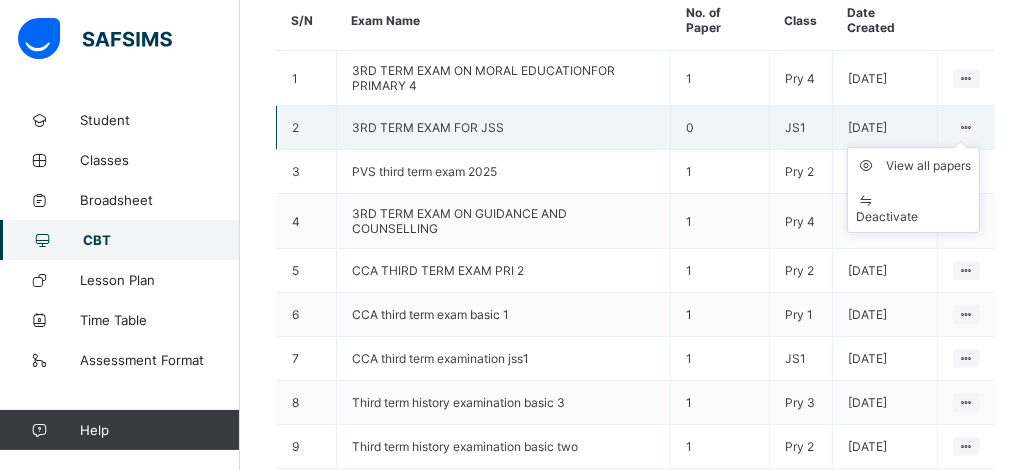 click on "View all papers Deactivate" at bounding box center (913, 190) 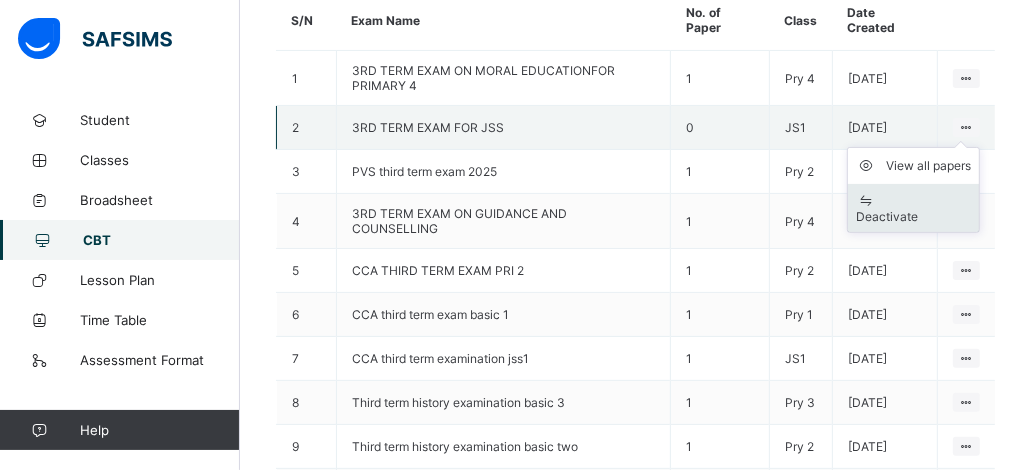 click on "Deactivate" at bounding box center (913, 216) 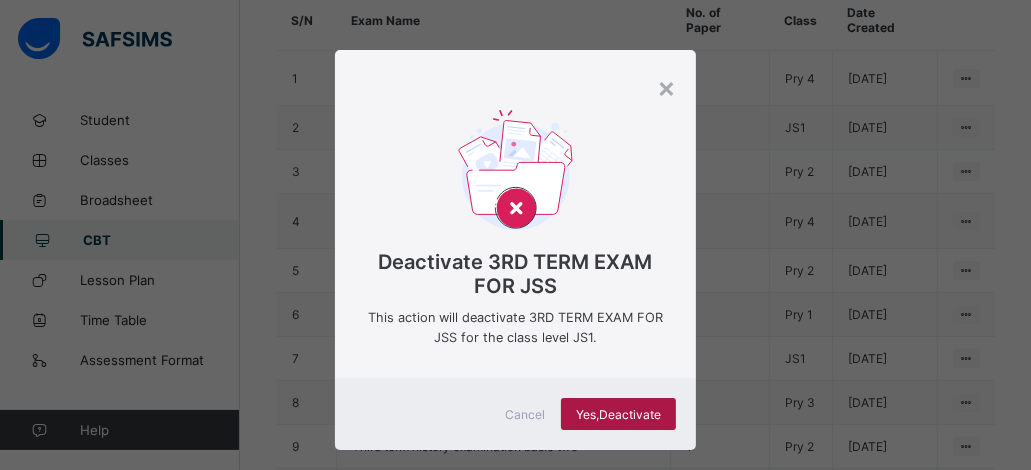 click on "Yes,  Deactivate" at bounding box center [618, 414] 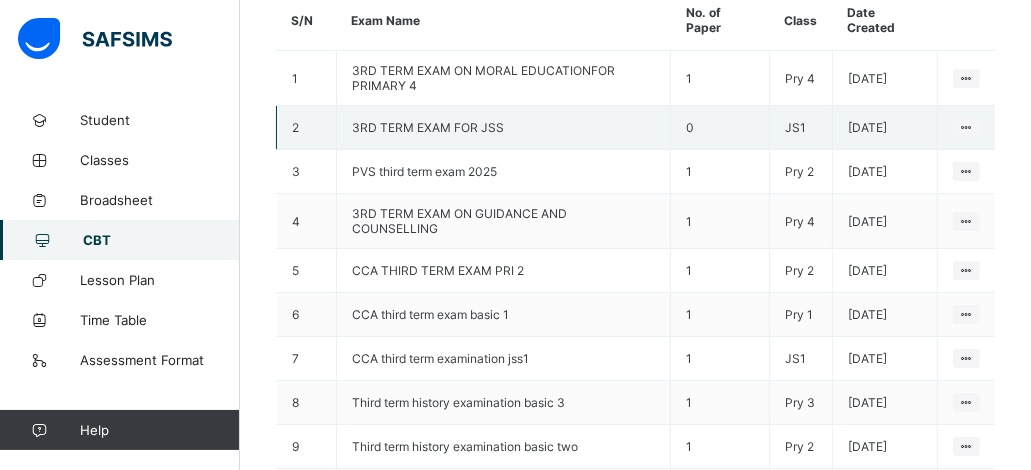 click on "3RD TERM EXAM FOR JSS" at bounding box center [504, 128] 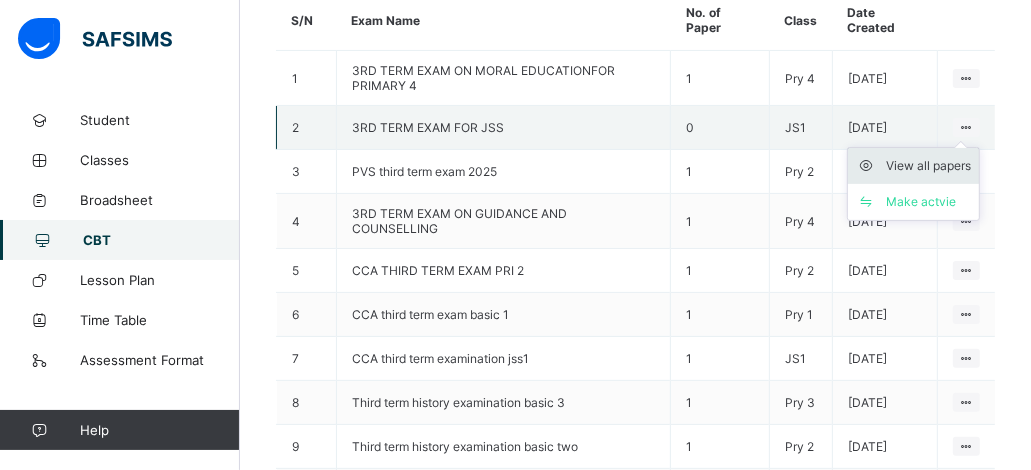 click on "View all papers" at bounding box center (928, 166) 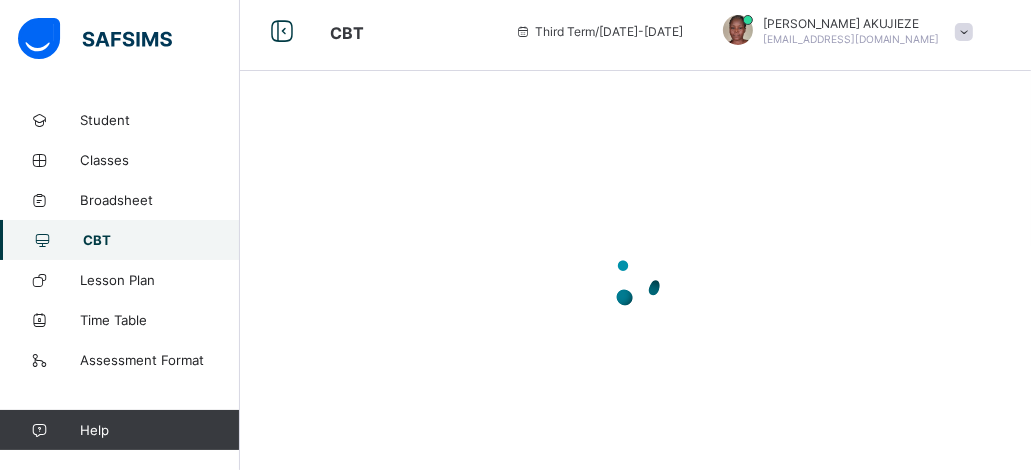 scroll, scrollTop: 320, scrollLeft: 0, axis: vertical 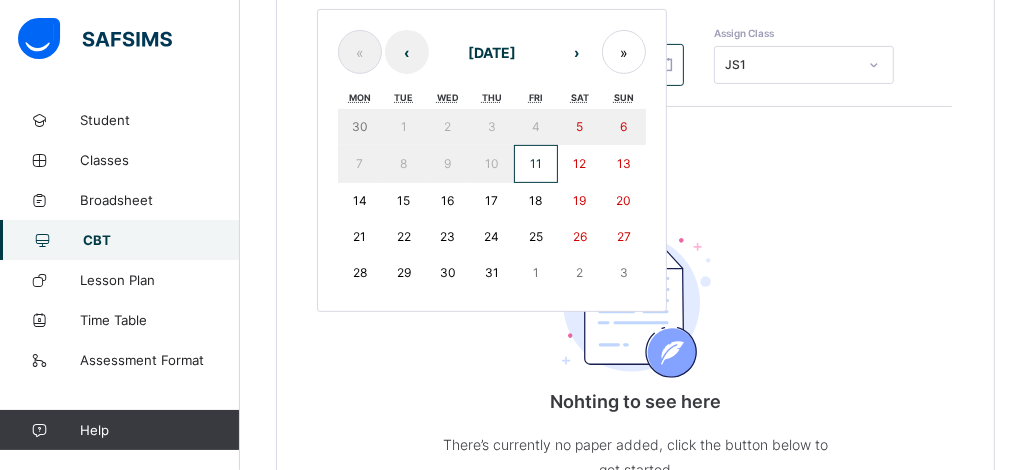 click on "**********" at bounding box center (501, 65) 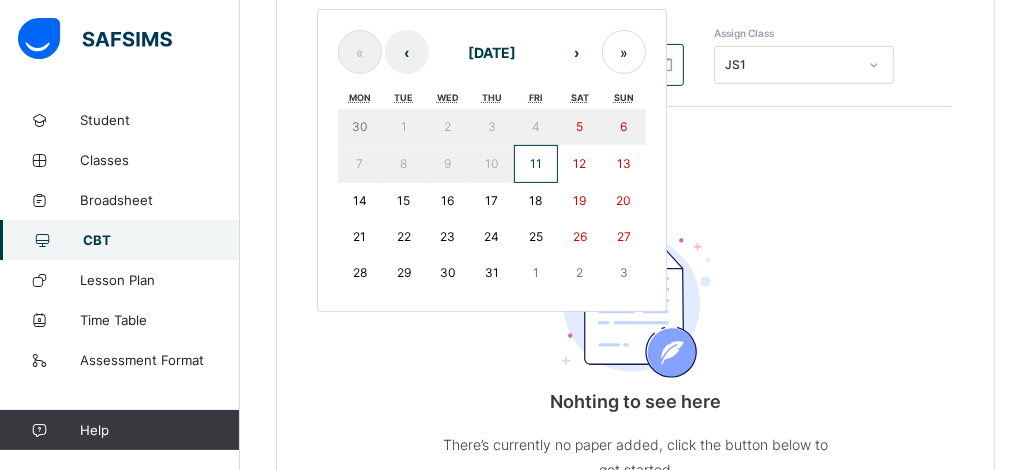 click on "25" at bounding box center [536, 236] 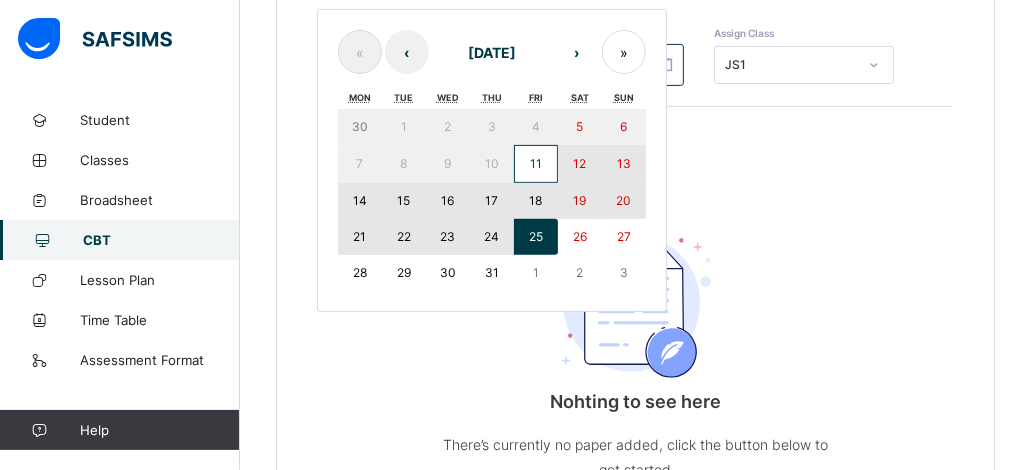 click on "11" at bounding box center (536, 163) 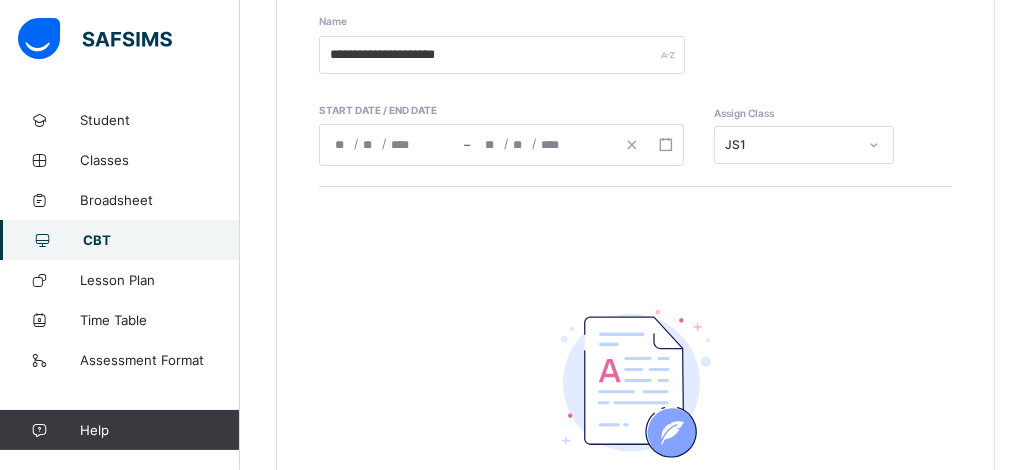 scroll, scrollTop: 320, scrollLeft: 0, axis: vertical 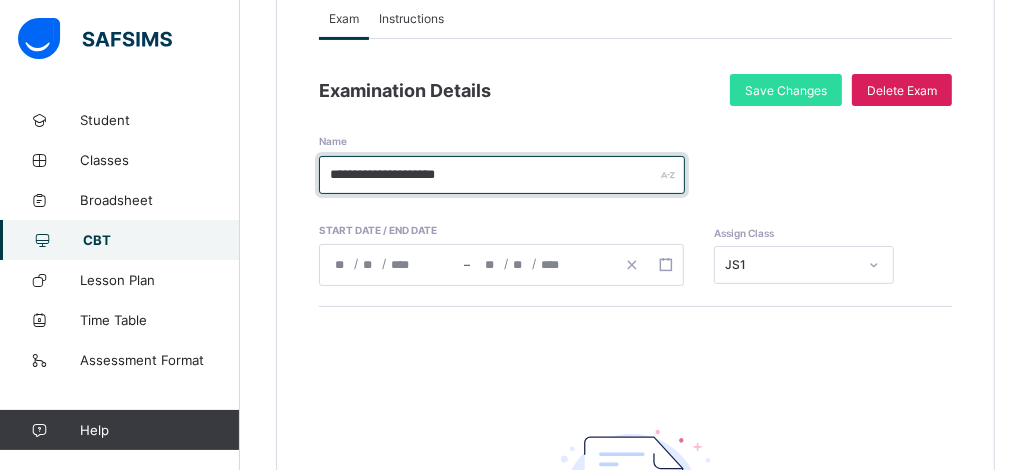 click on "**********" at bounding box center [502, 175] 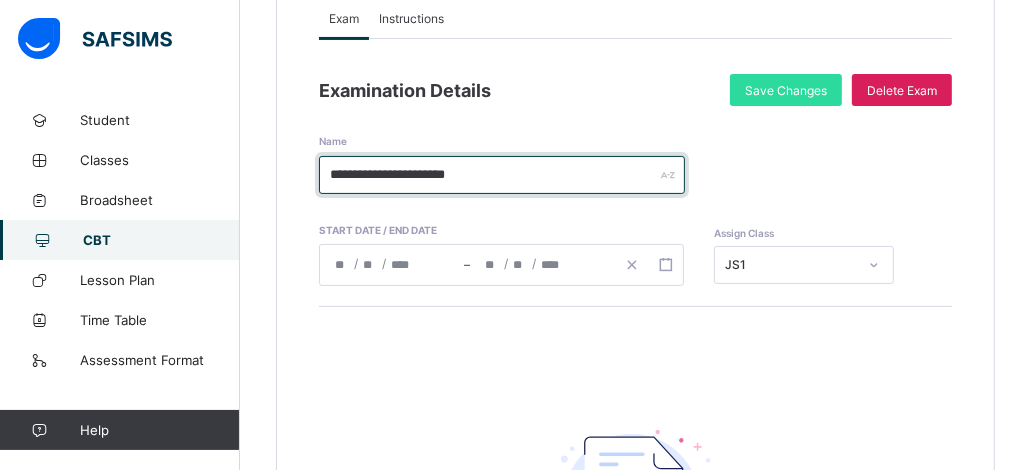 click on "**********" at bounding box center [502, 175] 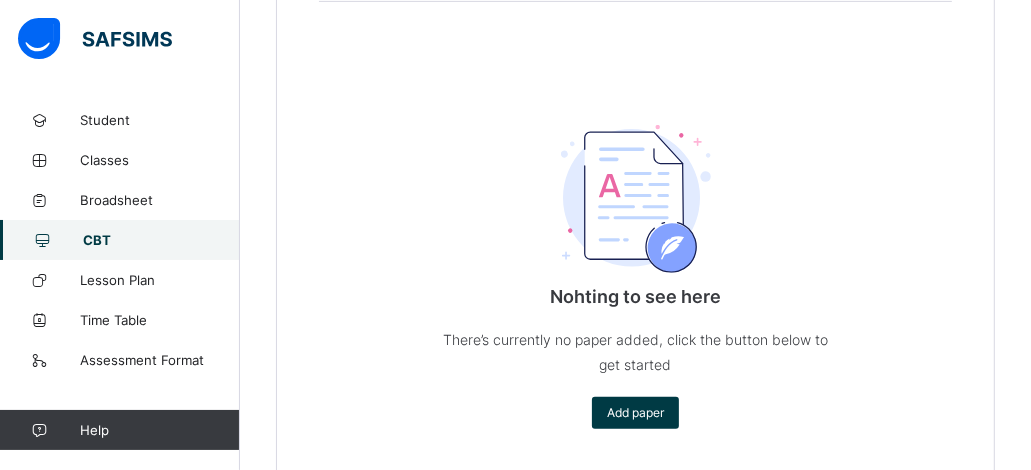 scroll, scrollTop: 559, scrollLeft: 0, axis: vertical 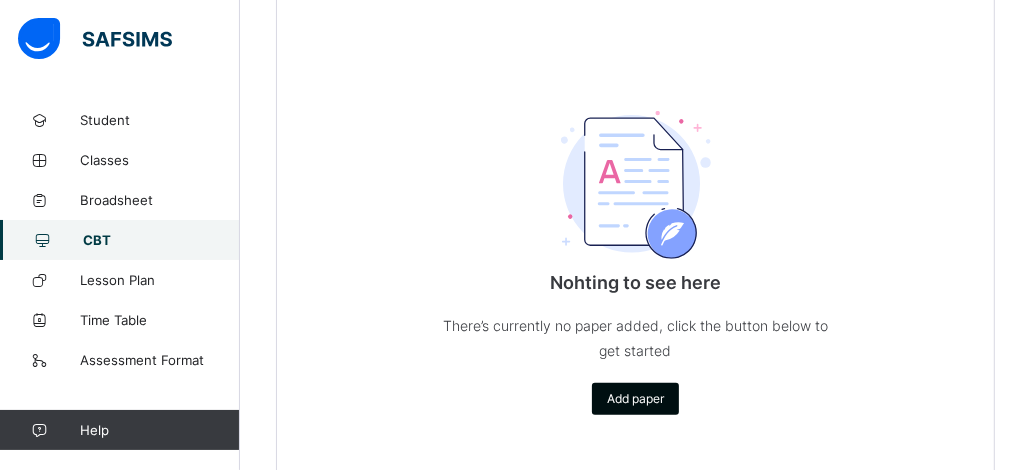 type on "**********" 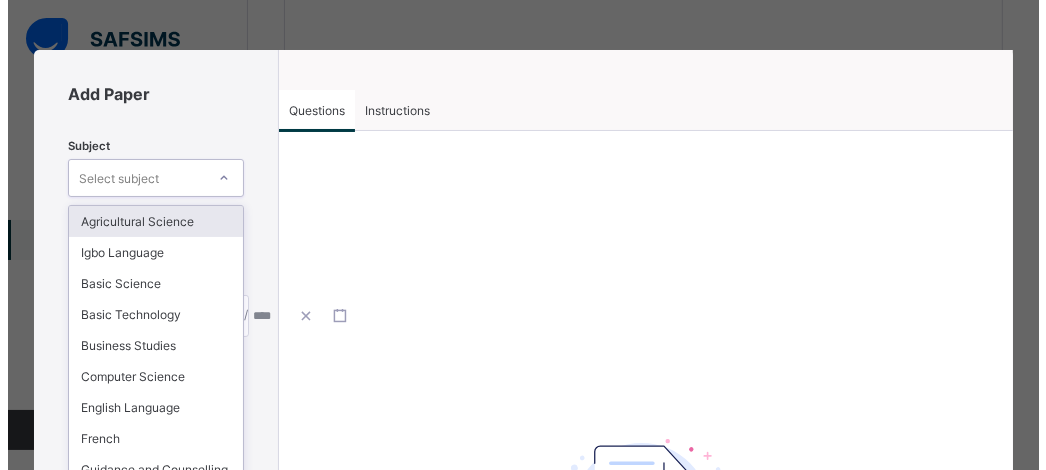 scroll, scrollTop: 44, scrollLeft: 0, axis: vertical 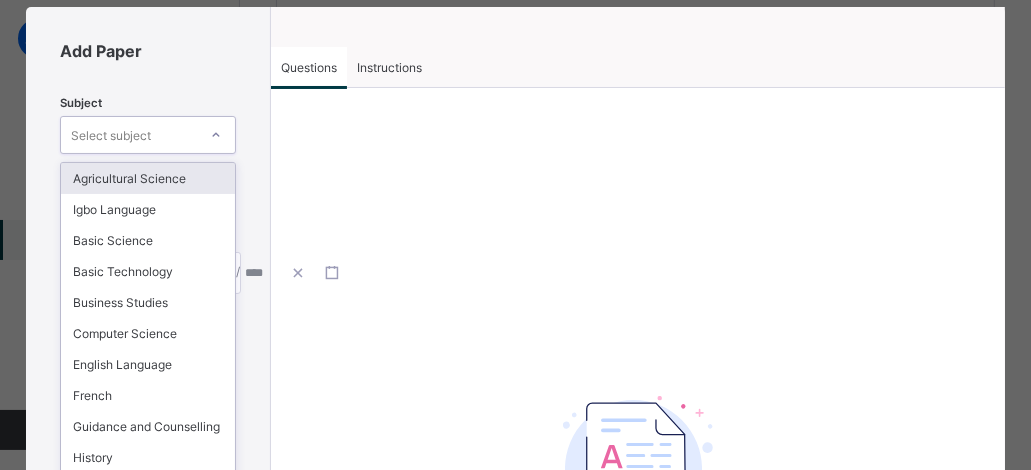 click on "option Agricultural Science focused, 1 of 21. 21 results available. Use Up and Down to choose options, press Enter to select the currently focused option, press Escape to exit the menu, press Tab to select the option and exit the menu. Select subject Agricultural Science Igbo Language Basic Science Basic Technology Business Studies Computer Science English Language French Guidance and Counselling History Home Economics Information And Communication Technology Literature In English Mathematics Physical And Health Education Social Studies Security Education Moral Instruction [DEMOGRAPHIC_DATA] Religious Studies Cultural/Creative Arts Civic Education" at bounding box center [148, 135] 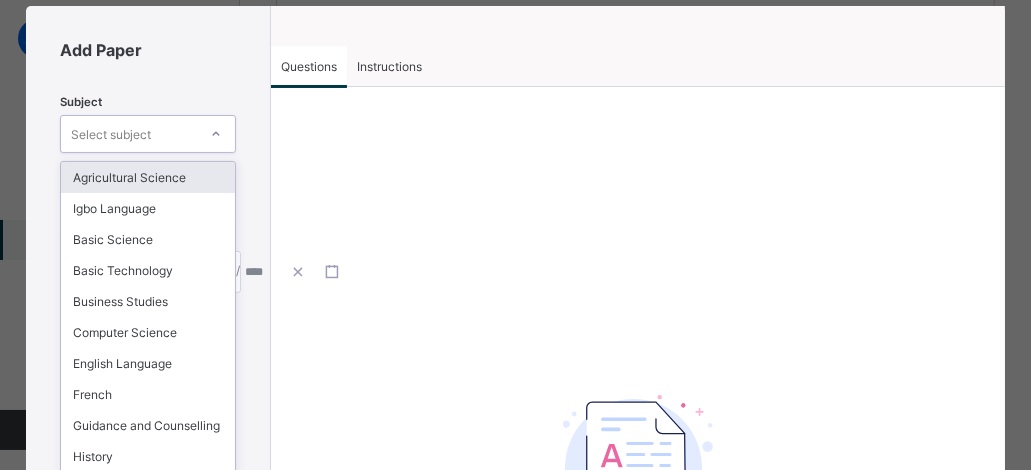 click on "Agricultural Science" at bounding box center (148, 177) 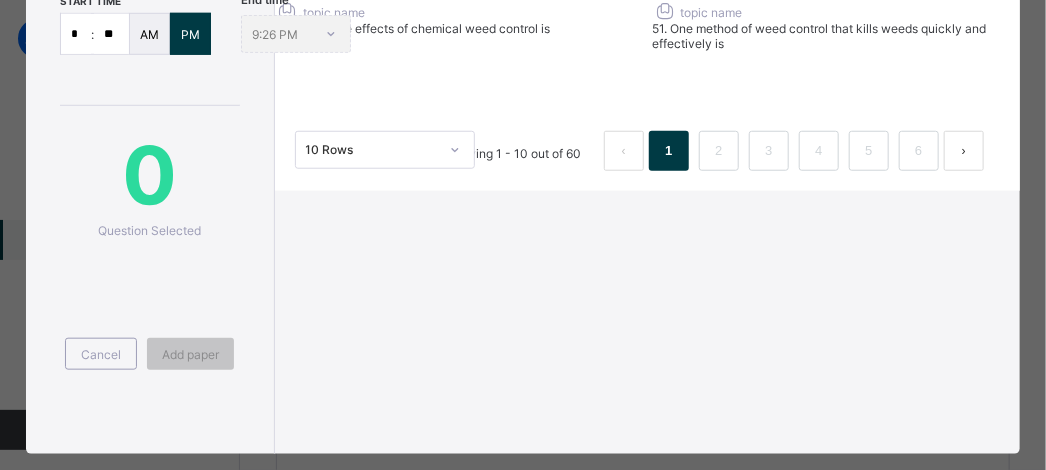 scroll, scrollTop: 568, scrollLeft: 0, axis: vertical 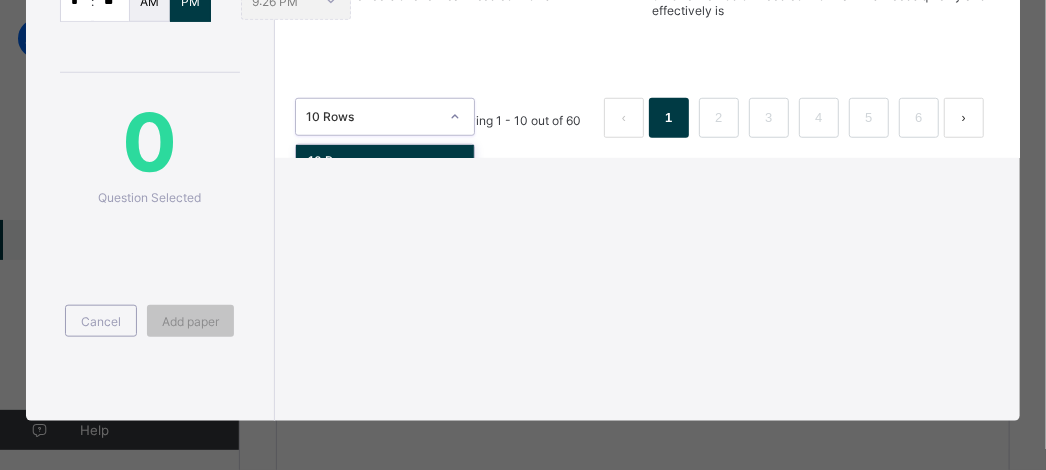 click 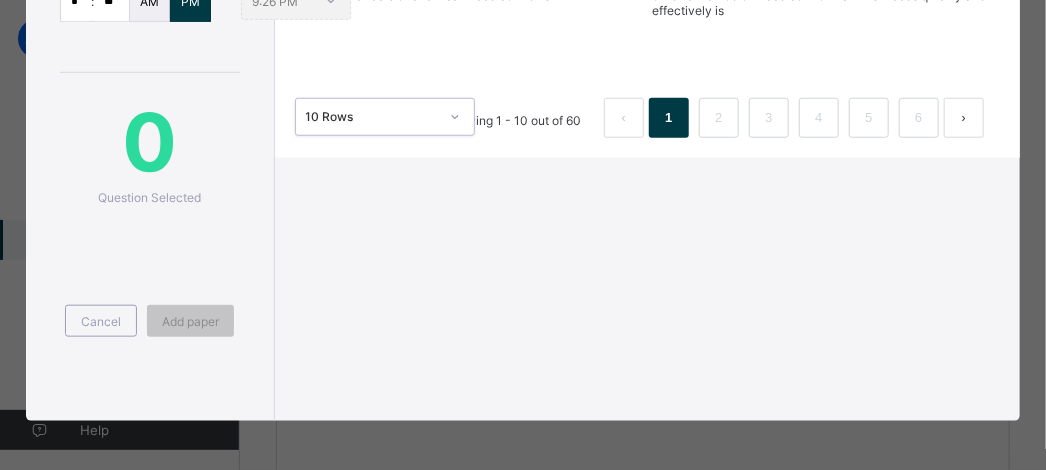 click 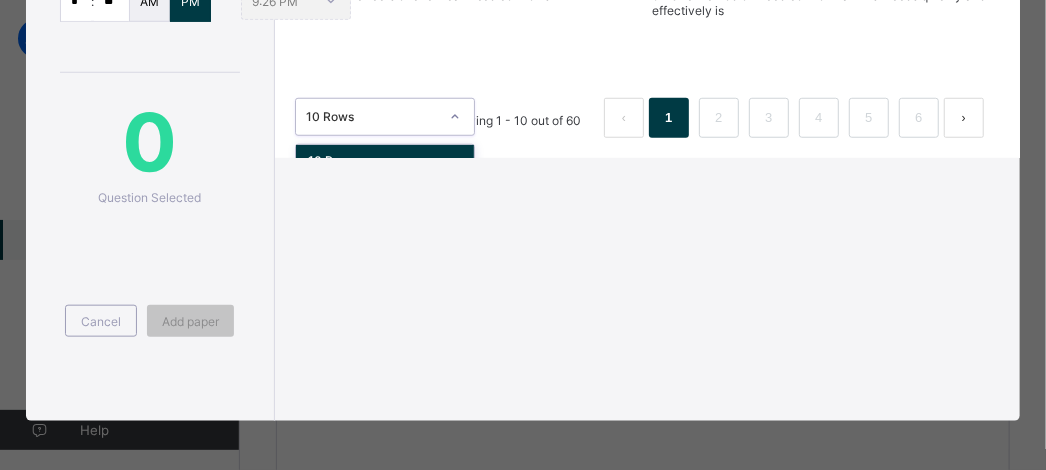 click 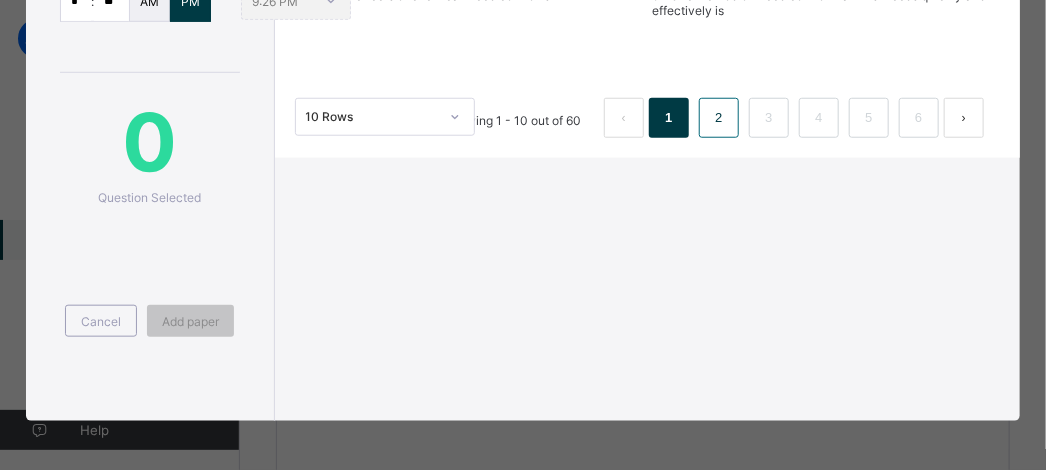 click on "2" at bounding box center [719, 118] 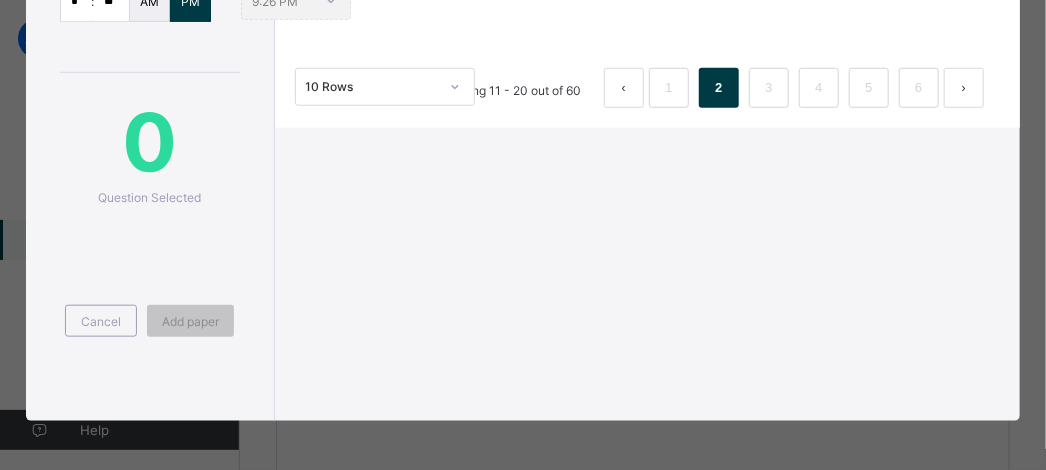 click at bounding box center (455, 87) 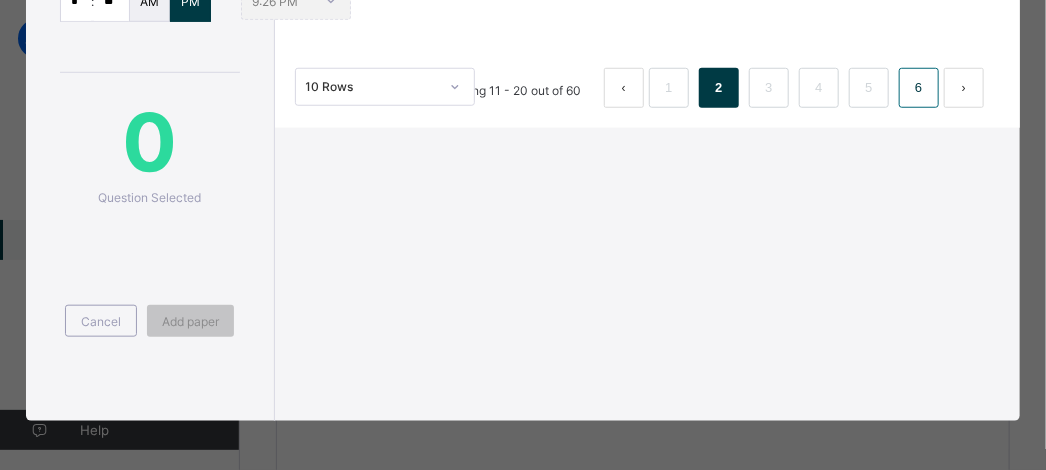 click on "Displaying 11 - 20 out of 60 1 2 3 4 5 6" at bounding box center [706, 88] 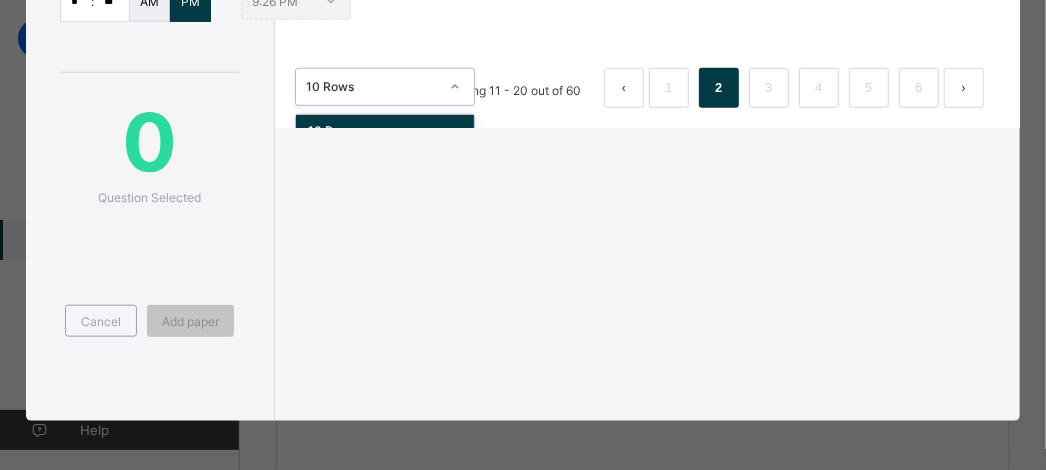 click at bounding box center [455, 87] 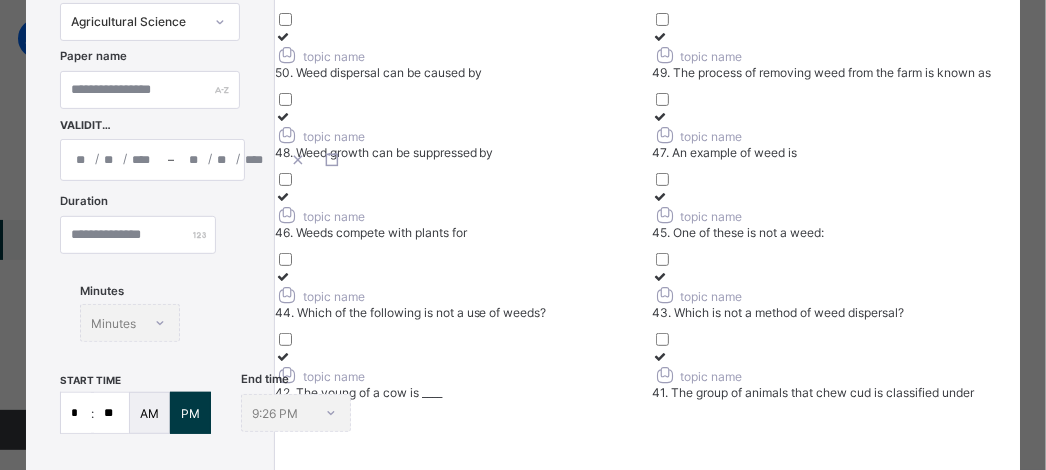 scroll, scrollTop: 0, scrollLeft: 0, axis: both 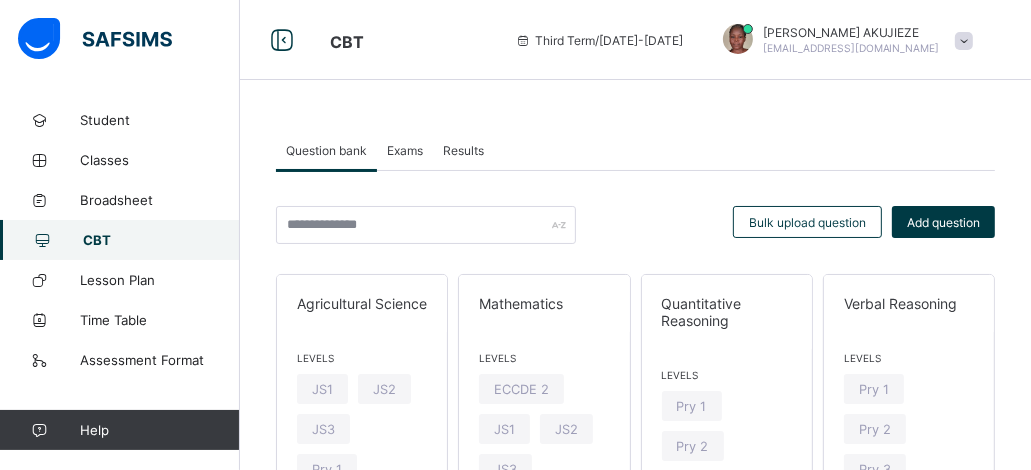 click on "Question bank" at bounding box center [326, 150] 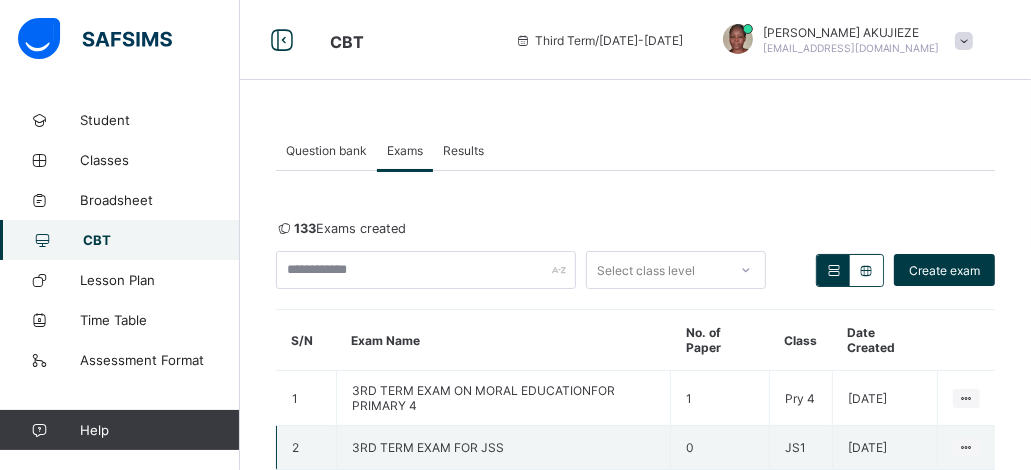 click on "0" at bounding box center (720, 448) 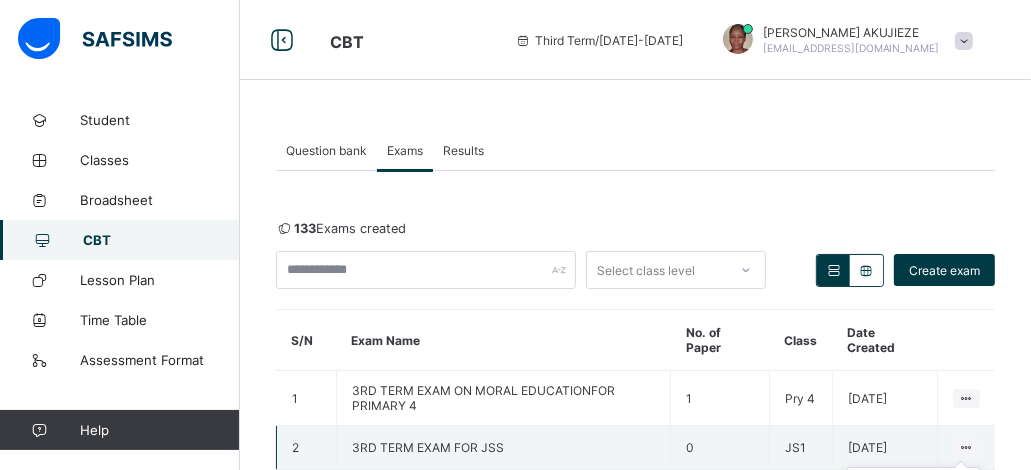 click at bounding box center (966, 447) 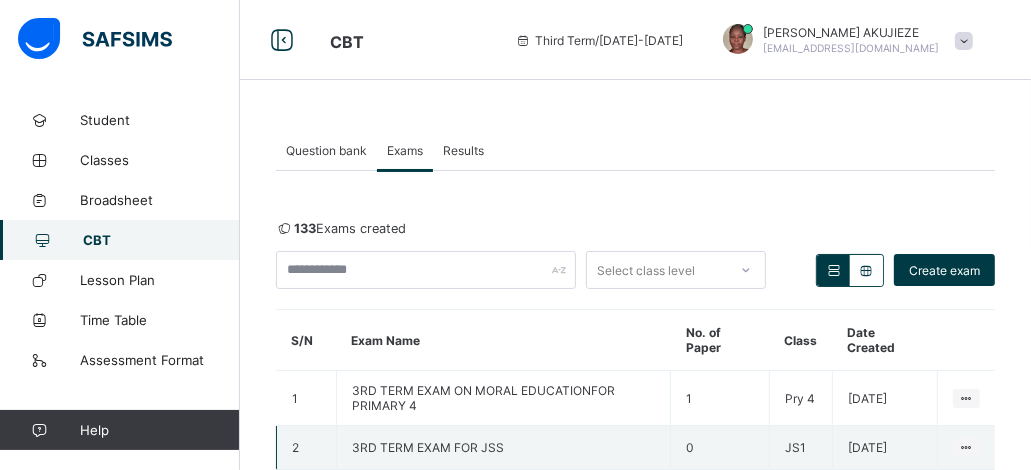 click on "3RD TERM EXAM FOR JSS" at bounding box center (504, 448) 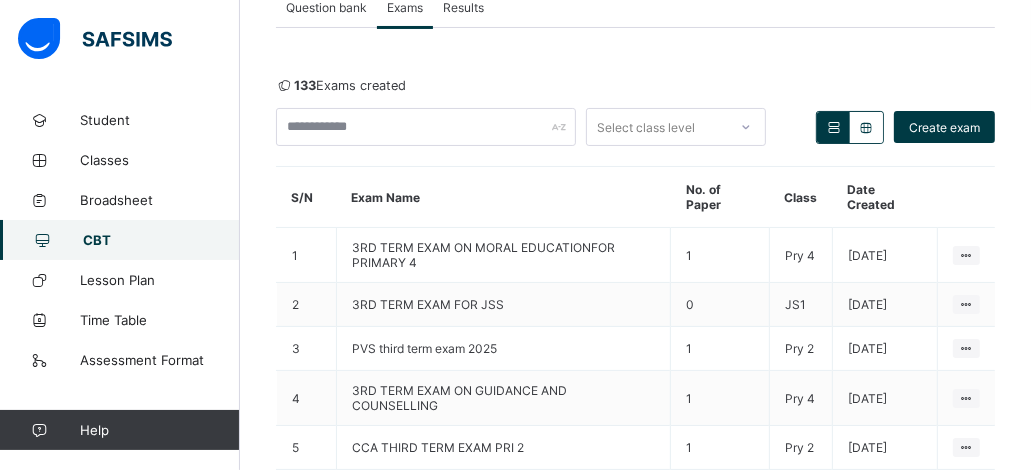 scroll, scrollTop: 160, scrollLeft: 0, axis: vertical 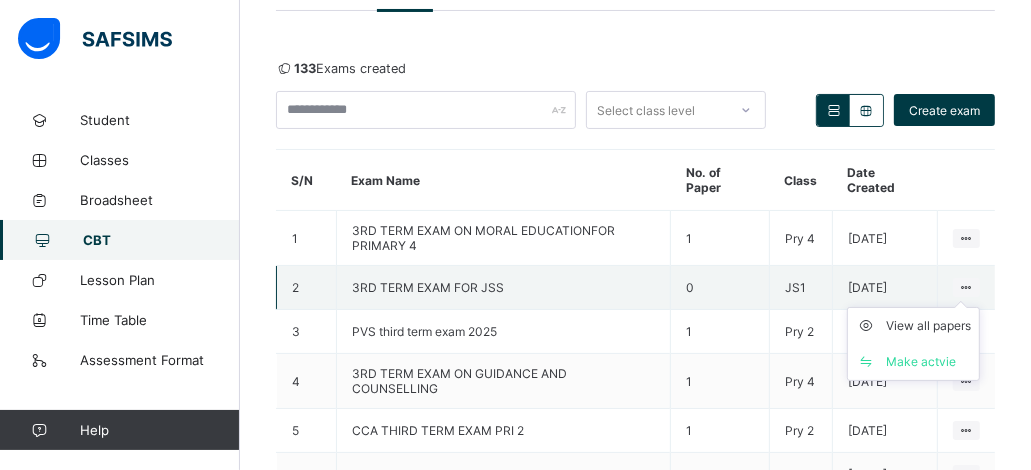 click at bounding box center (966, 287) 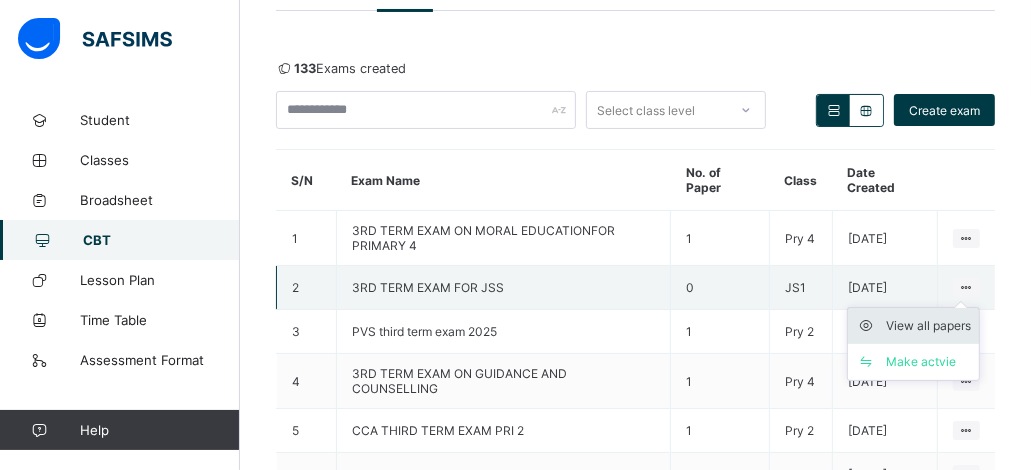 click on "View all papers" at bounding box center (928, 326) 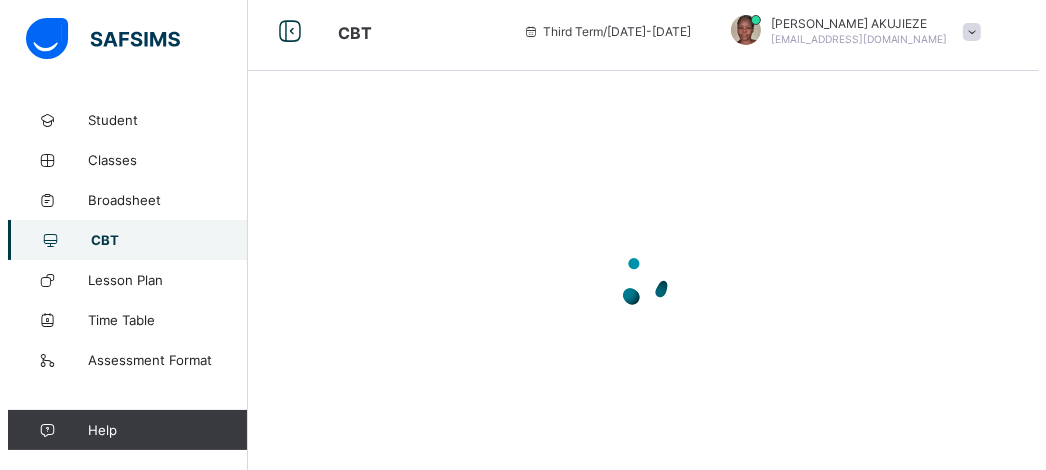scroll, scrollTop: 160, scrollLeft: 0, axis: vertical 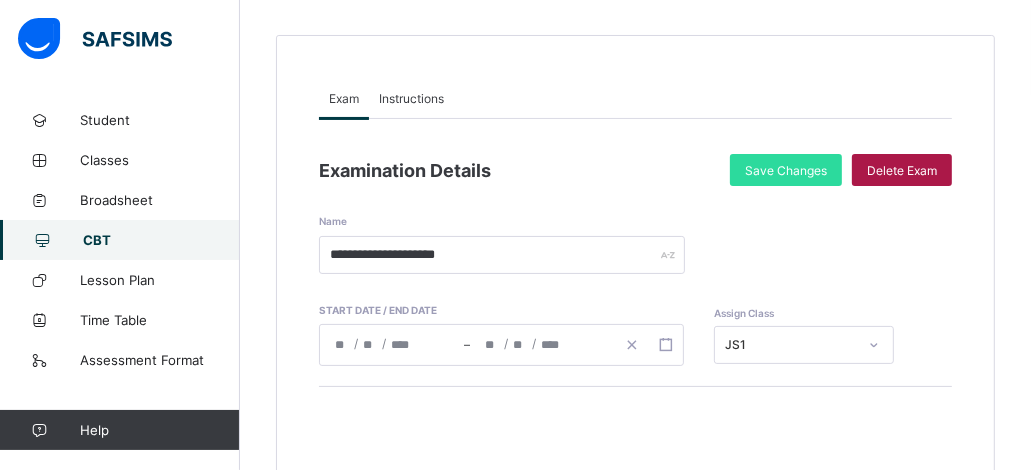 click on "Delete Exam" at bounding box center (902, 170) 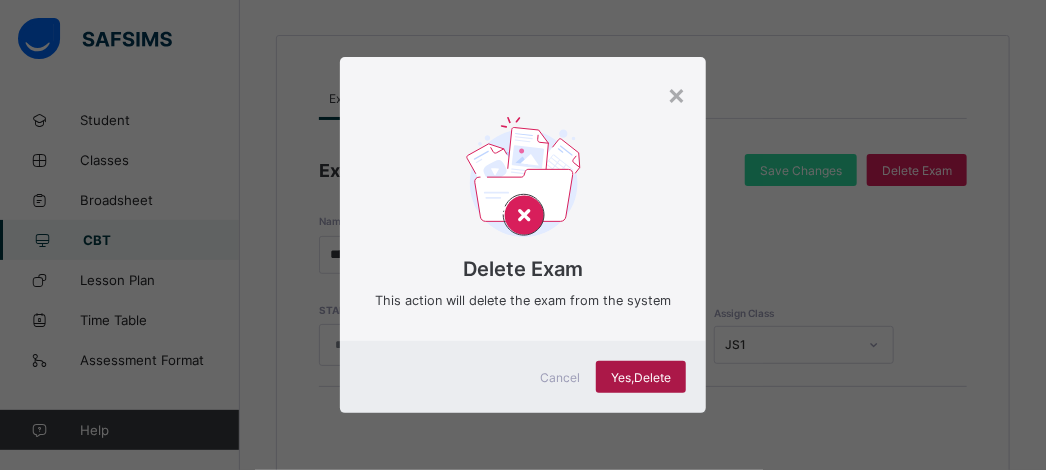 click on "Yes,  Delete" at bounding box center [641, 377] 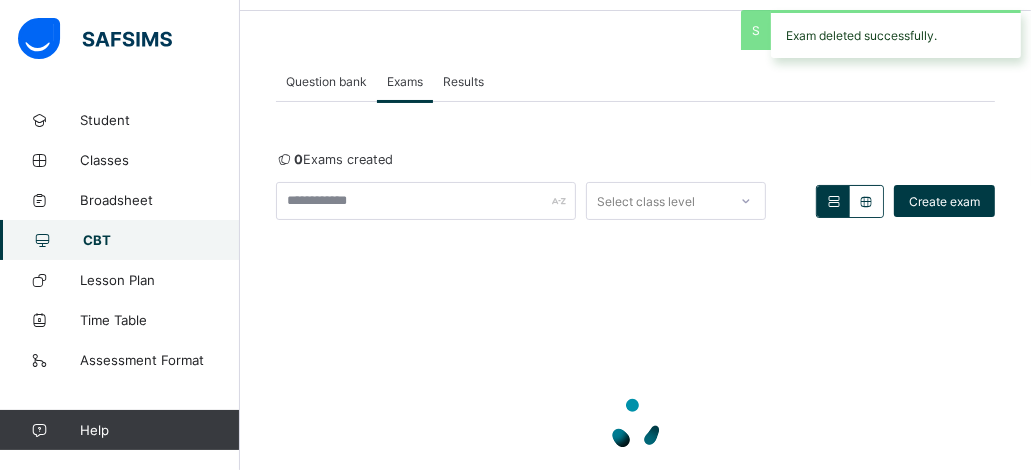 scroll, scrollTop: 160, scrollLeft: 0, axis: vertical 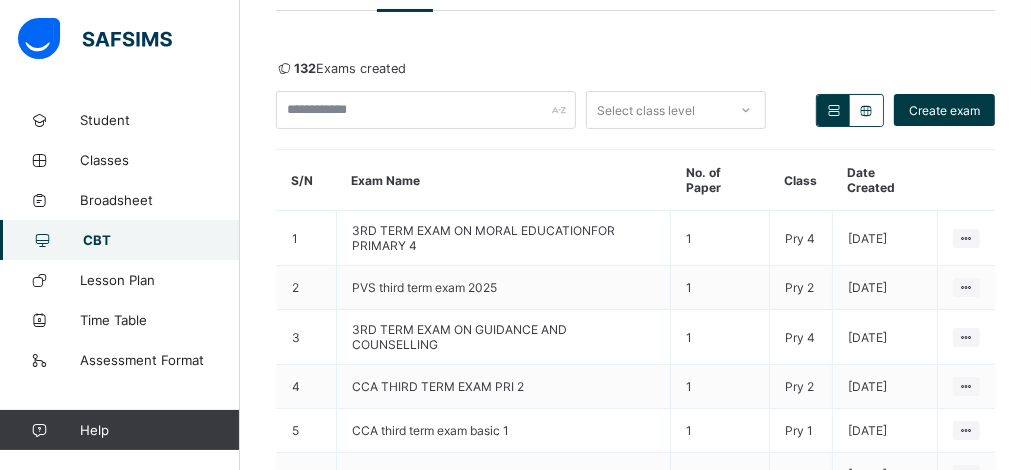 click on "CBT" at bounding box center [161, 240] 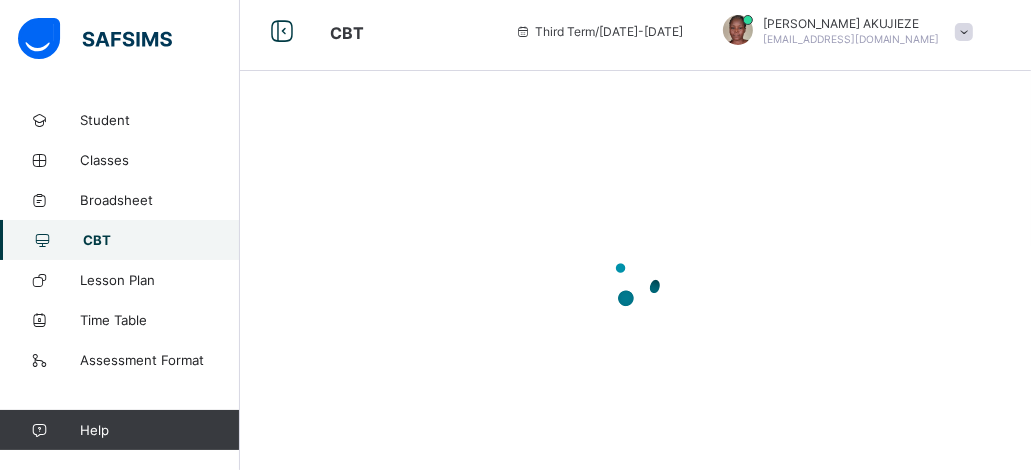 scroll, scrollTop: 160, scrollLeft: 0, axis: vertical 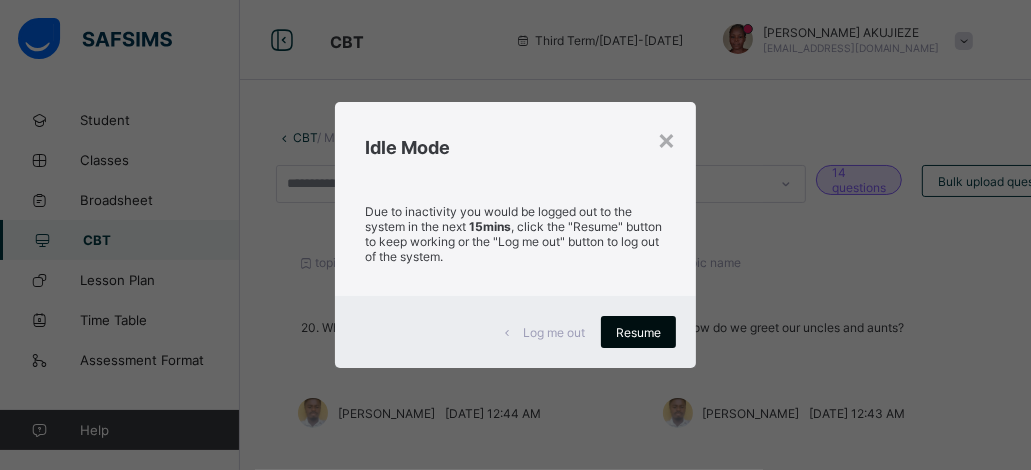 click on "Resume" at bounding box center [638, 332] 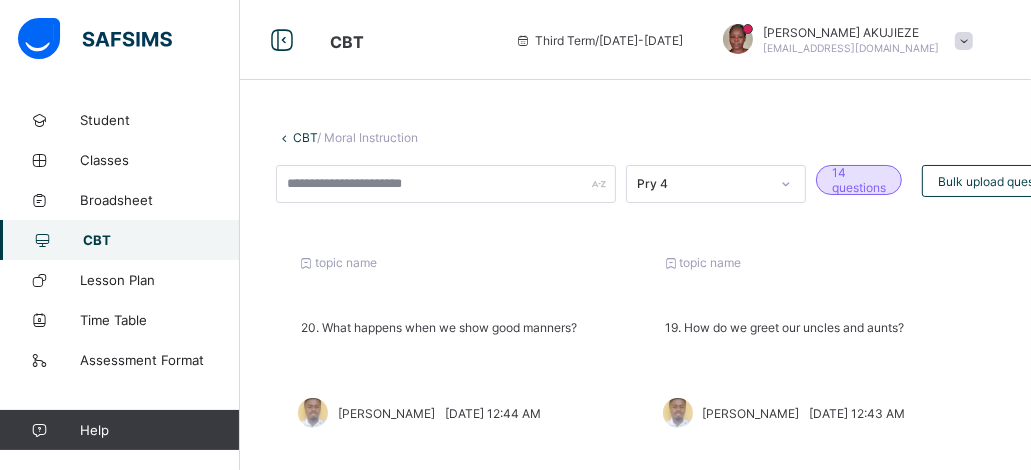 click on "CBT" at bounding box center (161, 240) 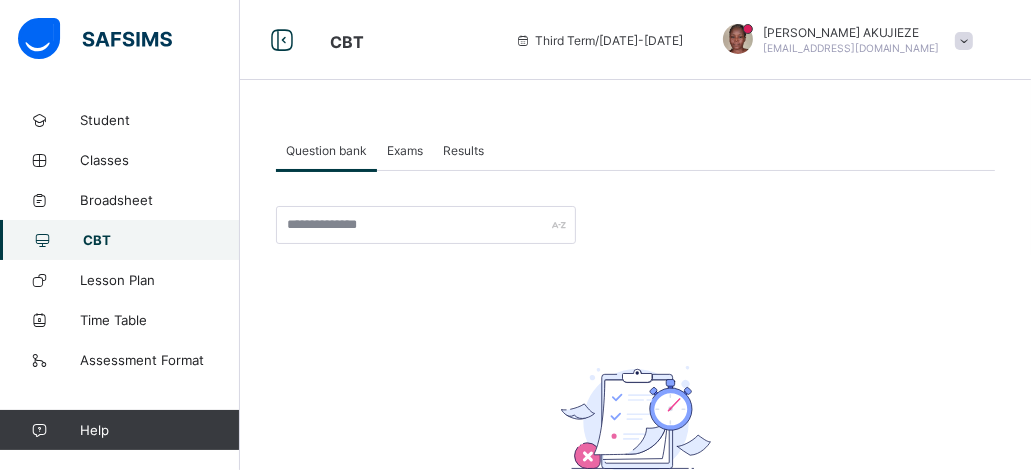 click on "CBT" at bounding box center (161, 240) 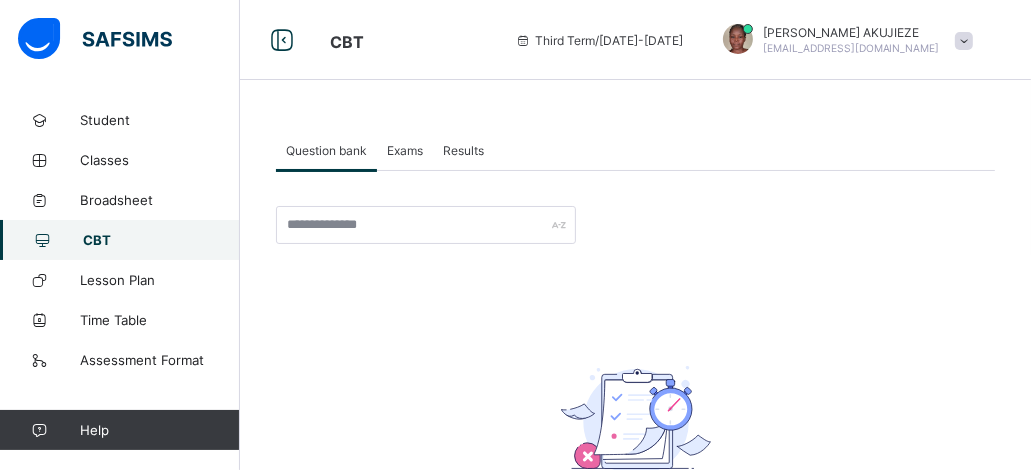click on "Question bank Exams Results" at bounding box center [635, 150] 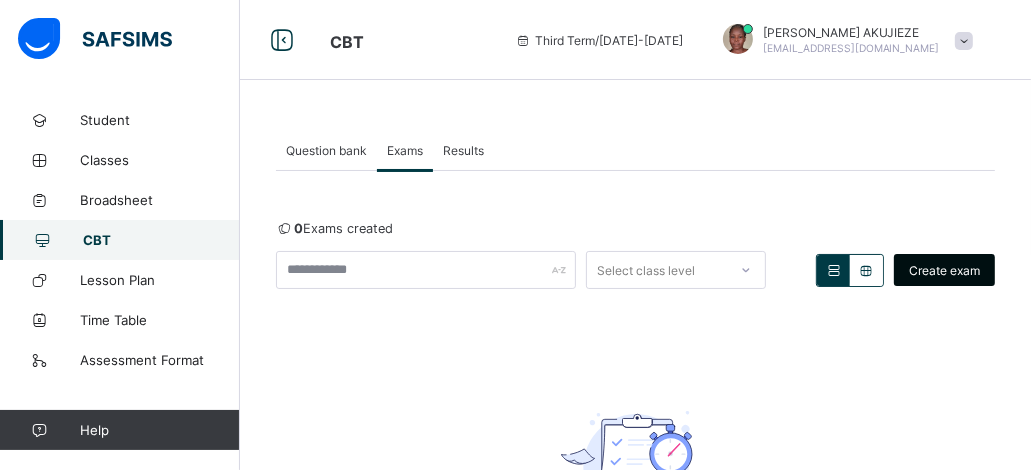 click on "Create exam" at bounding box center [944, 270] 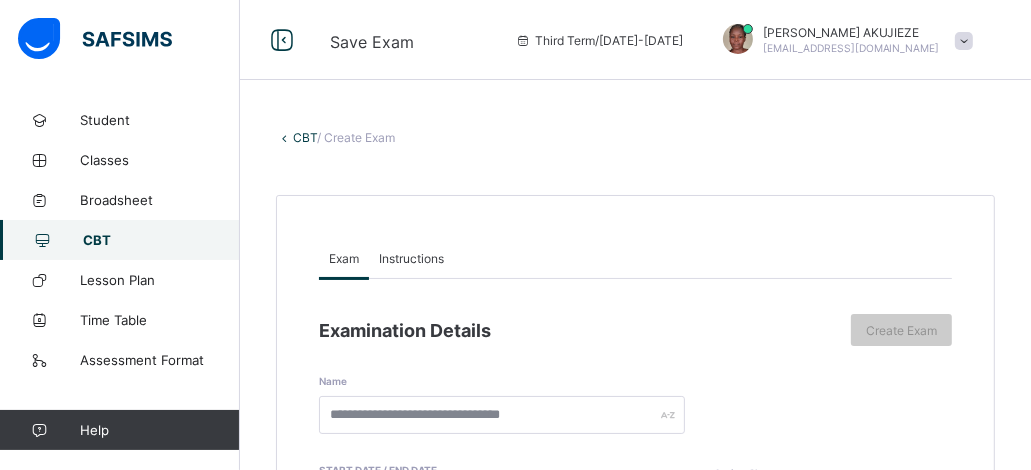 click on "Instructions" at bounding box center [411, 258] 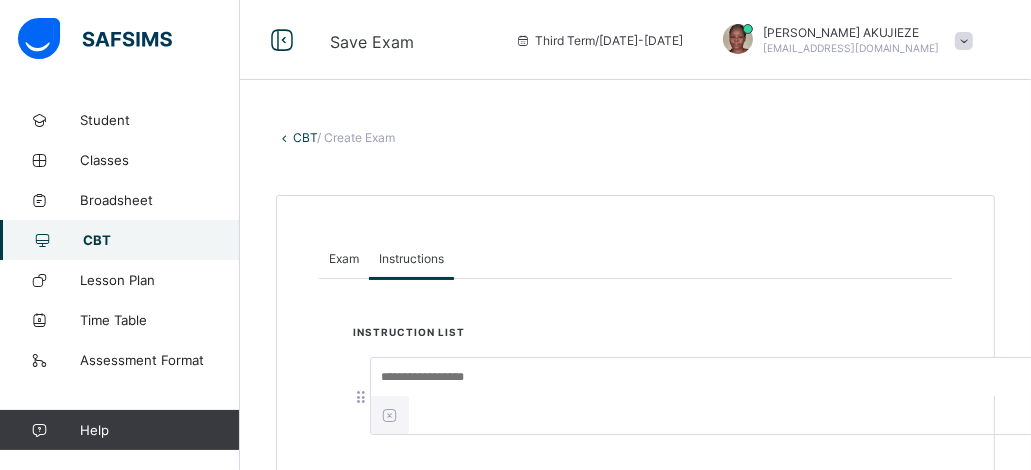 click at bounding box center (721, 377) 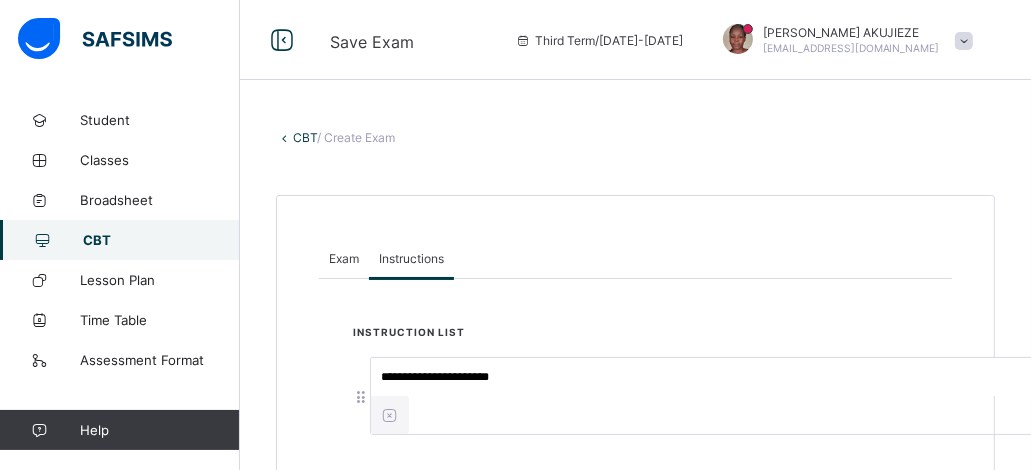 type on "**********" 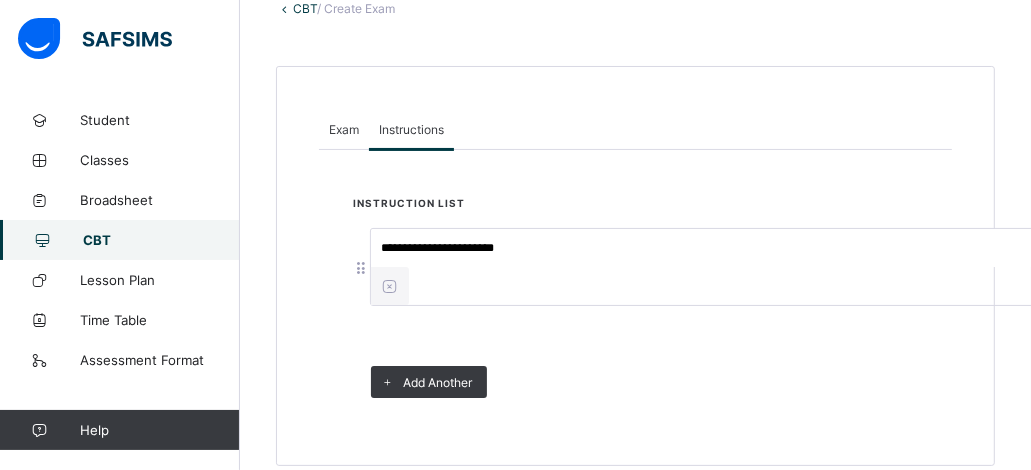 scroll, scrollTop: 154, scrollLeft: 0, axis: vertical 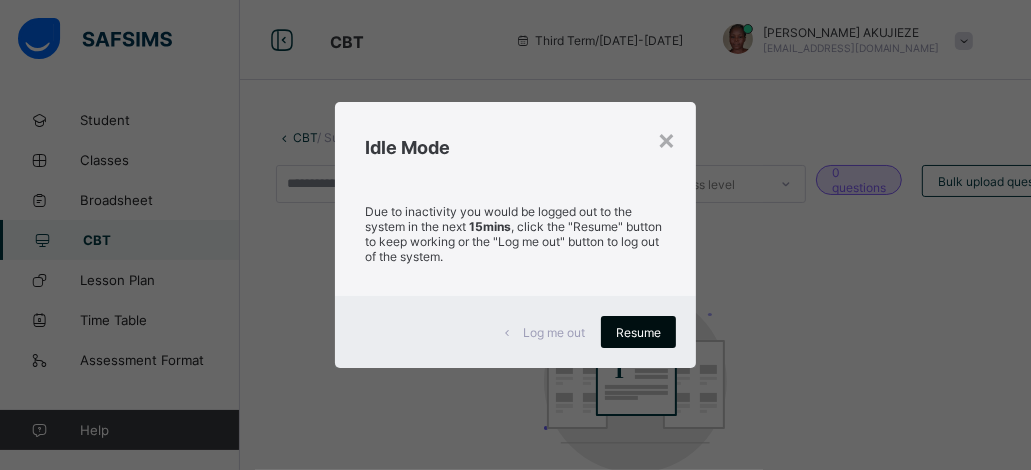click on "Resume" at bounding box center (638, 332) 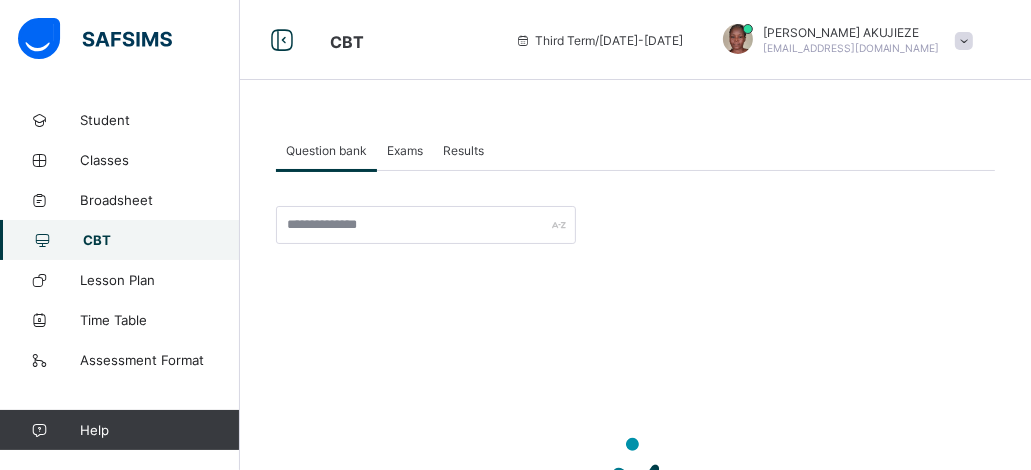scroll, scrollTop: 243, scrollLeft: 0, axis: vertical 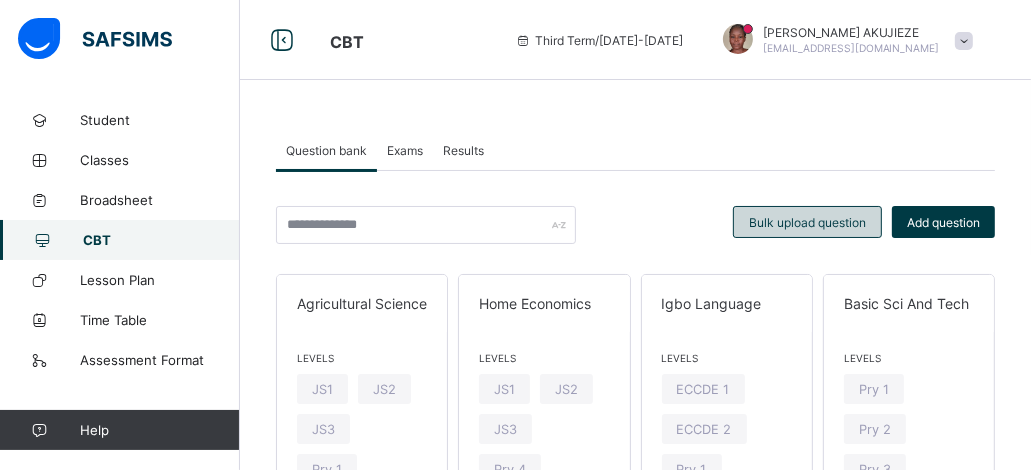 click on "Bulk upload question" at bounding box center (807, 222) 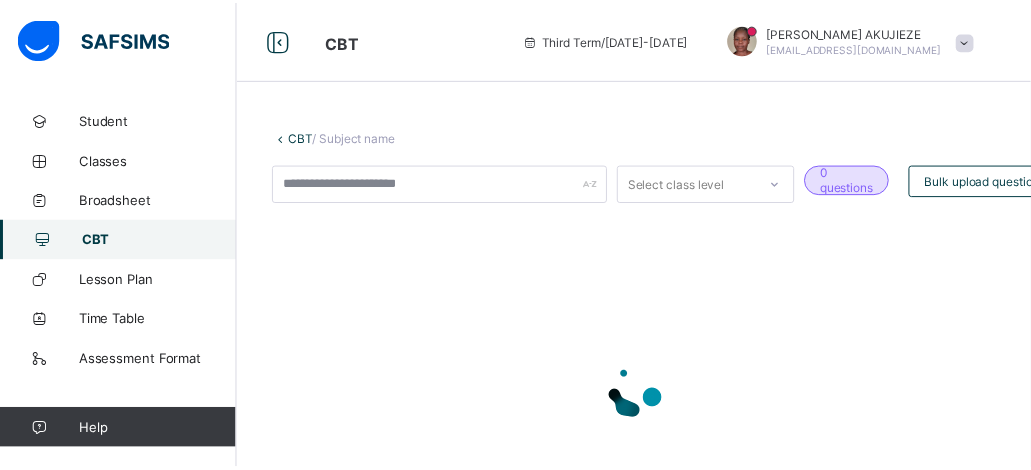 scroll, scrollTop: 143, scrollLeft: 0, axis: vertical 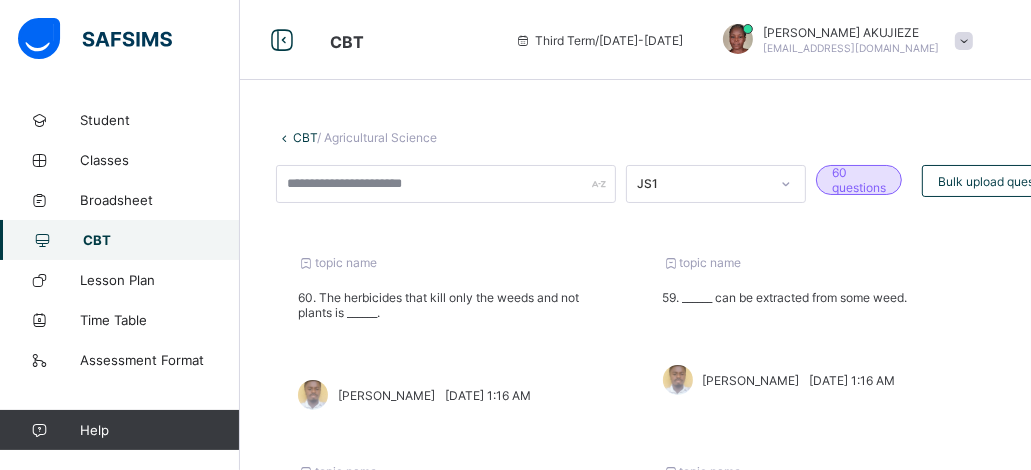 click on "CBT" at bounding box center (161, 240) 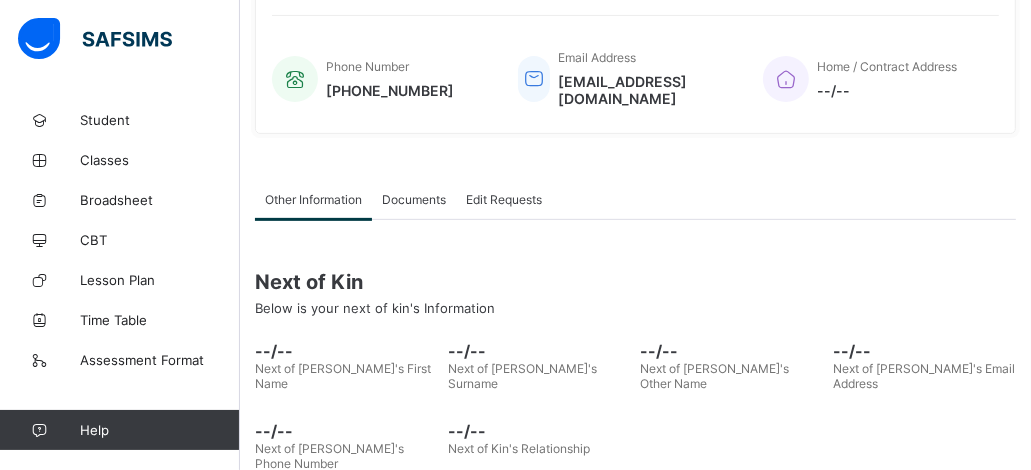 scroll, scrollTop: 564, scrollLeft: 0, axis: vertical 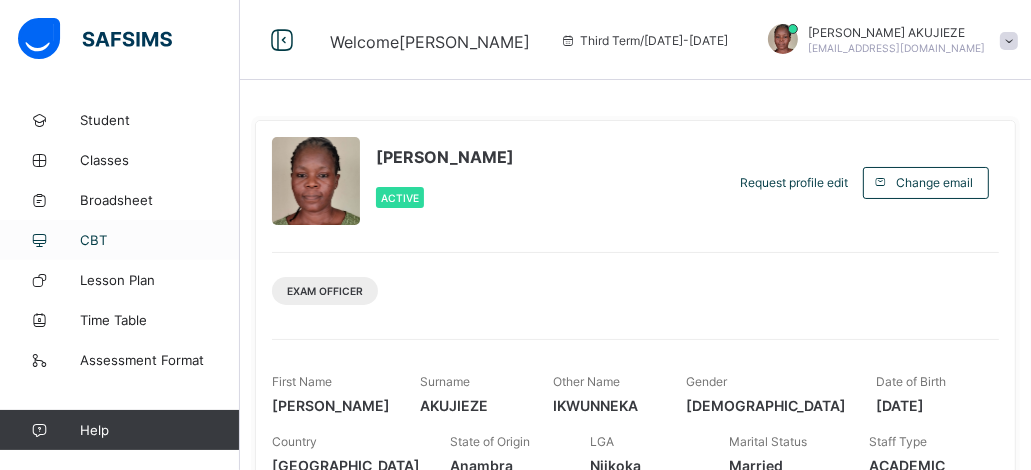 click on "CBT" at bounding box center (160, 240) 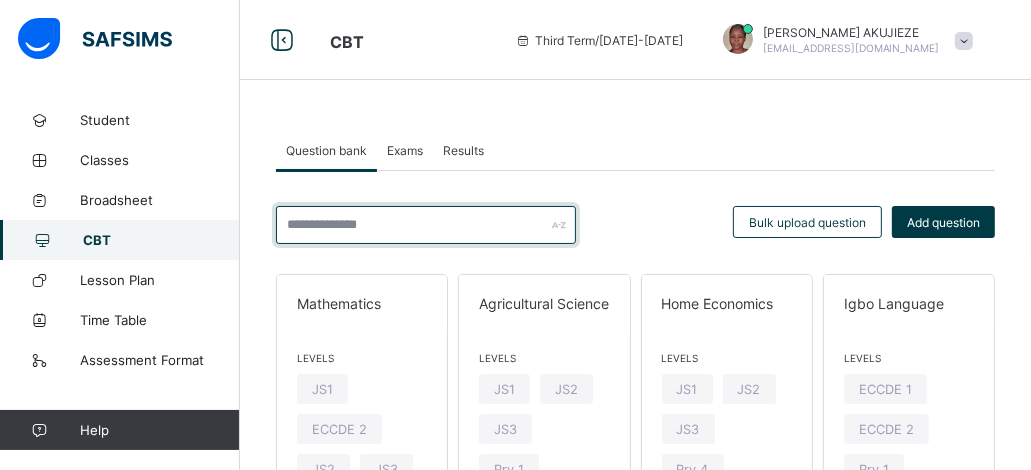 click at bounding box center (426, 225) 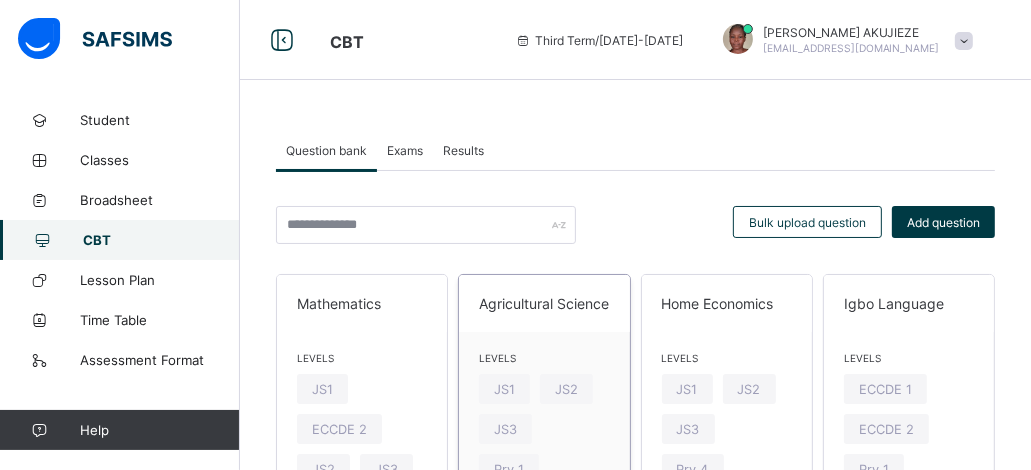 click on "Agricultural Science" at bounding box center [544, 303] 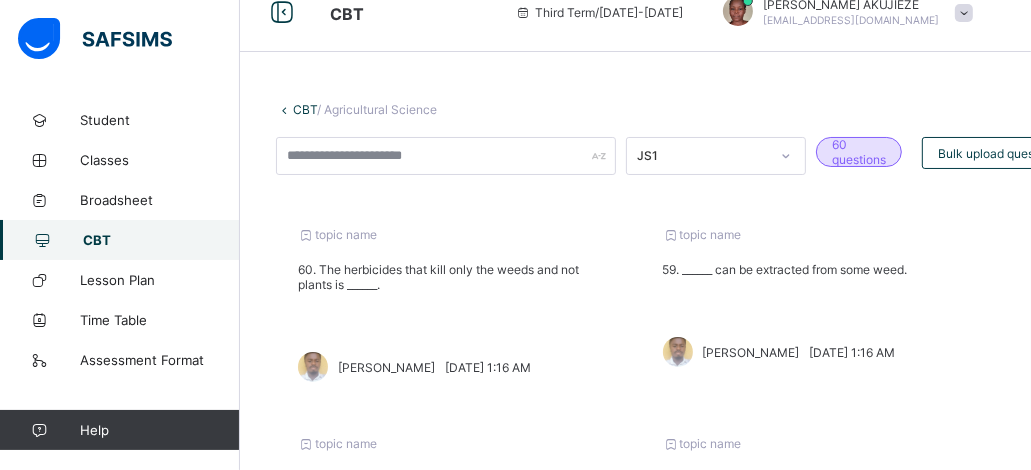 click on "JS1" at bounding box center (716, 156) 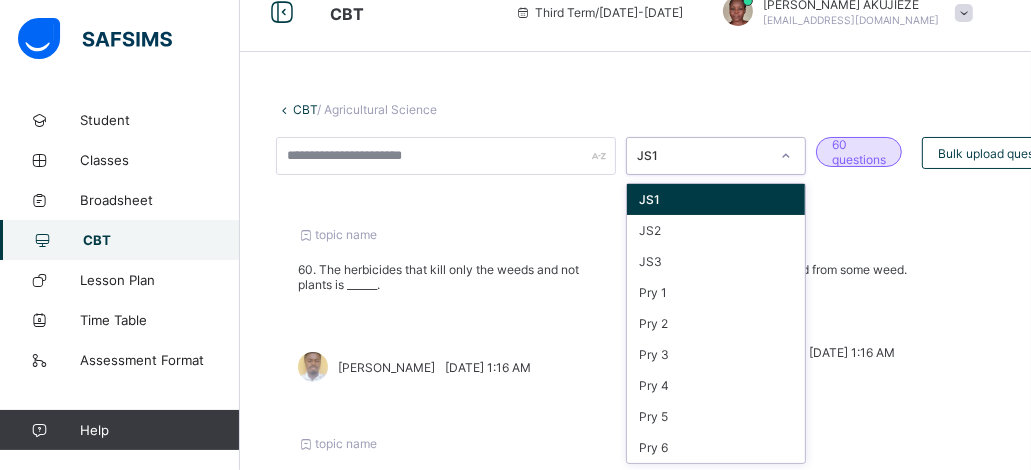 scroll, scrollTop: 31, scrollLeft: 0, axis: vertical 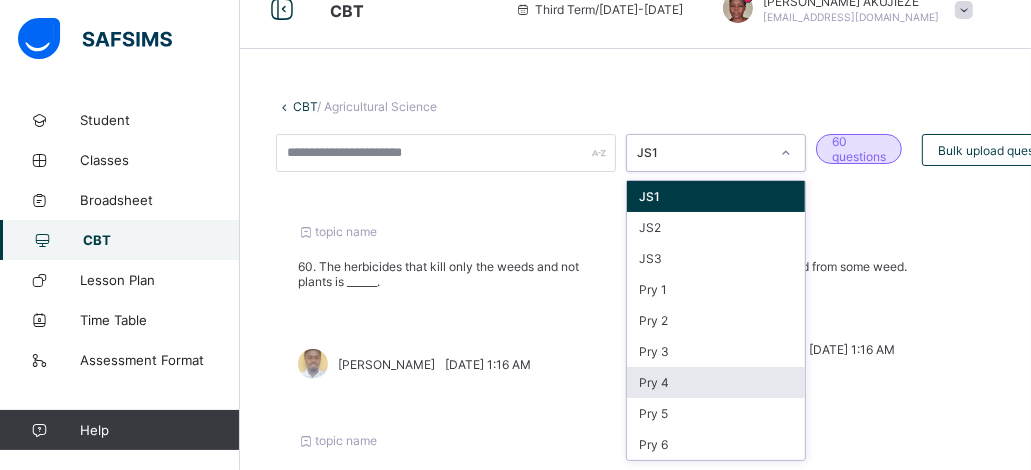 click on "Pry 4" at bounding box center [716, 382] 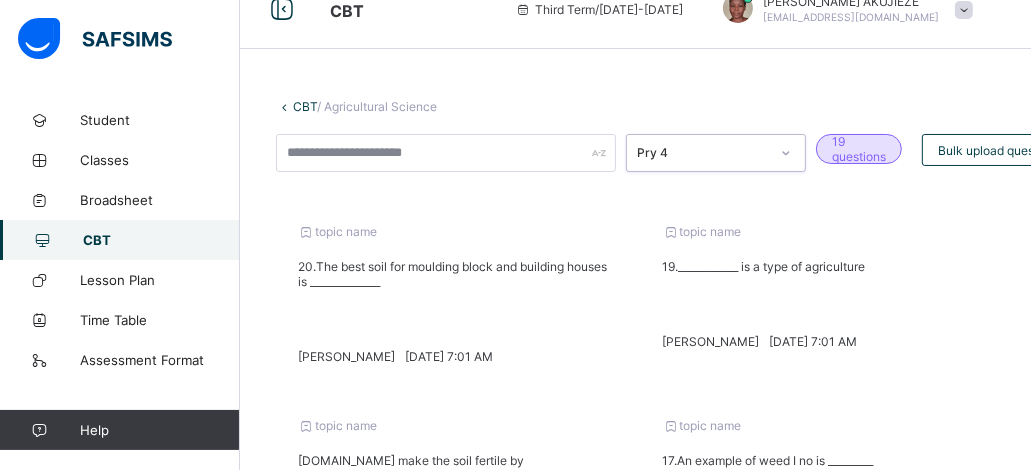 scroll, scrollTop: 0, scrollLeft: 0, axis: both 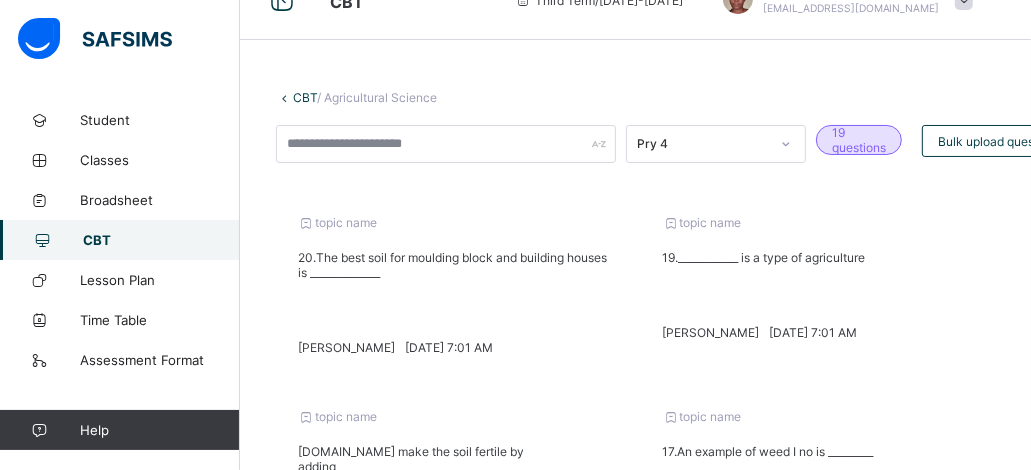 click on "topic name 19.____________ is a type of agriculture  [PERSON_NAME] [DATE] 7:01 AM" at bounding box center [818, 285] 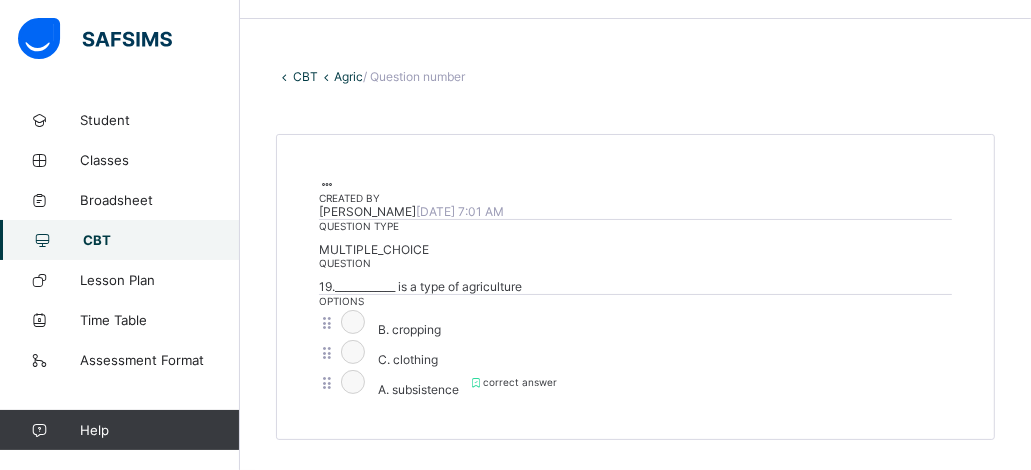 scroll, scrollTop: 507, scrollLeft: 0, axis: vertical 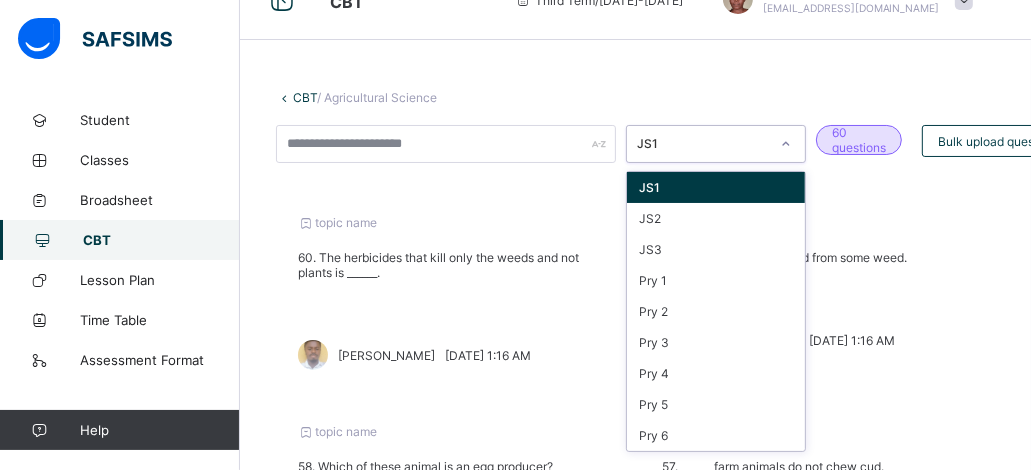 click 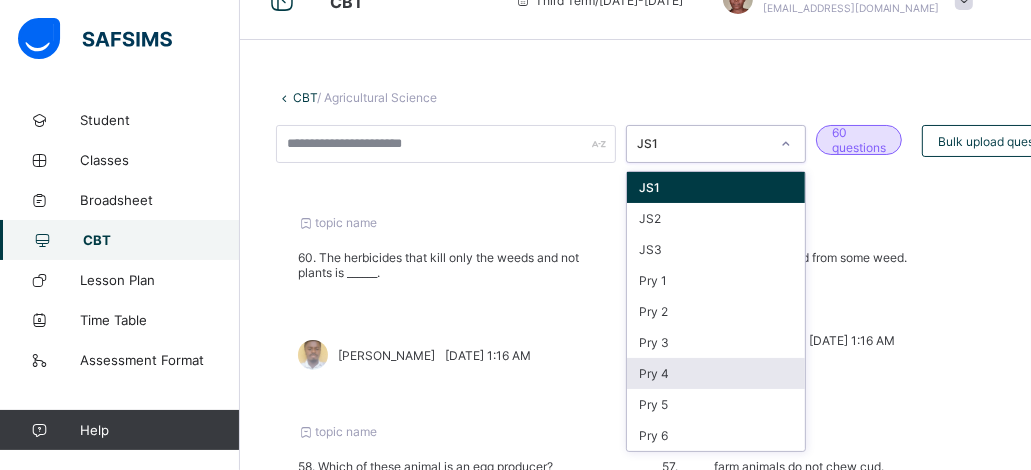 click on "Pry 4" at bounding box center (716, 373) 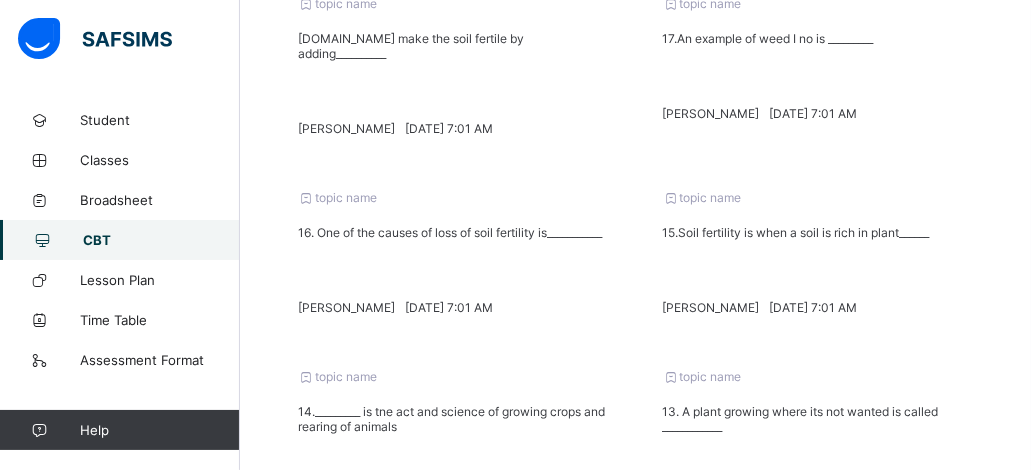 scroll, scrollTop: 506, scrollLeft: 0, axis: vertical 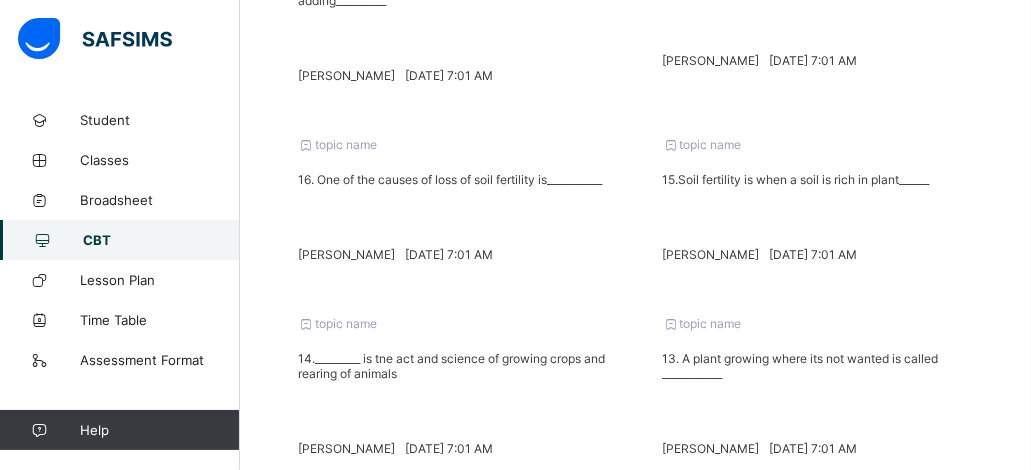 drag, startPoint x: 1026, startPoint y: 465, endPoint x: 1032, endPoint y: 455, distance: 11.661903 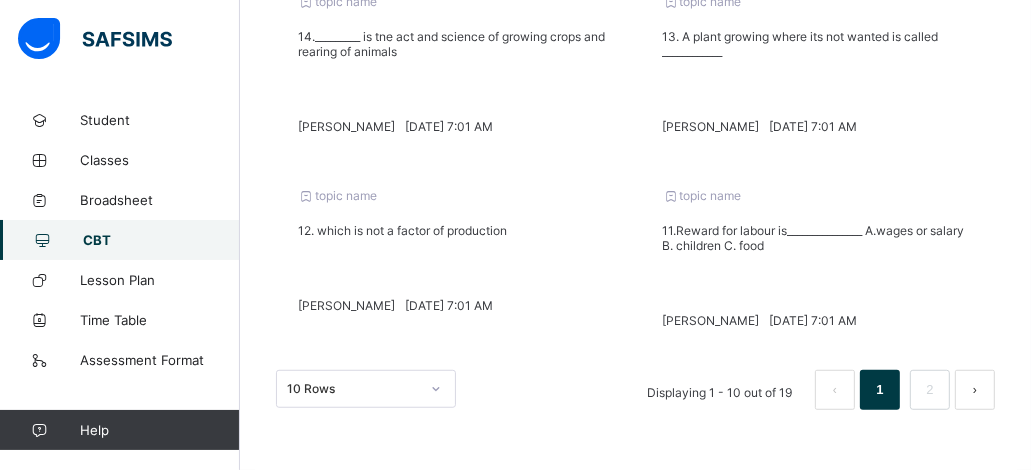 scroll, scrollTop: 892, scrollLeft: 0, axis: vertical 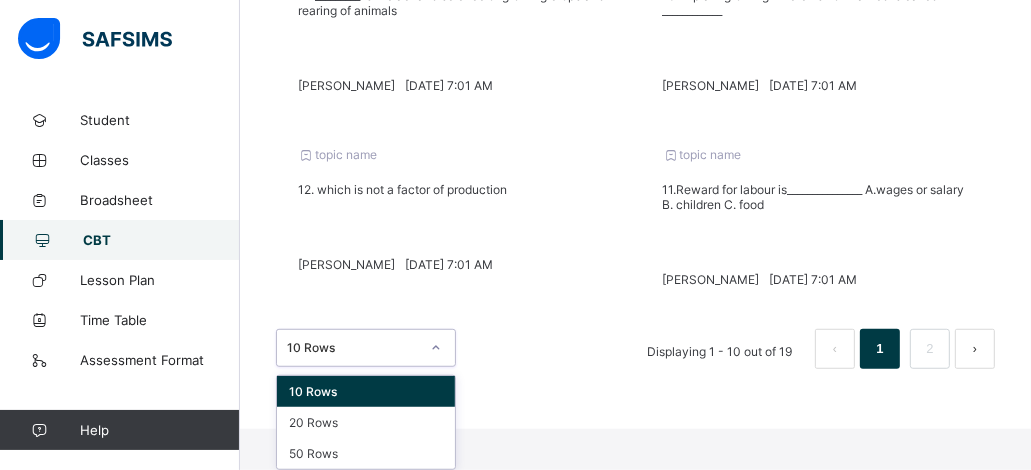 click on "option 10 Rows focused, 1 of 3. 3 results available. Use Up and Down to choose options, press Enter to select the currently focused option, press Escape to exit the menu, press Tab to select the option and exit the menu. 10 Rows 10 Rows 20 Rows 50 Rows" at bounding box center [366, 348] 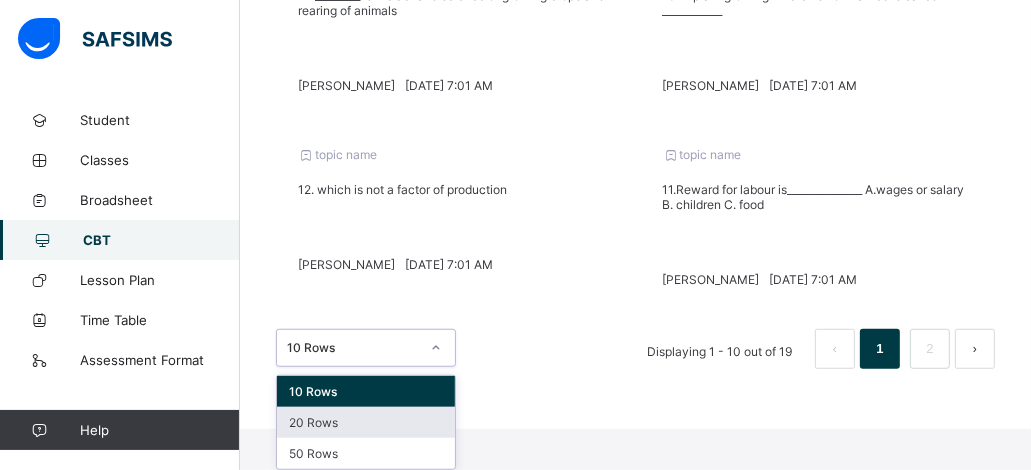 click on "20 Rows" at bounding box center [366, 422] 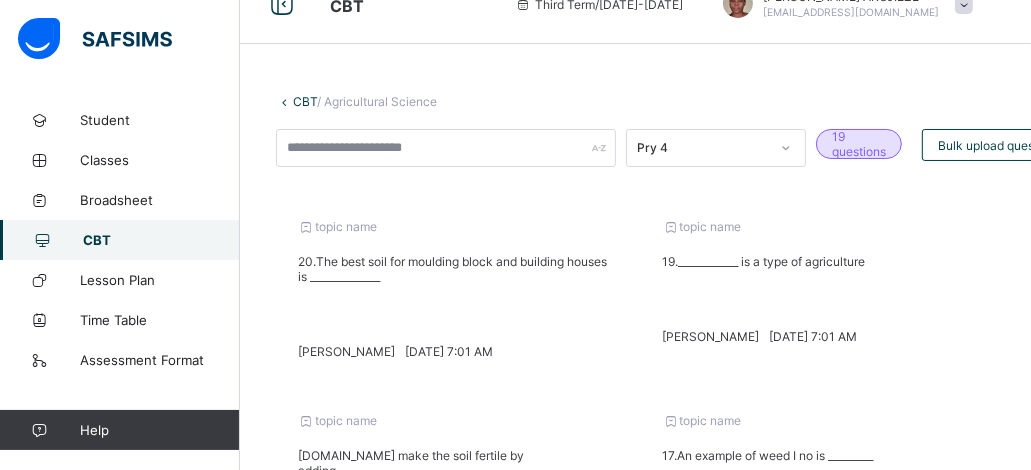 scroll, scrollTop: 0, scrollLeft: 0, axis: both 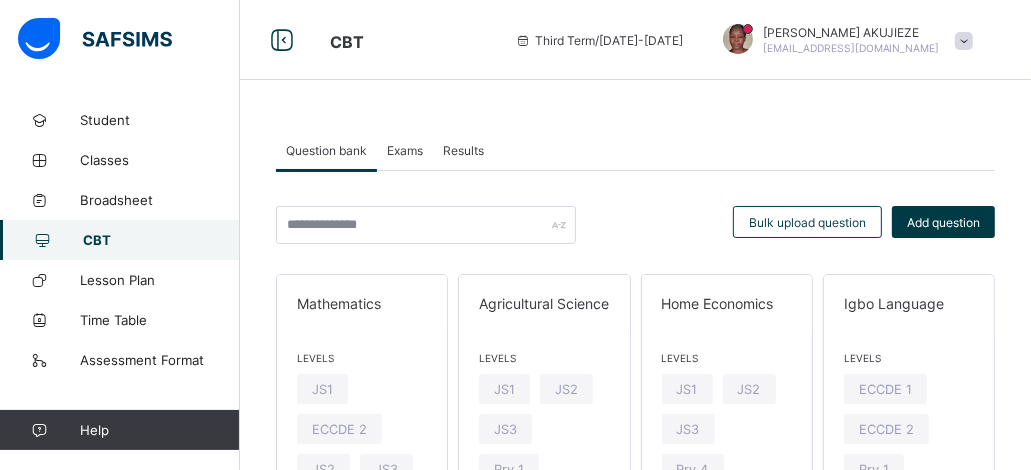 click on "CBT" at bounding box center [161, 240] 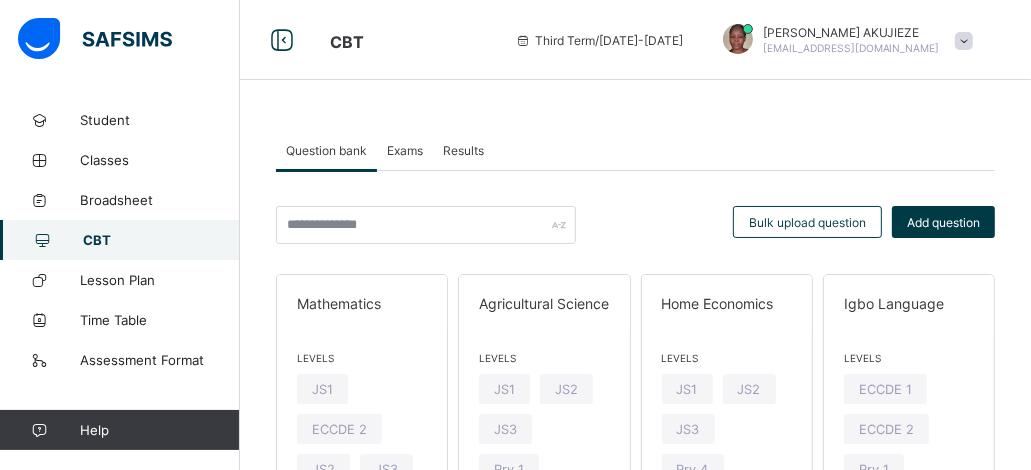 click on "CBT" at bounding box center (161, 240) 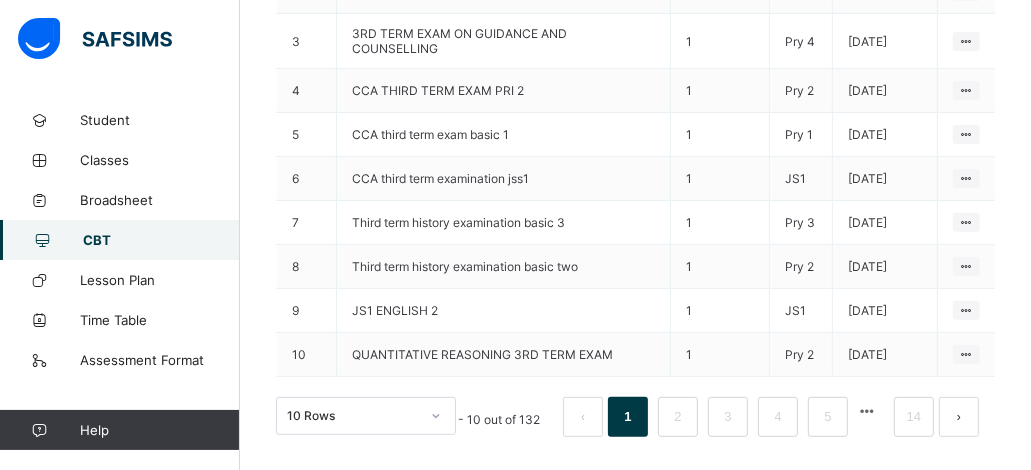 scroll, scrollTop: 457, scrollLeft: 0, axis: vertical 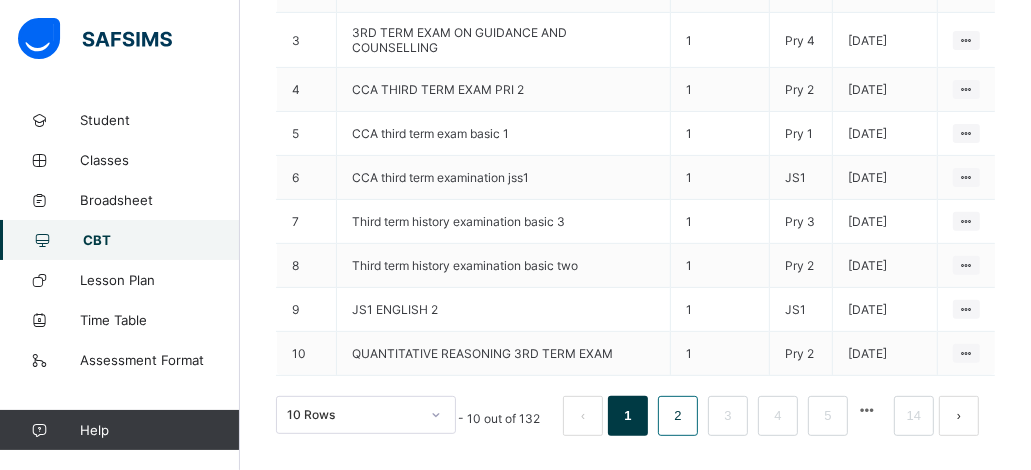 click on "2" at bounding box center [677, 416] 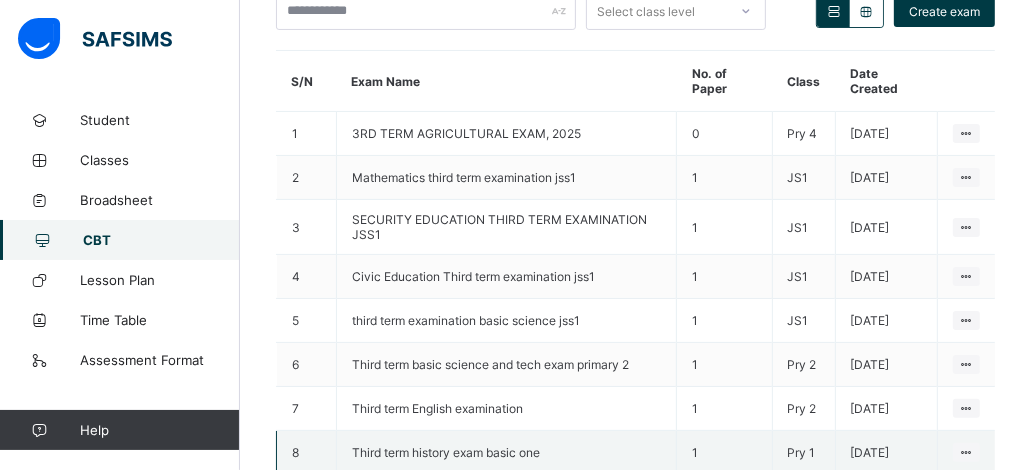 scroll, scrollTop: 457, scrollLeft: 0, axis: vertical 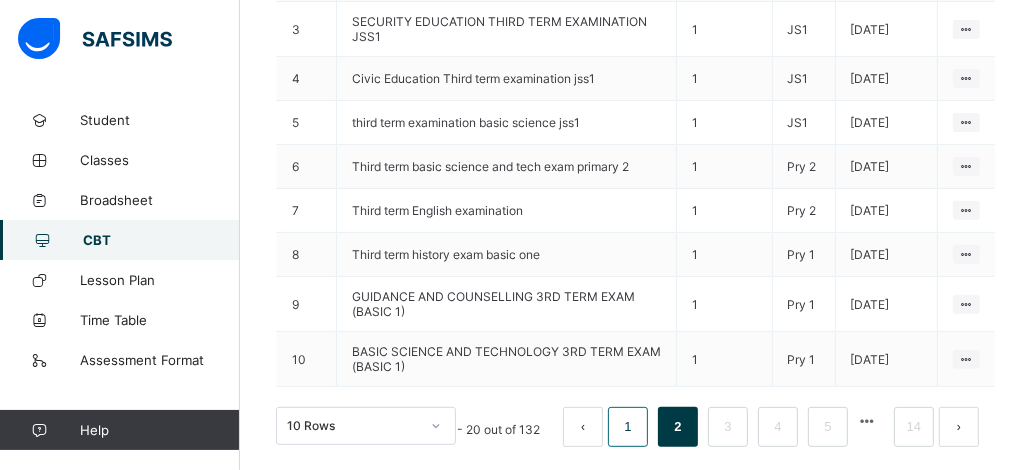 click on "1" at bounding box center [627, 427] 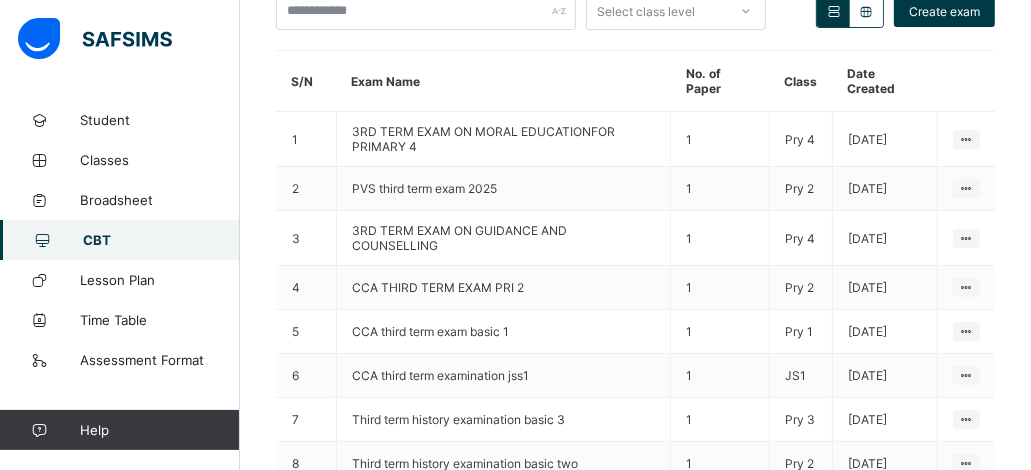 scroll, scrollTop: 457, scrollLeft: 0, axis: vertical 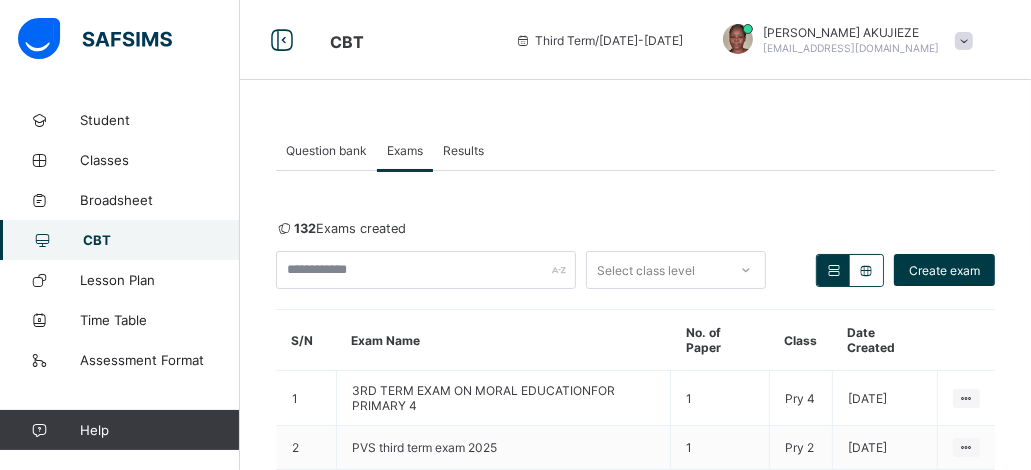 click on "Question bank" at bounding box center [326, 150] 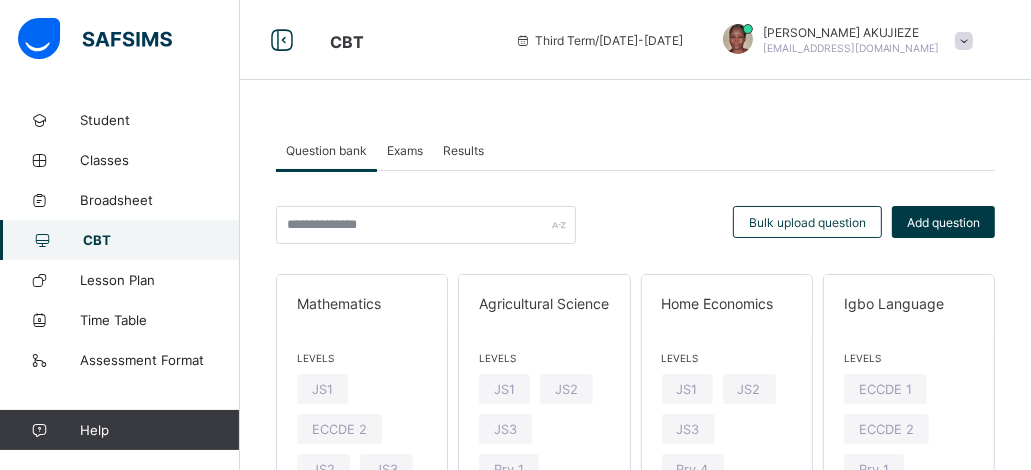 click on "Exams" at bounding box center (405, 150) 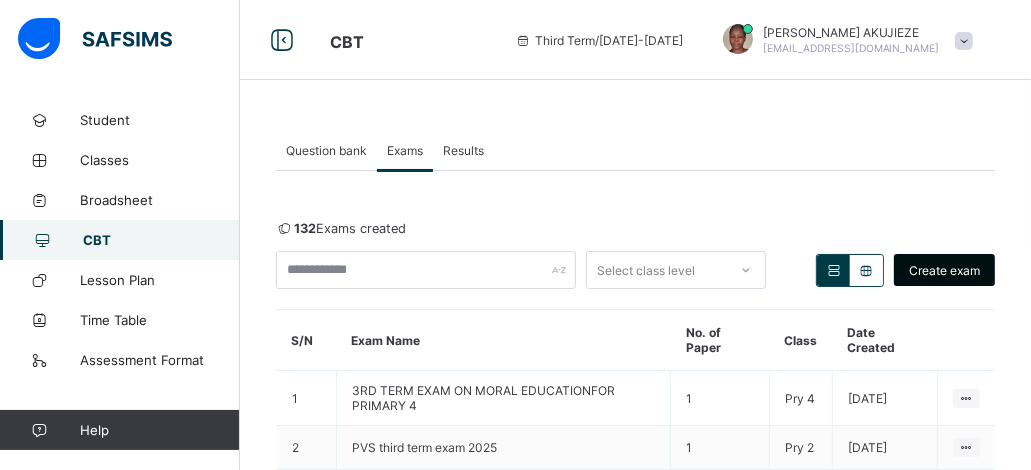 click on "Create exam" at bounding box center [944, 270] 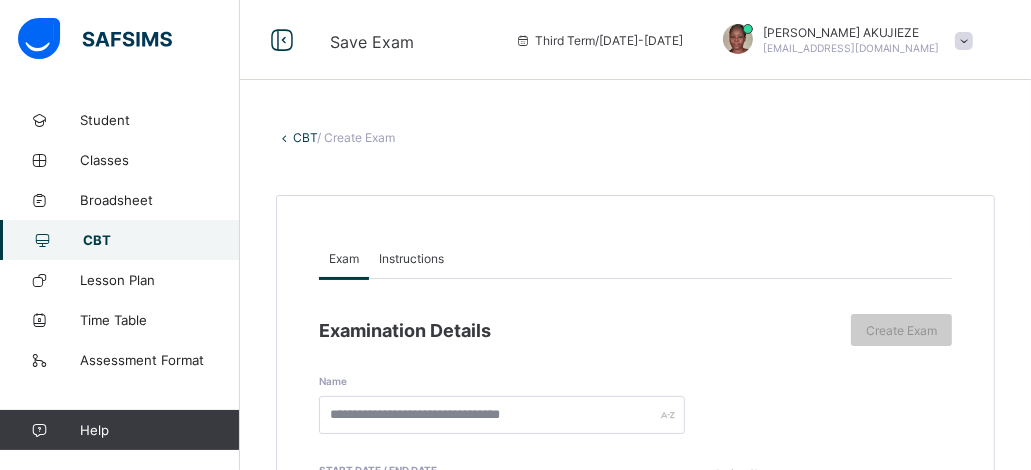 click on "Instructions" at bounding box center [411, 258] 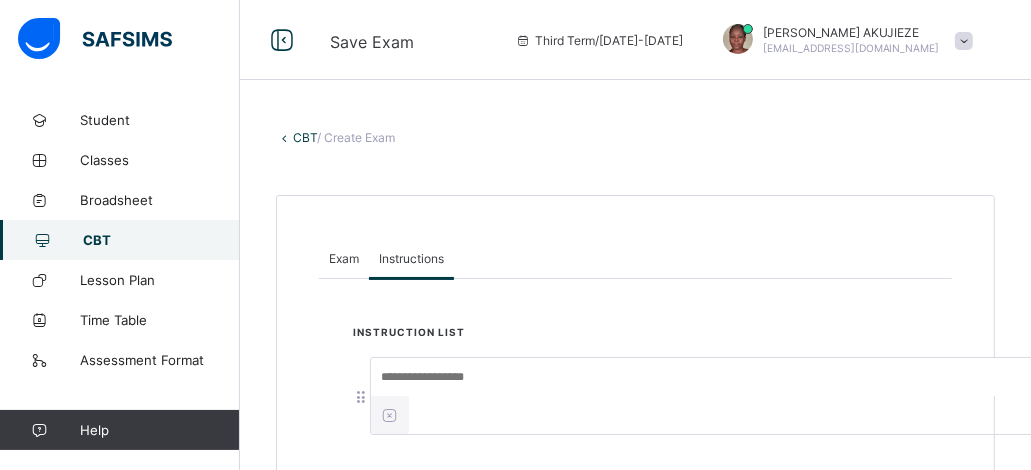 scroll, scrollTop: 38, scrollLeft: 0, axis: vertical 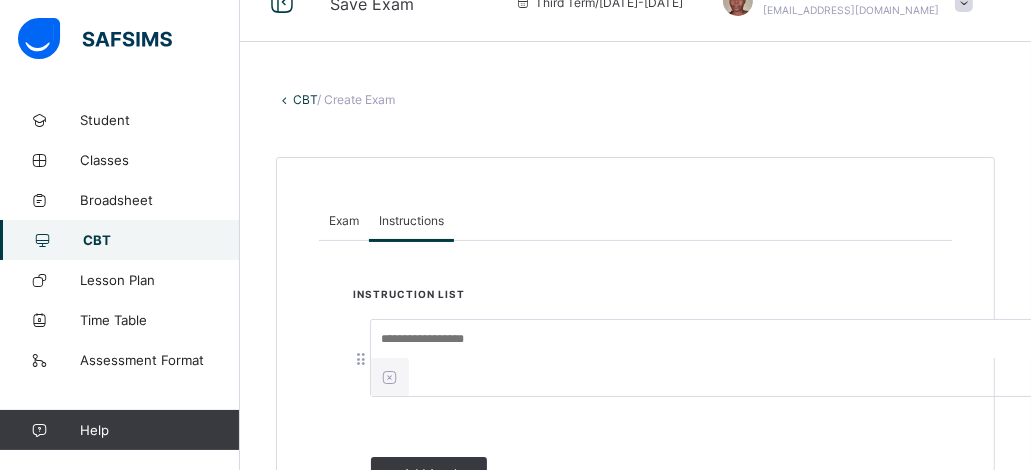 click on "CBT" at bounding box center (161, 240) 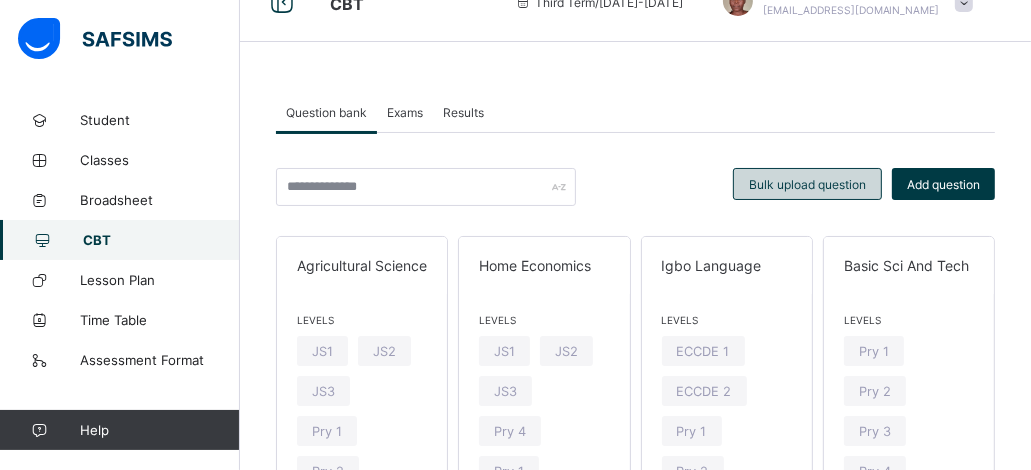 click on "Bulk upload question" at bounding box center [807, 184] 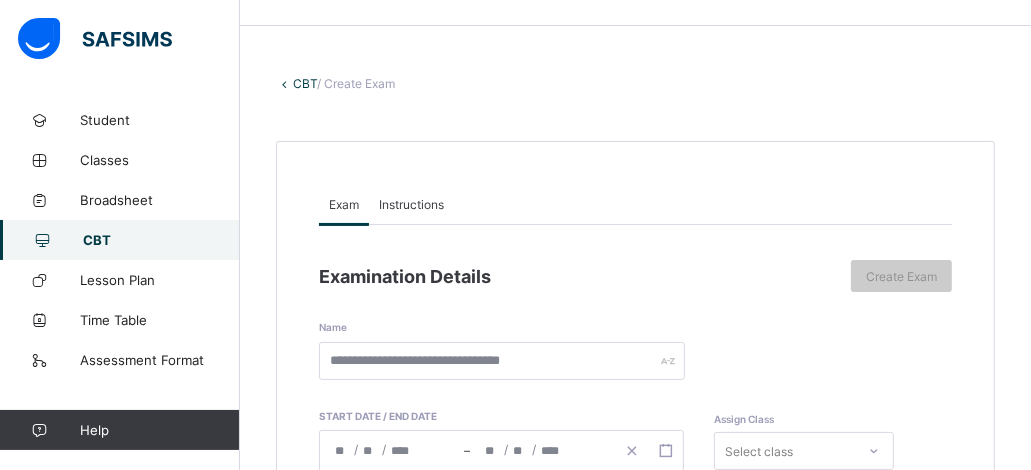 scroll, scrollTop: 0, scrollLeft: 0, axis: both 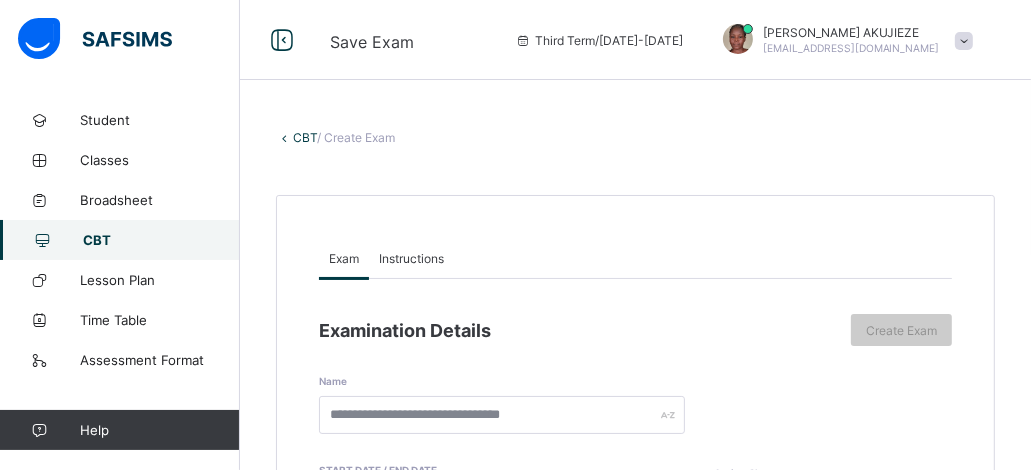 click on "Exam Instructions" at bounding box center (635, 258) 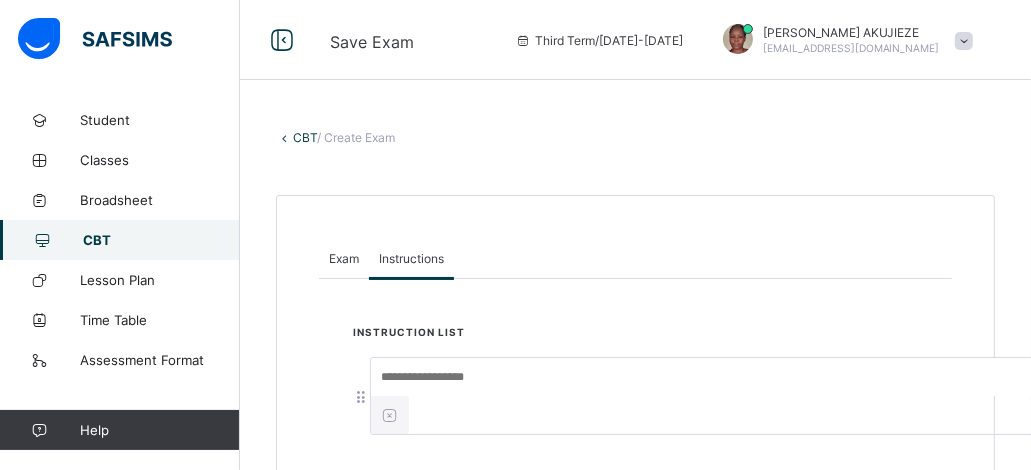 click on "Instructions" at bounding box center (411, 258) 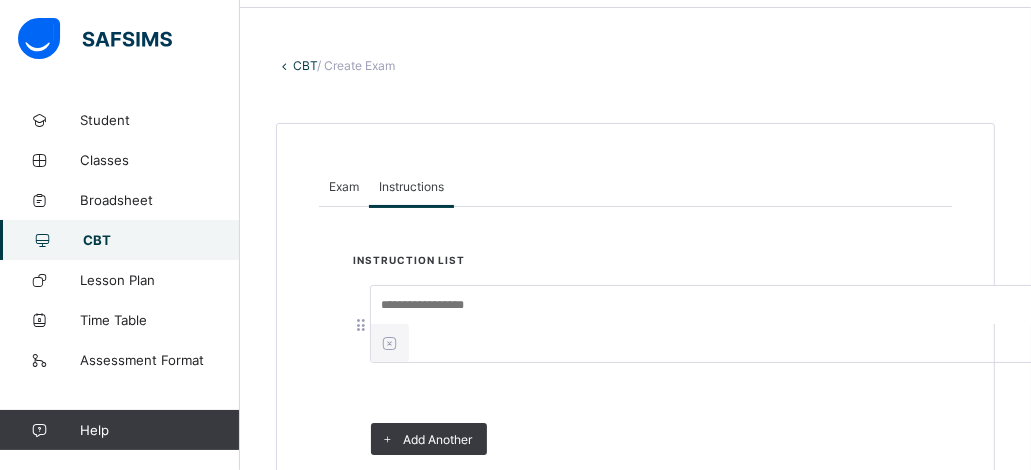 scroll, scrollTop: 154, scrollLeft: 0, axis: vertical 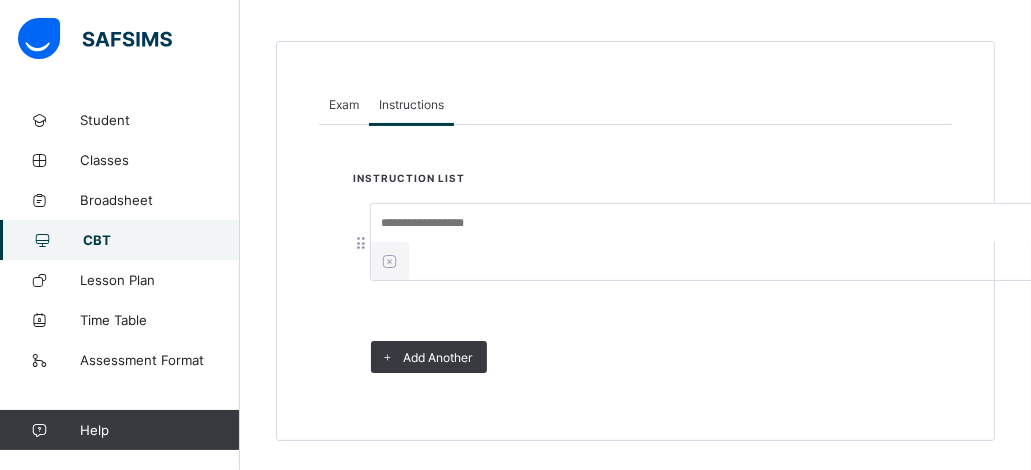 click at bounding box center [721, 242] 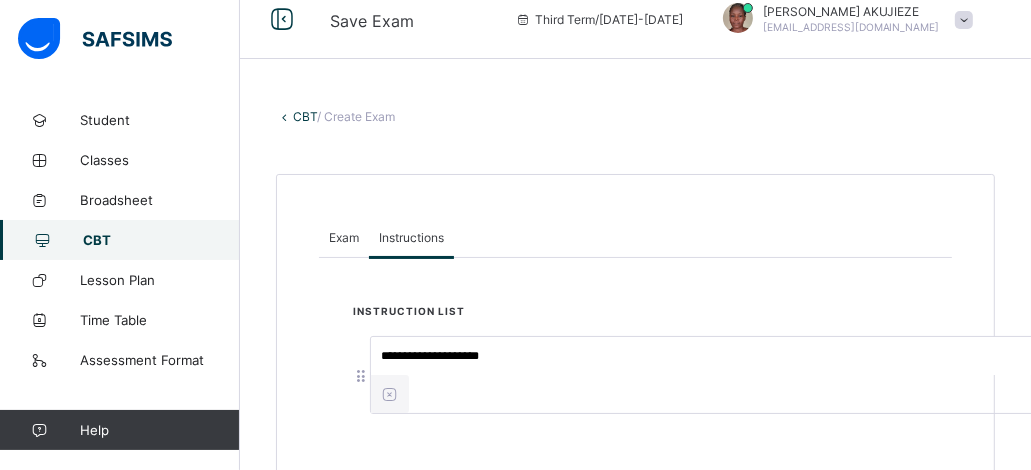 scroll, scrollTop: 0, scrollLeft: 0, axis: both 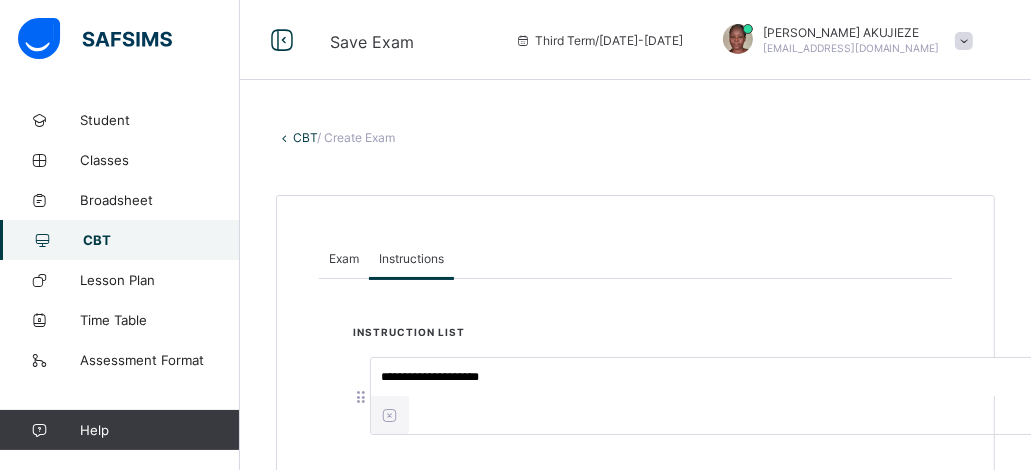 type on "**********" 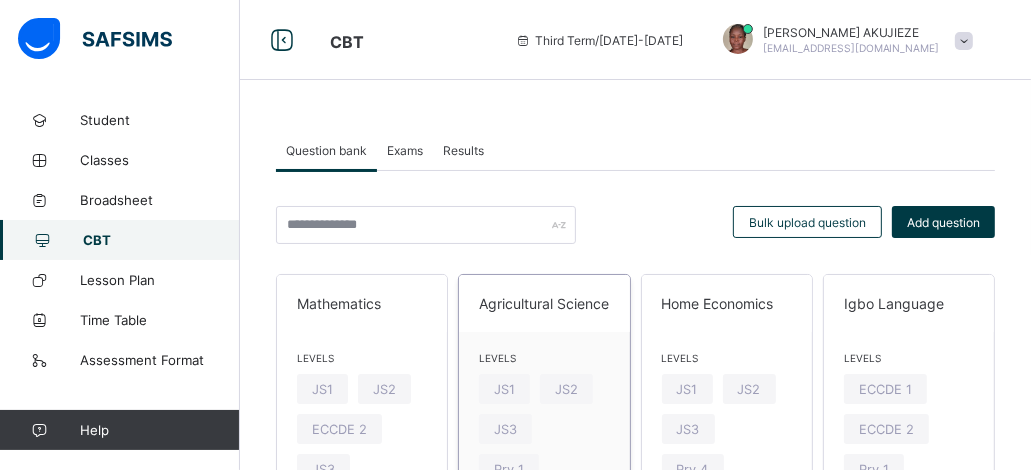 click on "Agricultural Science" at bounding box center (544, 303) 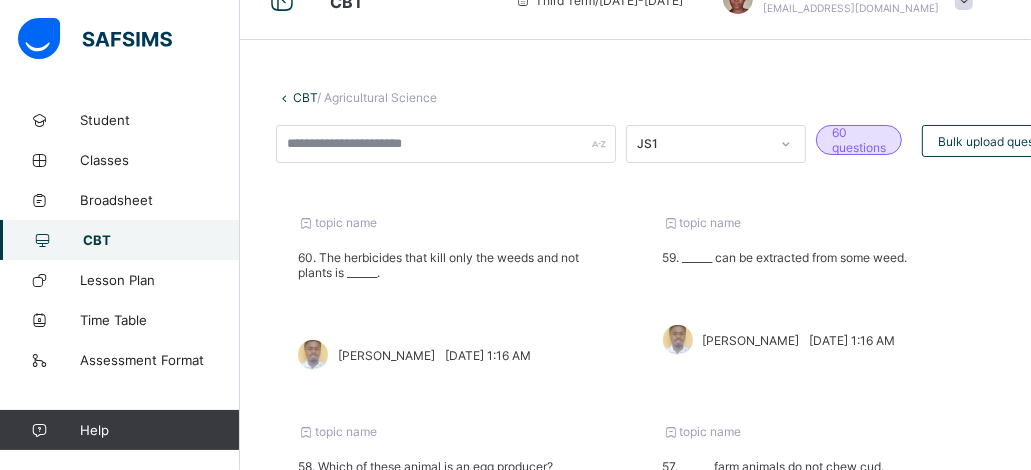 scroll, scrollTop: 0, scrollLeft: 0, axis: both 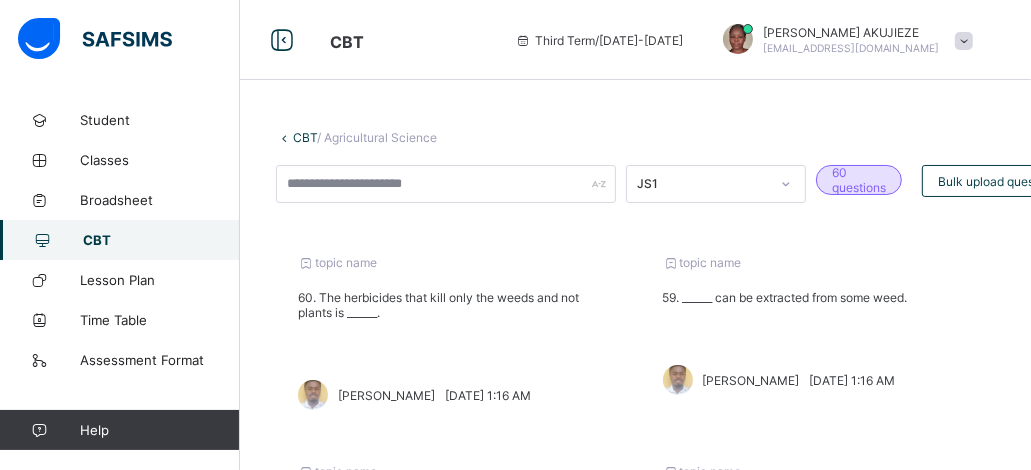 click on "CBT" at bounding box center (161, 240) 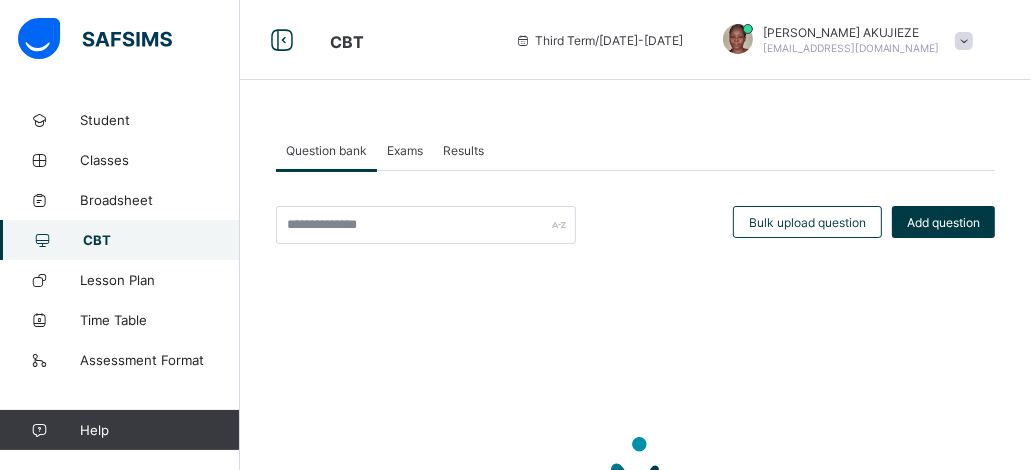click on "CBT" at bounding box center [161, 240] 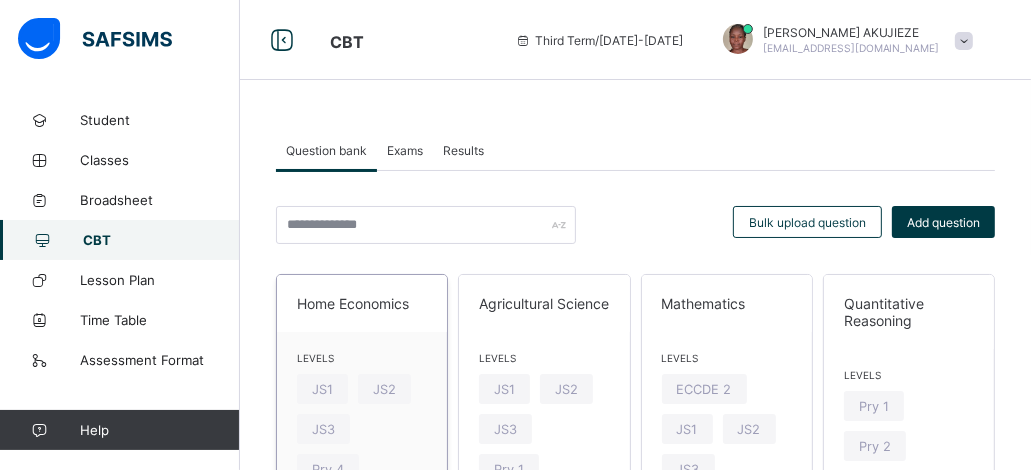 click on "Home Economics" at bounding box center [362, 303] 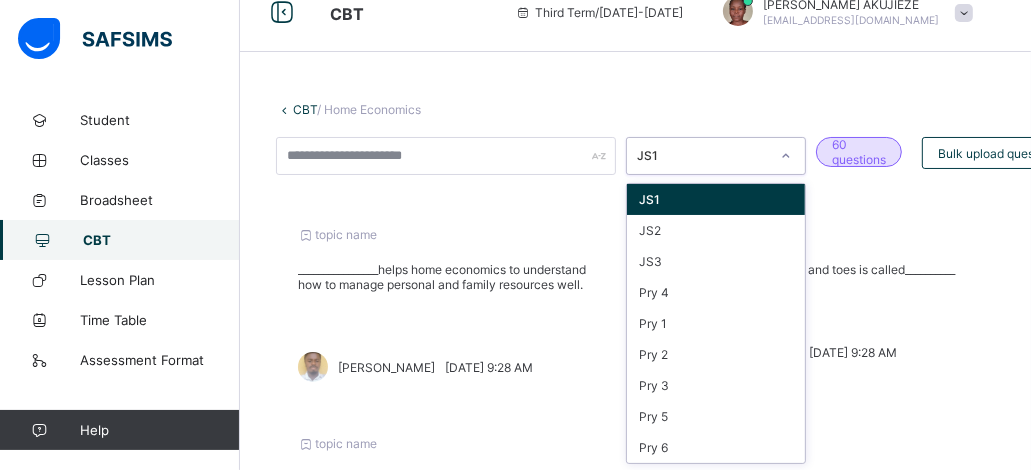 click on "option JS1 focused, 1 of 9. 9 results available. Use Up and Down to choose options, press Enter to select the currently focused option, press Escape to exit the menu, press Tab to select the option and exit the menu. JS1 JS1 JS2 JS3 Pry 4 Pry 1 Pry 2 Pry 3 Pry 5 Pry 6" at bounding box center [716, 156] 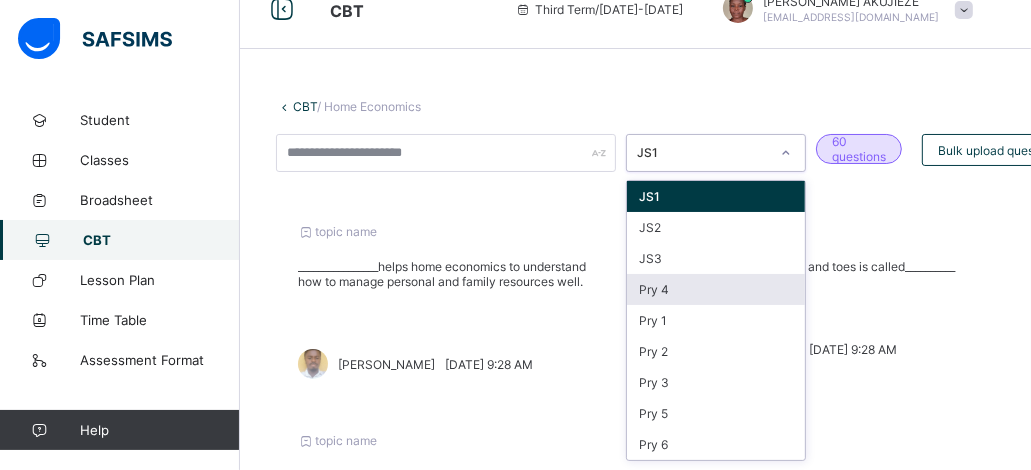 click on "Pry 4" at bounding box center [716, 289] 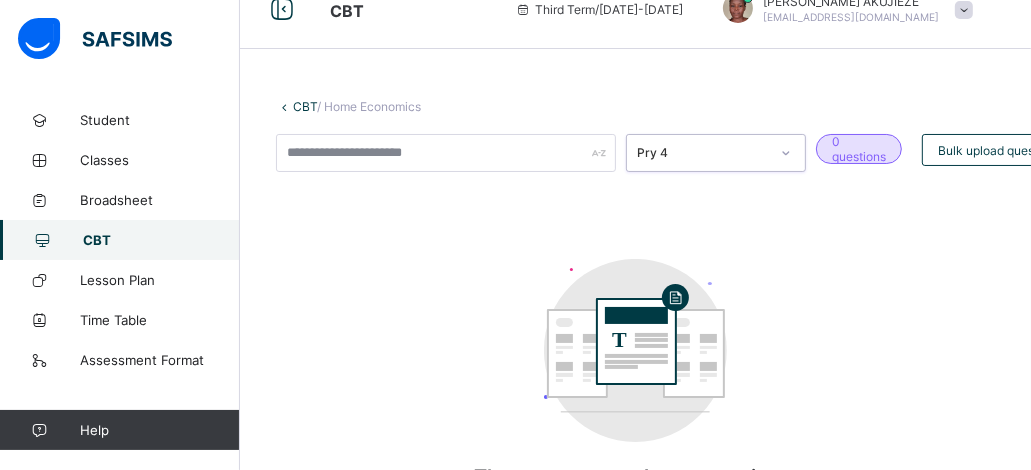scroll, scrollTop: 0, scrollLeft: 0, axis: both 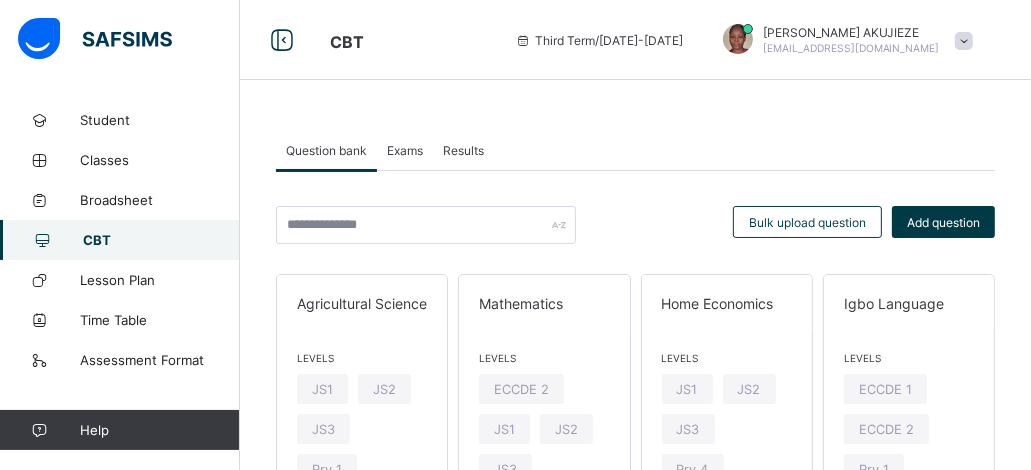 click on "Question bank" at bounding box center [326, 150] 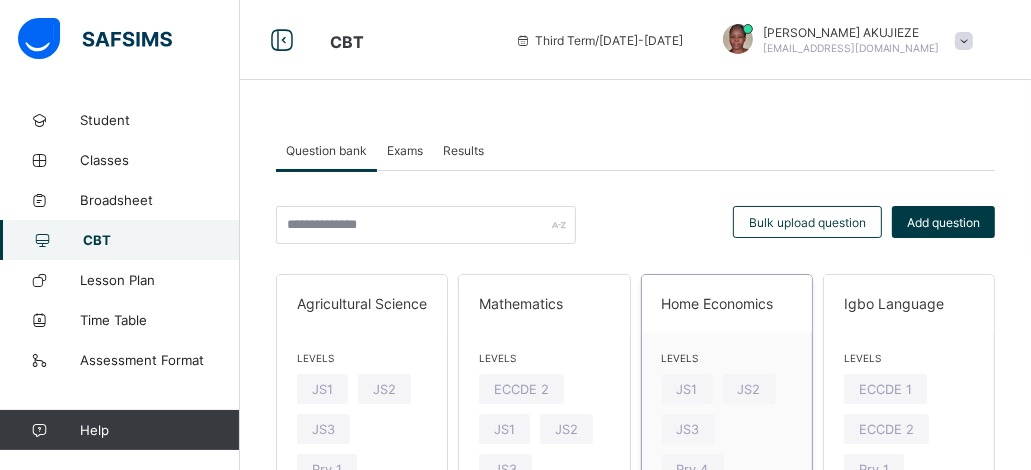 click on "Home Economics" at bounding box center (727, 303) 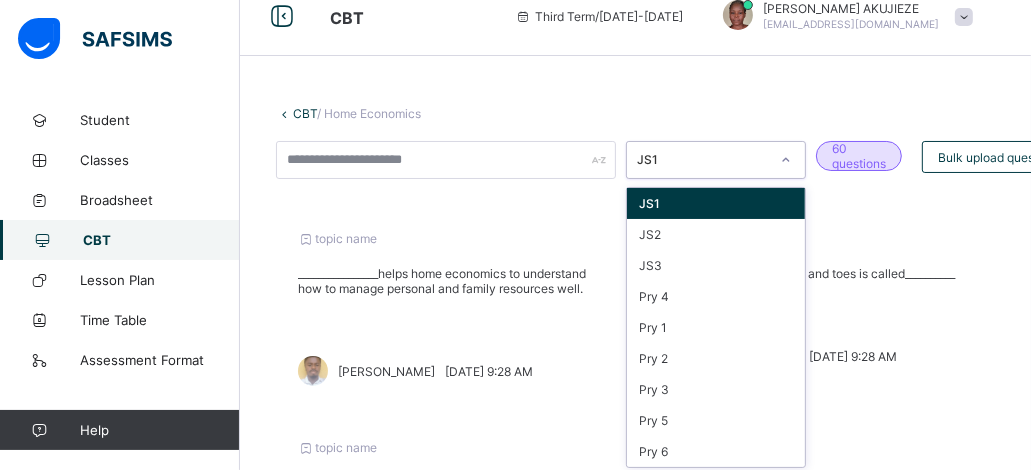 scroll, scrollTop: 31, scrollLeft: 0, axis: vertical 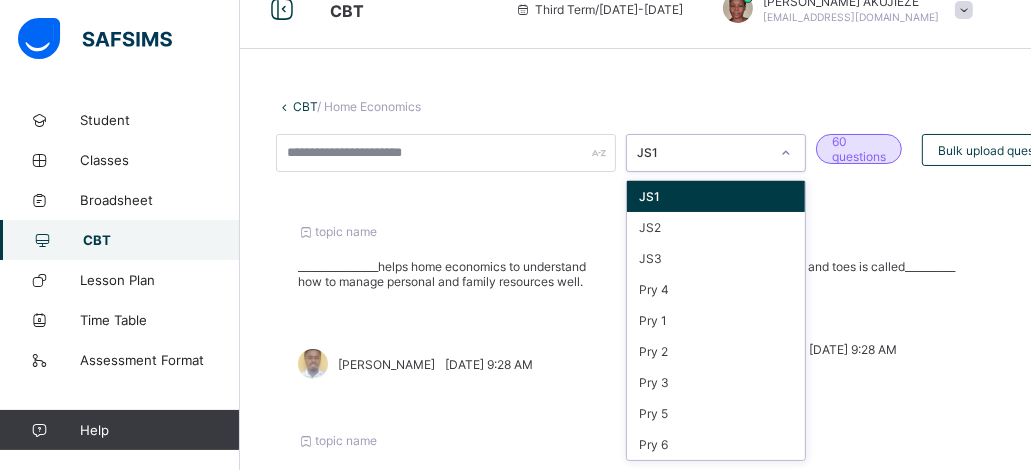 click on "option JS1 focused, 1 of 9. 9 results available. Use Up and Down to choose options, press Enter to select the currently focused option, press Escape to exit the menu, press Tab to select the option and exit the menu. JS1 JS1 JS2 JS3 Pry 4 Pry 1 Pry 2 Pry 3 Pry 5 Pry 6" at bounding box center (716, 153) 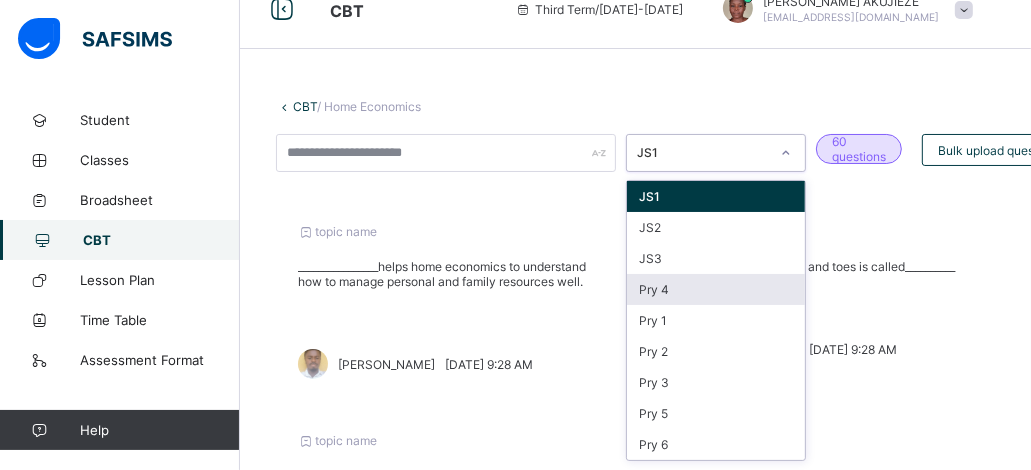 click on "Pry 4" at bounding box center [716, 289] 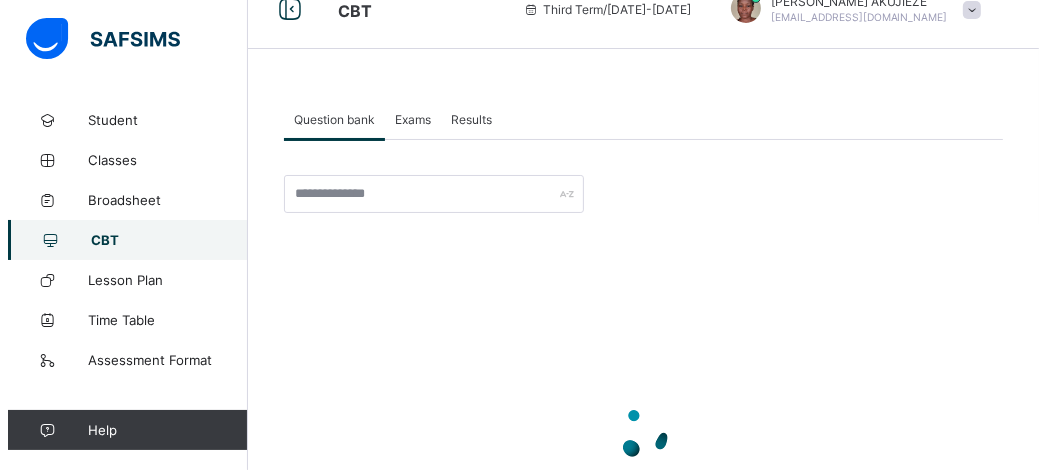 scroll, scrollTop: 0, scrollLeft: 0, axis: both 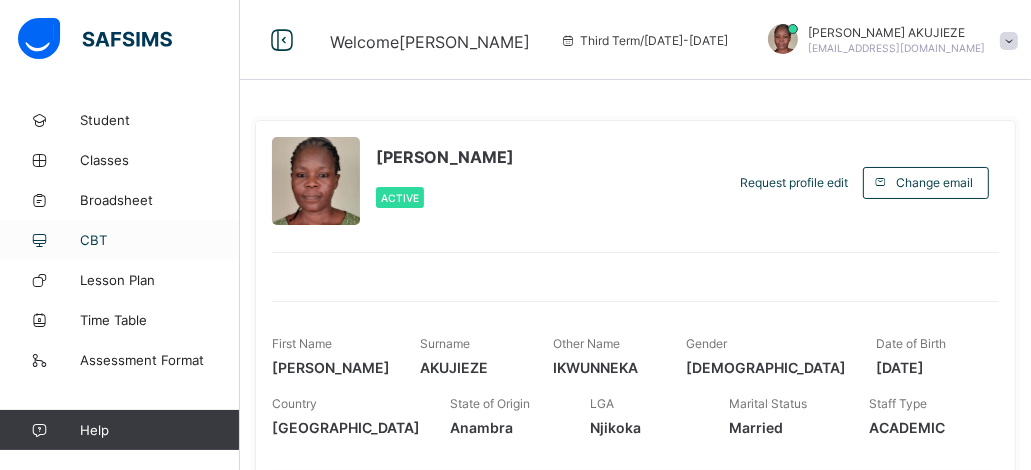 click on "CBT" at bounding box center [160, 240] 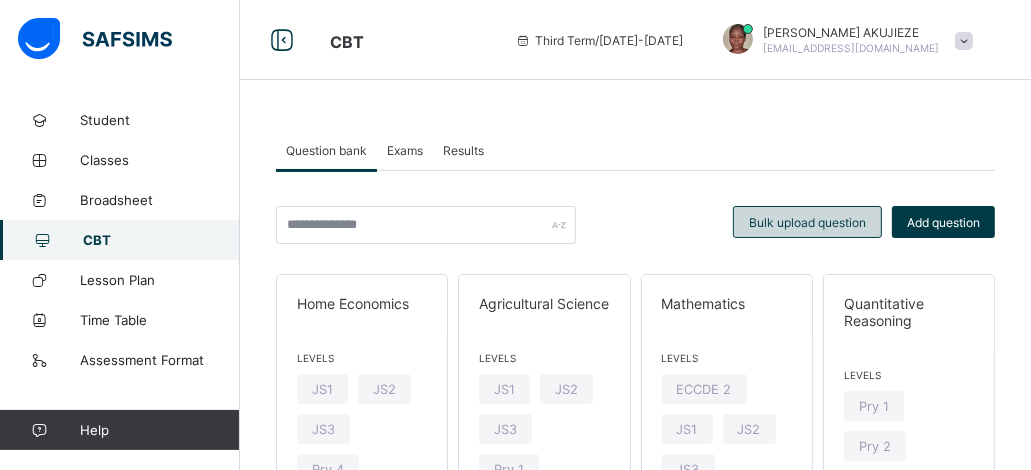 click on "Bulk upload question" at bounding box center [807, 222] 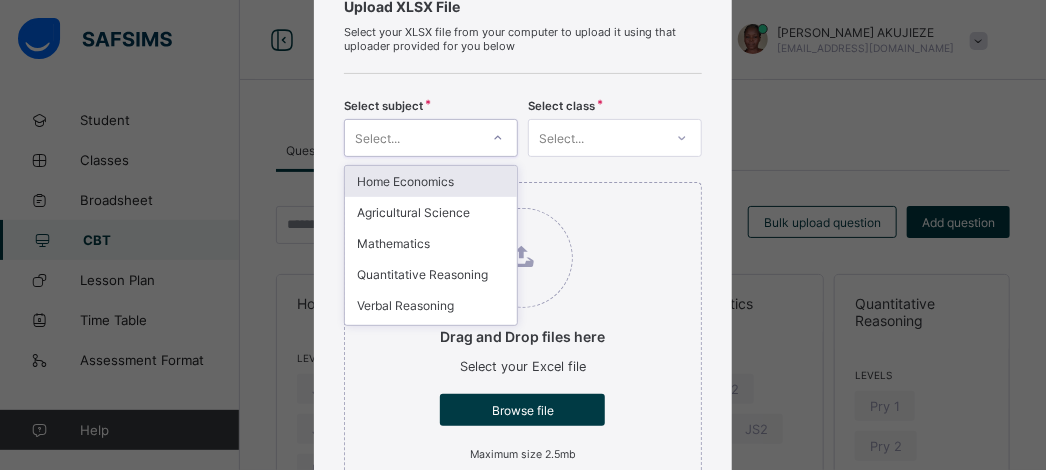click on "option Home Economics focused, 1 of 14. 14 results available. Use Up and Down to choose options, press Enter to select the currently focused option, press Escape to exit the menu, press Tab to select the option and exit the menu. Select... Home Economics Agricultural Science Mathematics Quantitative Reasoning Verbal Reasoning Writing & Dictation Igbo Language Basic Sci And Tech English Language Pre-vocational Studies Guidance and Counselling Cultural/Creative Arts Religious and National values Moral Instruction" at bounding box center (431, 138) 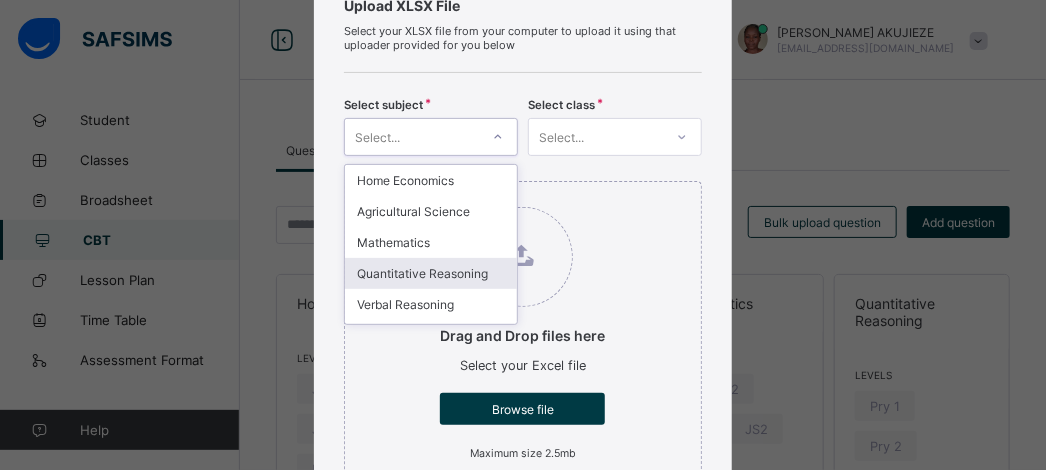 scroll, scrollTop: 143, scrollLeft: 0, axis: vertical 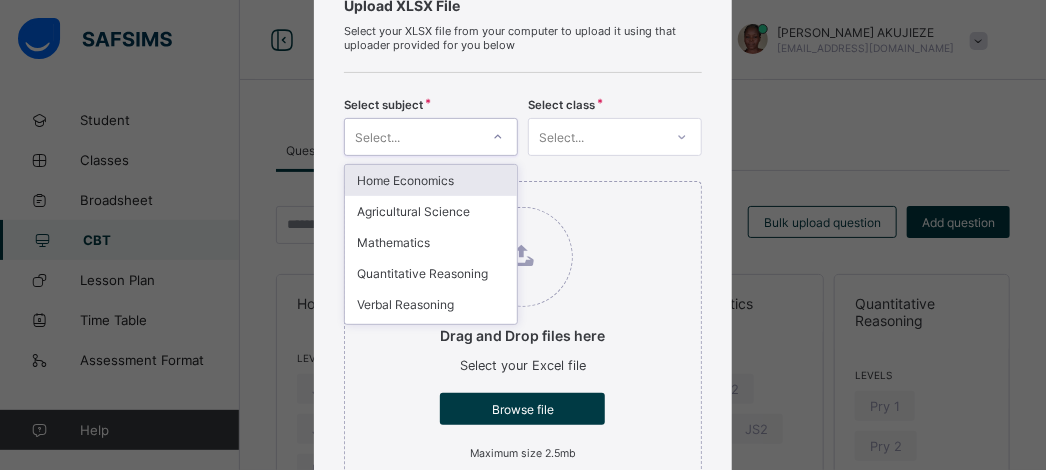 click on "Home Economics" at bounding box center [431, 180] 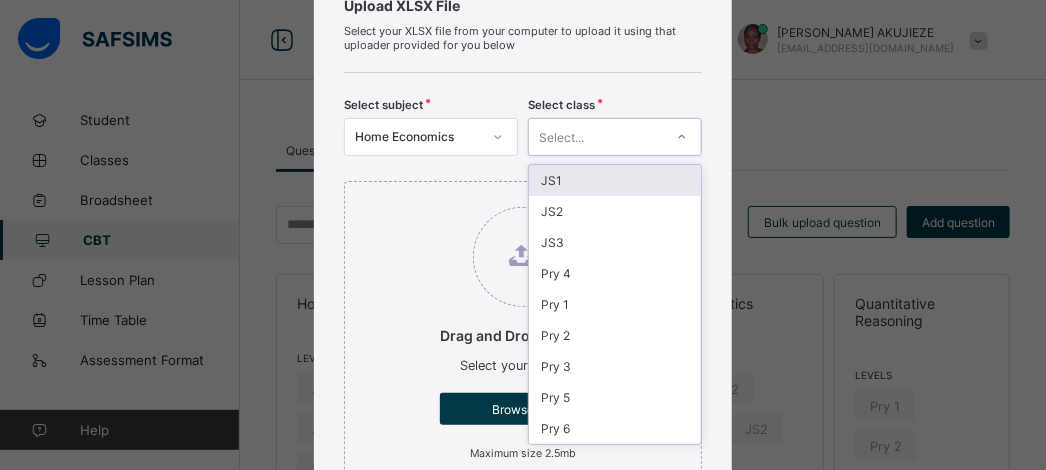 click 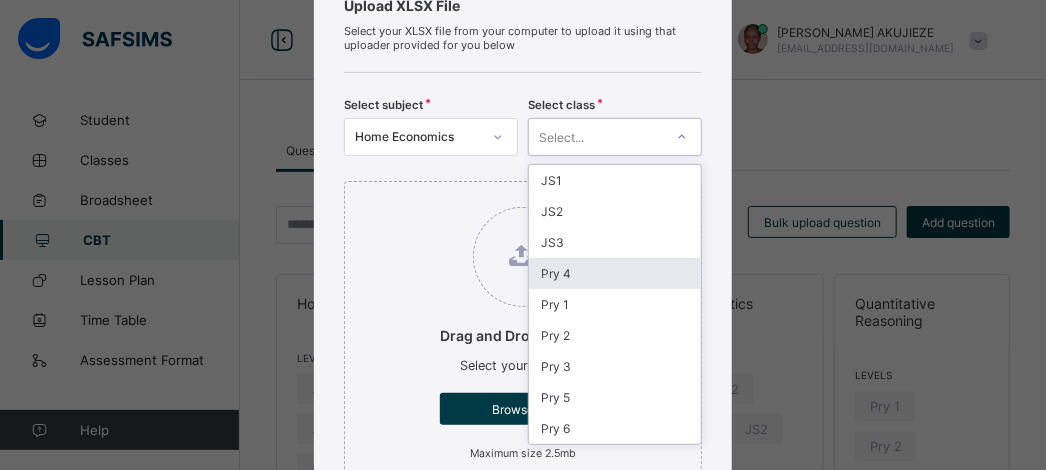 click on "Pry 4" at bounding box center [615, 273] 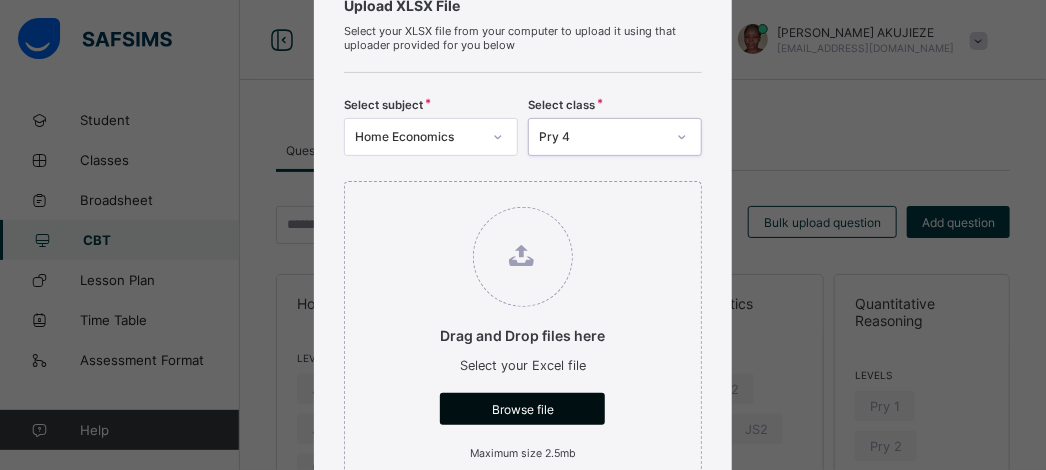 click on "Browse file" at bounding box center [522, 409] 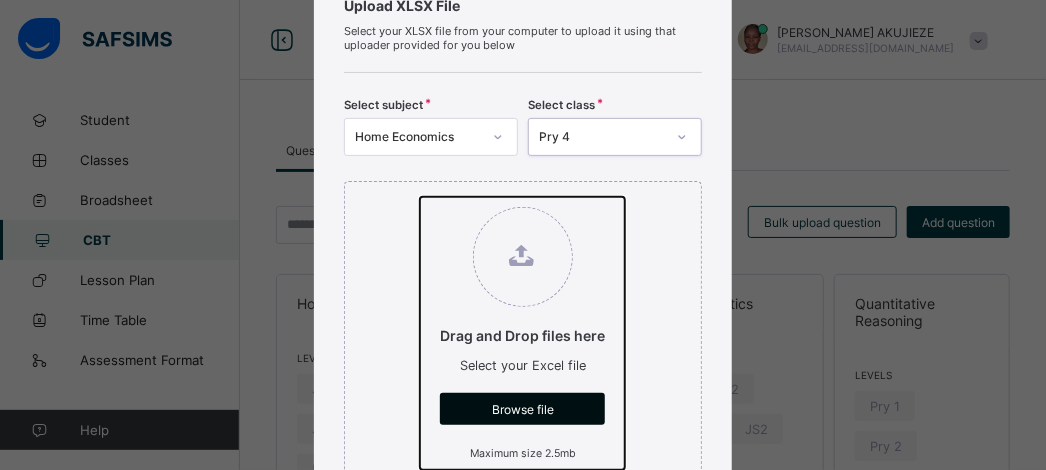 click on "Drag and Drop files here Select your Excel file Browse file Maximum size 2.5mb" at bounding box center (420, 197) 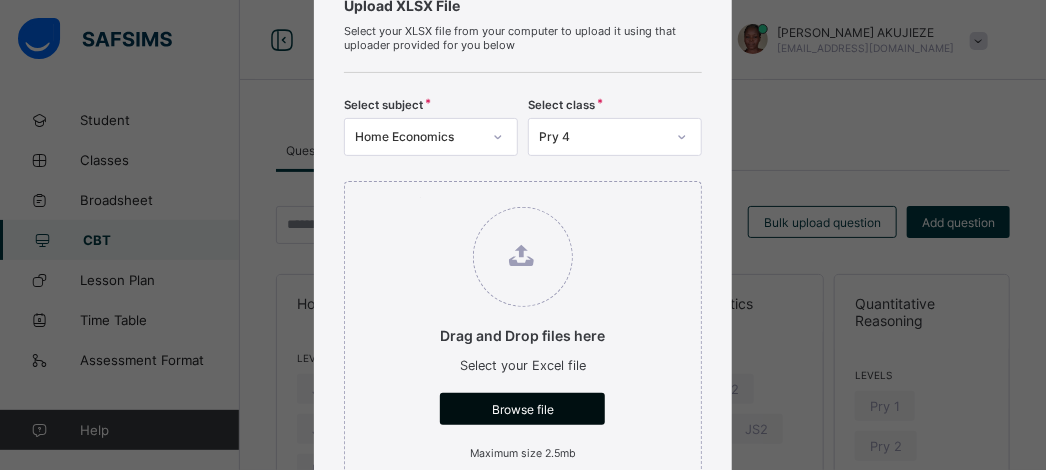 click on "Browse file" at bounding box center (522, 409) 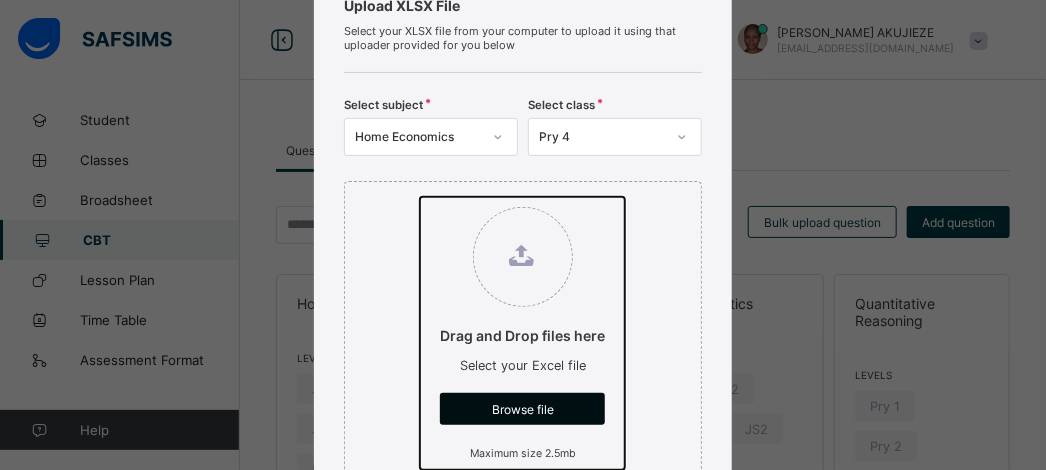 click on "Drag and Drop files here Select your Excel file Browse file Maximum size 2.5mb" at bounding box center [420, 197] 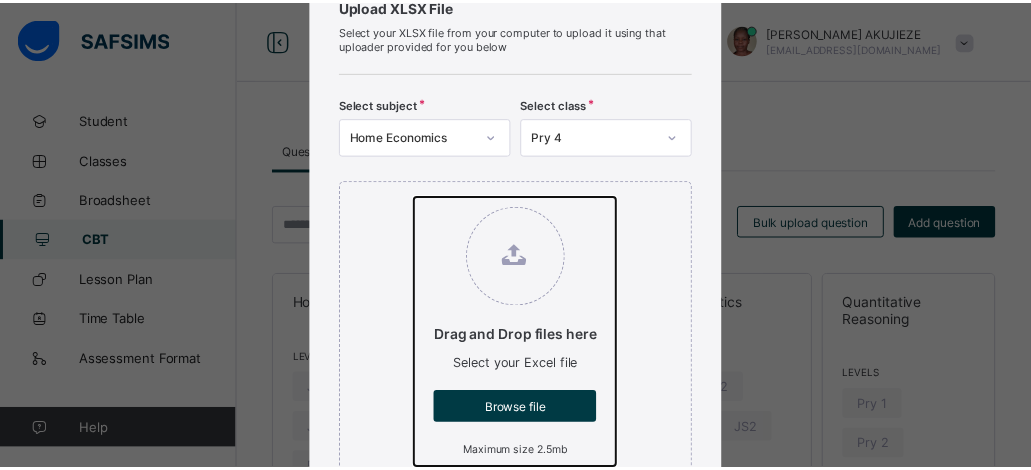 scroll, scrollTop: 555, scrollLeft: 0, axis: vertical 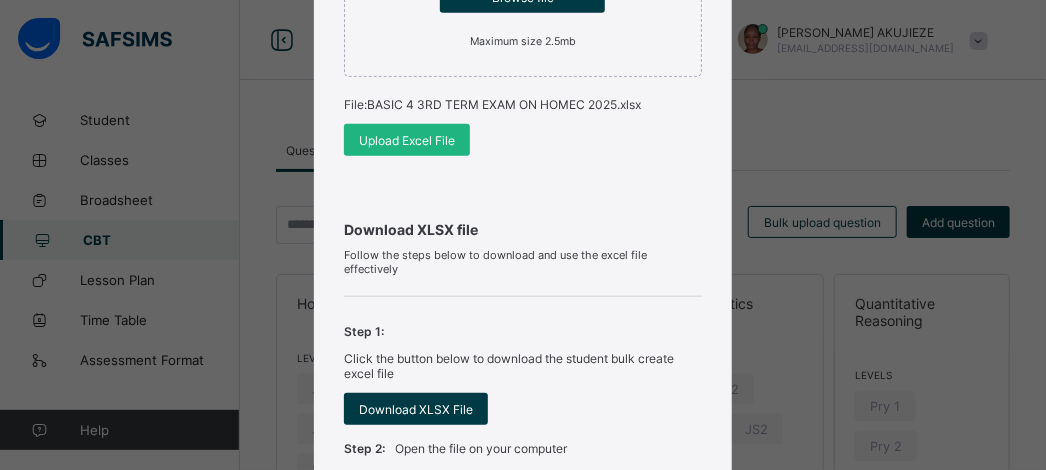 click on "Upload Excel File" at bounding box center (407, 140) 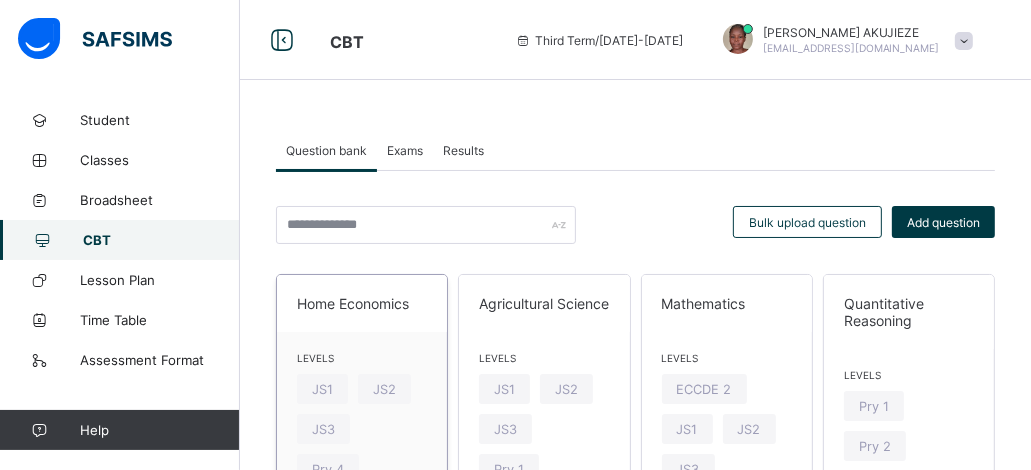 click on "Home Economics" at bounding box center (362, 303) 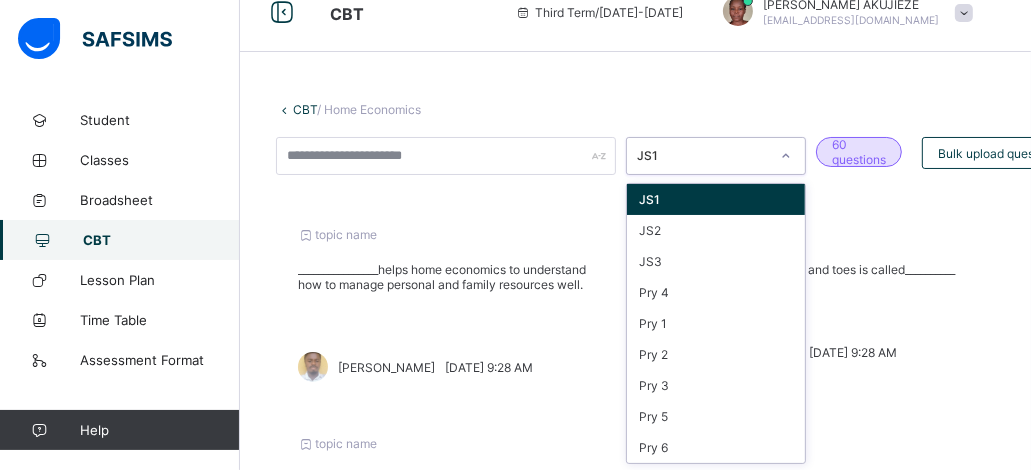 click on "option JS1 focused, 1 of 9. 9 results available. Use Up and Down to choose options, press Enter to select the currently focused option, press Escape to exit the menu, press Tab to select the option and exit the menu. JS1 JS1 JS2 JS3 Pry 4 Pry 1 Pry 2 Pry 3 Pry 5 Pry 6" at bounding box center (716, 156) 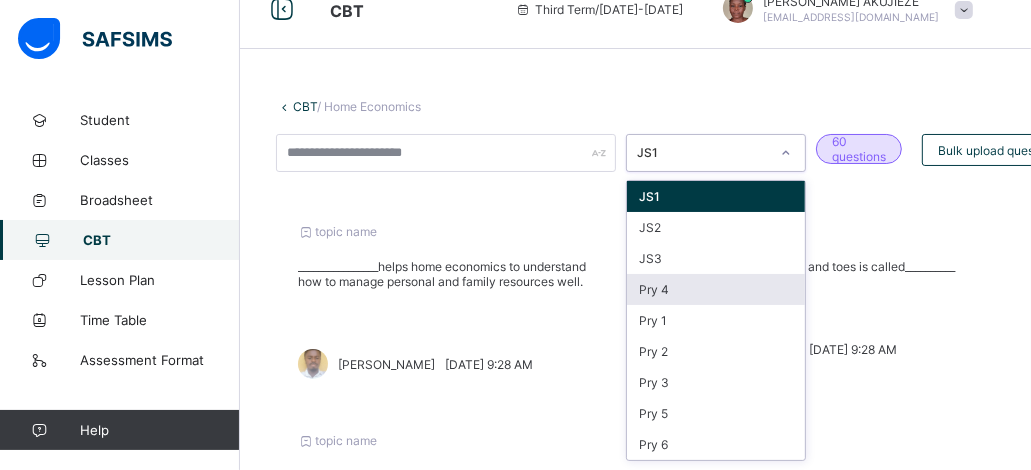 click on "Pry 4" at bounding box center (716, 289) 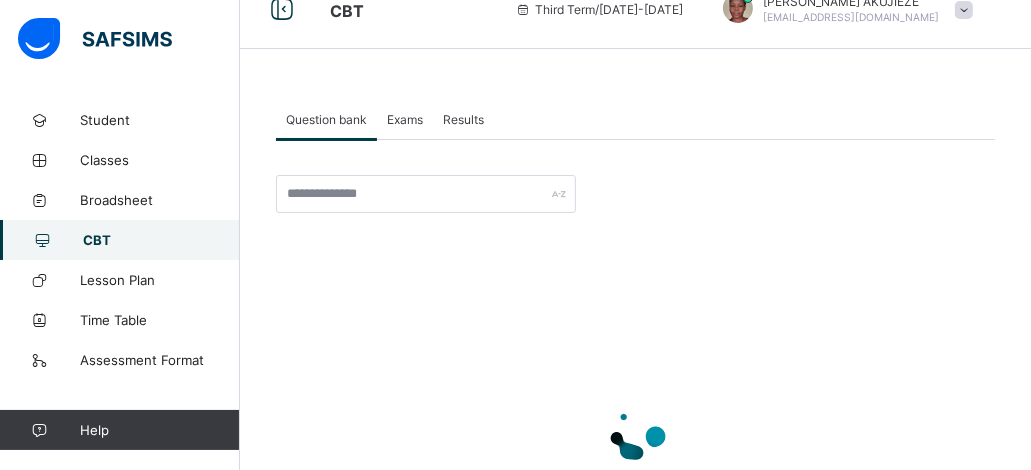 scroll, scrollTop: 0, scrollLeft: 0, axis: both 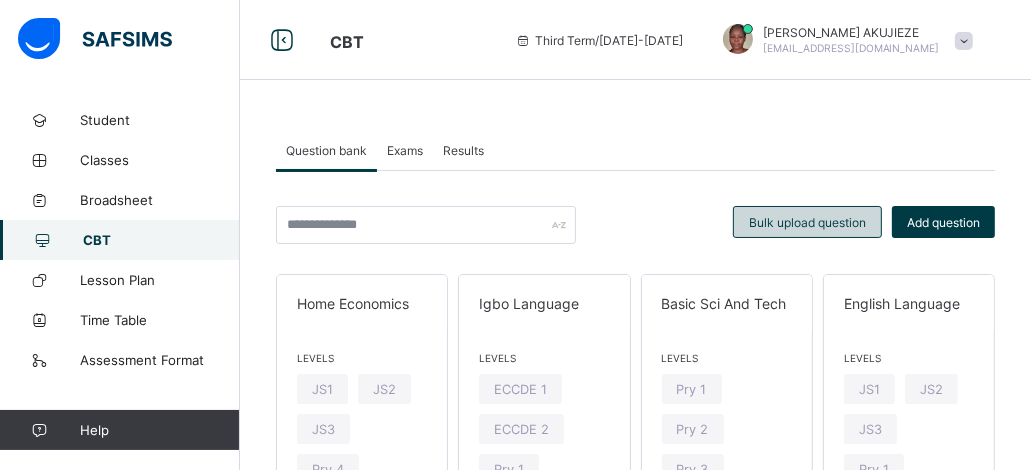 click on "Bulk upload question" at bounding box center [807, 222] 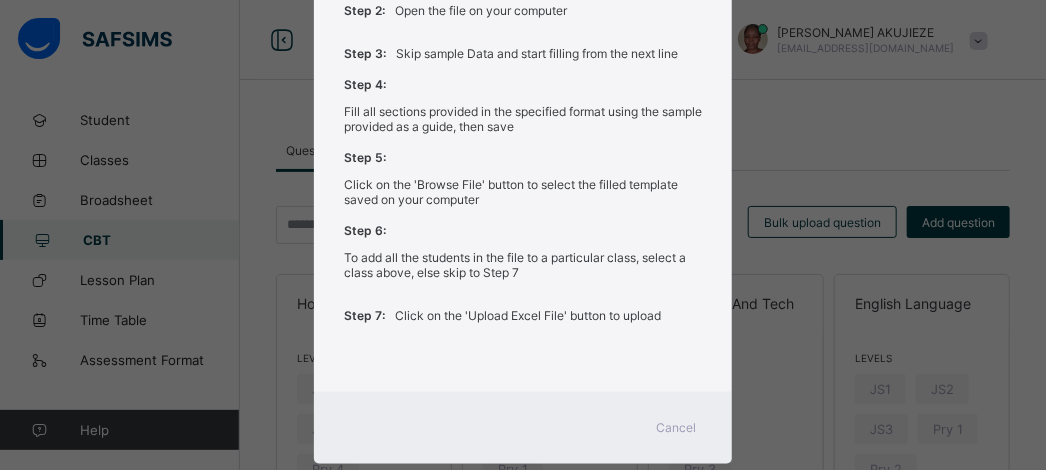 scroll, scrollTop: 995, scrollLeft: 0, axis: vertical 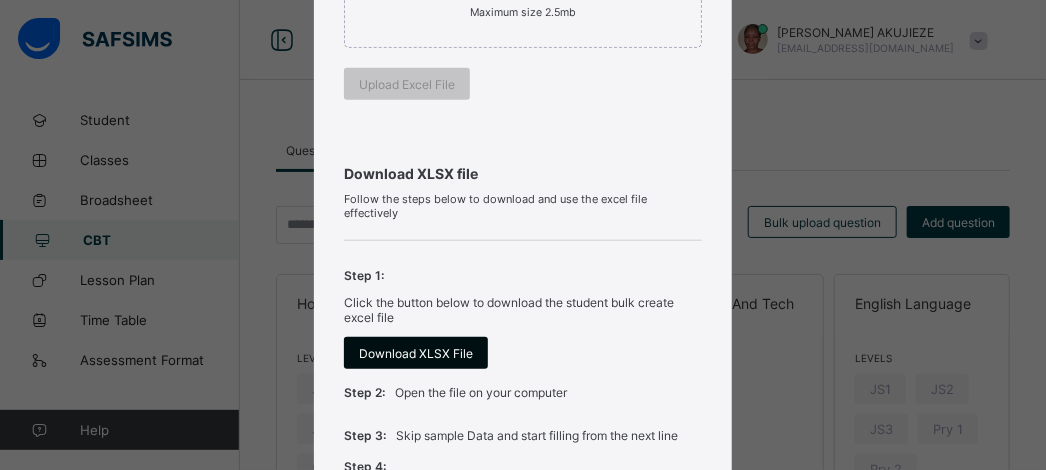 click on "Download XLSX File" at bounding box center [416, 353] 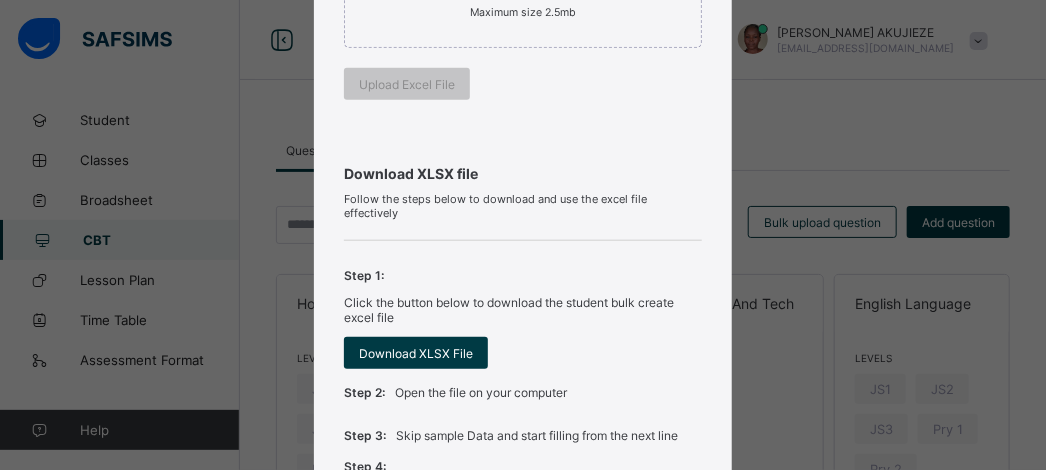 click on "Bulk Upload Question Upload XLSX File    Select your XLSX file from your computer to upload it using that uploader provided for you below   Select subject Select... Select class Select... Drag and Drop files here Select your Excel file Browse file Maximum size 2.5mb   Upload Excel File   Download XLSX file   Follow the steps below to download and use the excel file effectively    Step 1:  Click the button below to download the student bulk create excel file Download XLSX File  Step 2:  Open the file on your computer  Step 3:  Skip sample Data and start filling from the next line  Step 4:  Fill all sections provided in the specified format using the sample provided as a guide, then save  Step 5:  Click on the 'Browse File' button to select the filled template saved on your computer  Step 6:  To add all the students in the file to a particular class, select a class above, else skip to Step 7  Step 7:  Click on the 'Upload Excel File' button to upload Cancel" at bounding box center (523, 235) 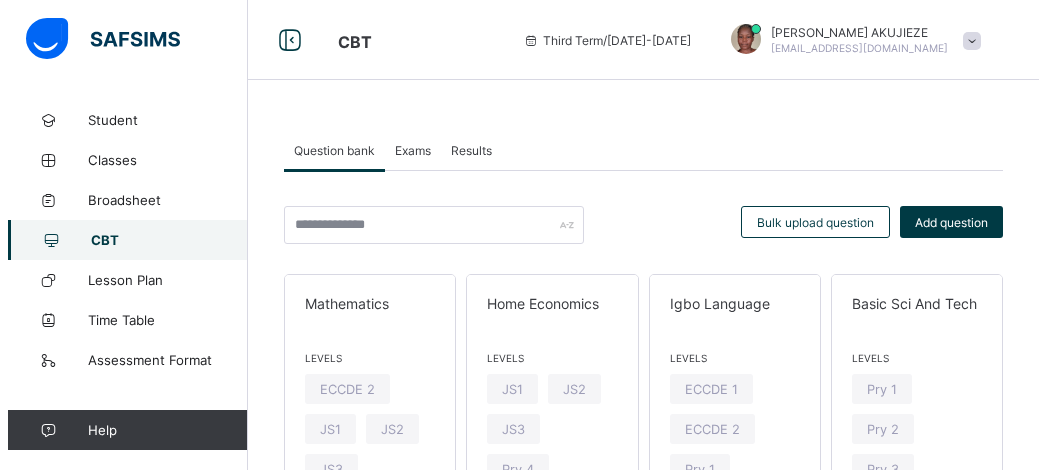 scroll, scrollTop: 0, scrollLeft: 0, axis: both 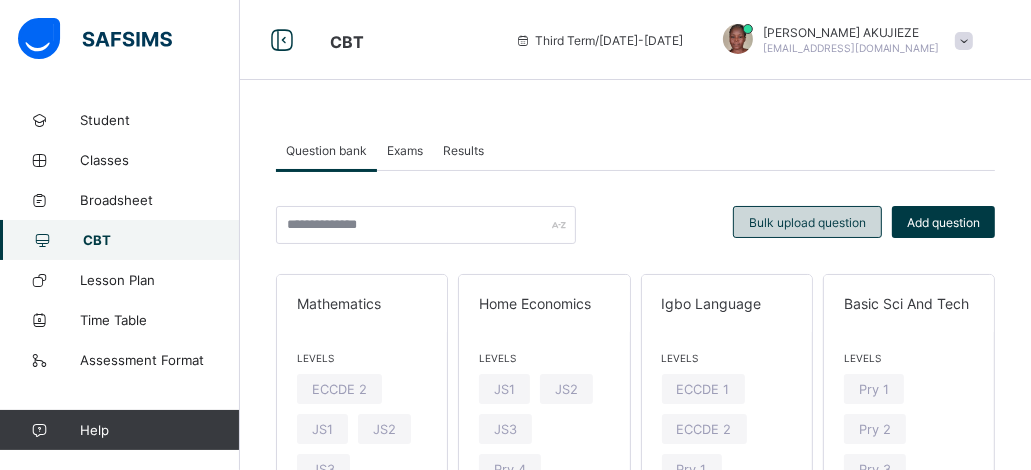 click on "Bulk upload question" at bounding box center (807, 222) 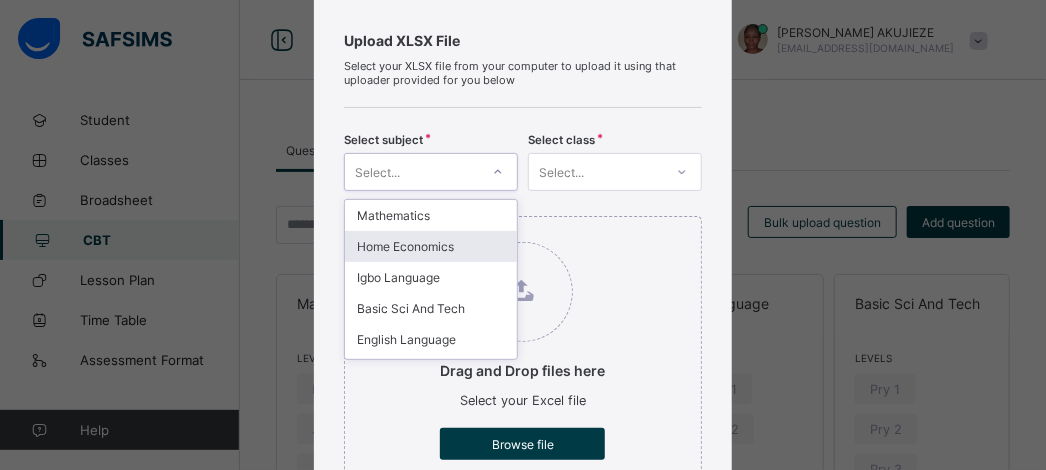 click on "option Home Economics focused, 2 of 14. 14 results available. Use Up and Down to choose options, press Enter to select the currently focused option, press Escape to exit the menu, press Tab to select the option and exit the menu. Select... Mathematics Home Economics Igbo Language Basic Sci And Tech English Language Pre-vocational Studies Guidance and Counselling Cultural/Creative Arts Religious and National values Moral Instruction Agricultural Science Quantitative Reasoning Verbal Reasoning Writing & Dictation" at bounding box center (431, 172) 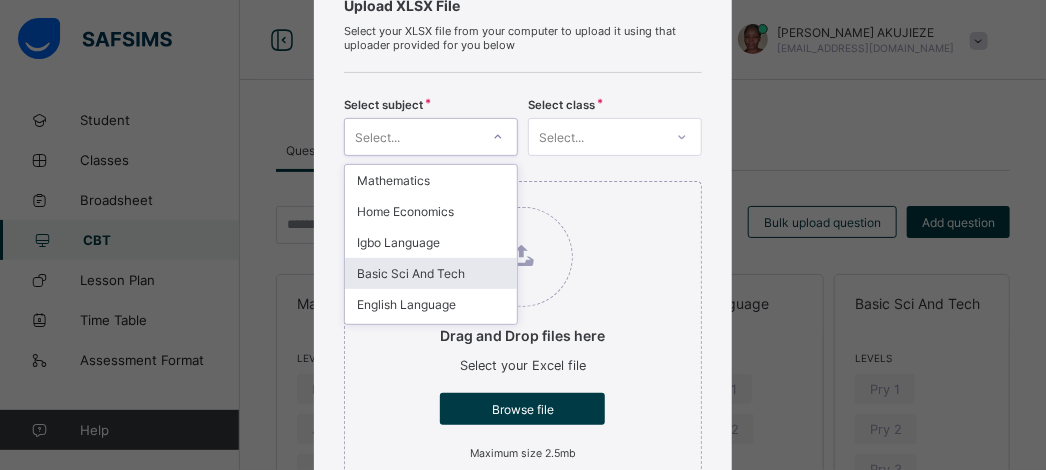 scroll, scrollTop: 143, scrollLeft: 0, axis: vertical 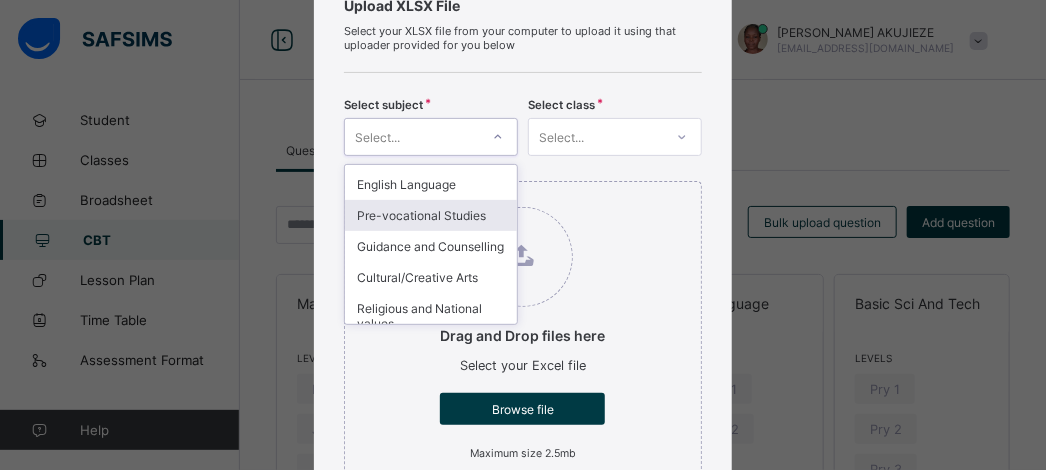click on "Pre-vocational Studies" at bounding box center (431, 215) 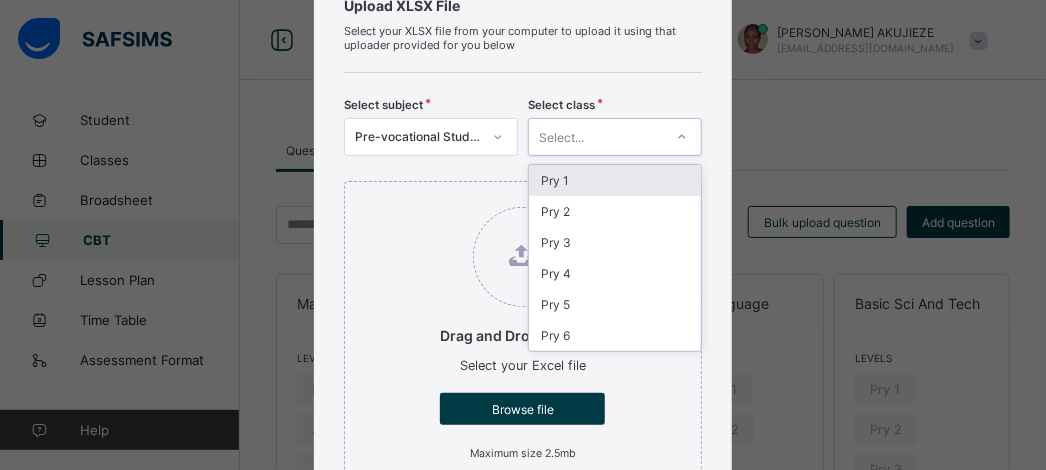 click 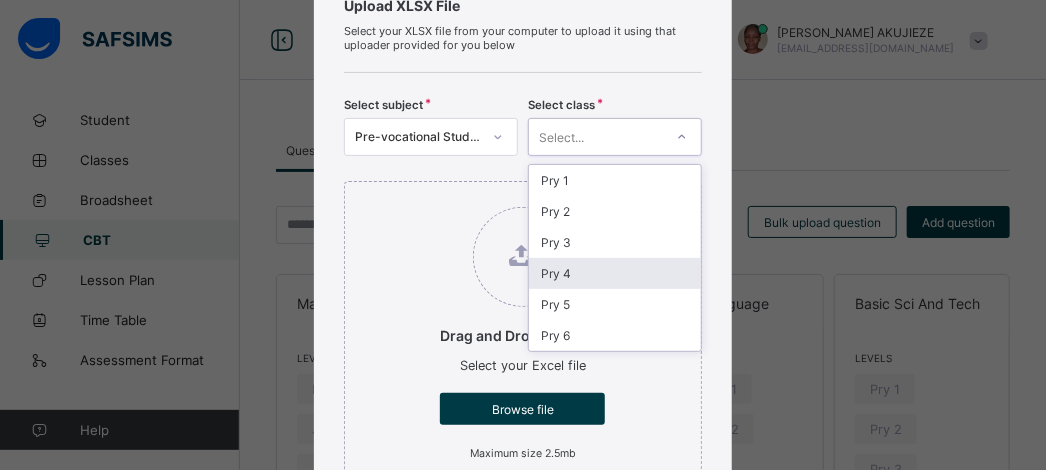 click on "Pry 4" at bounding box center (615, 273) 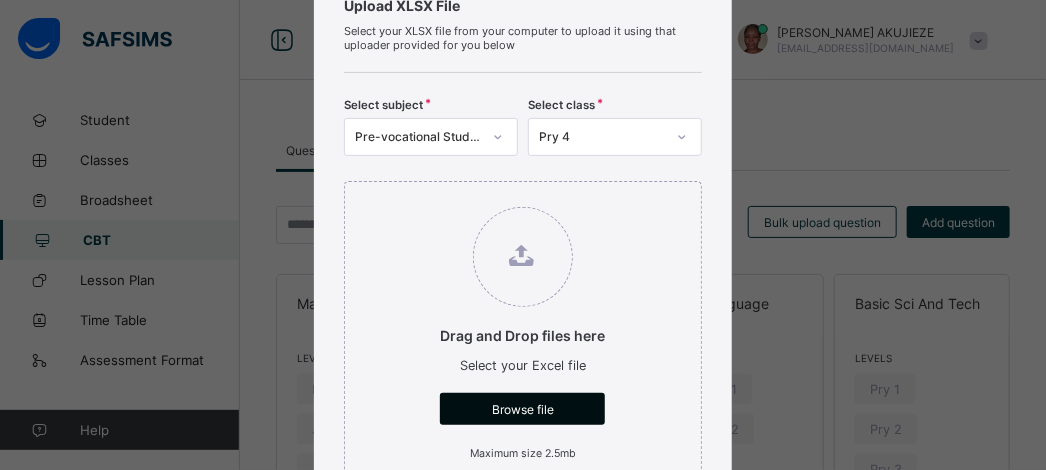click on "Browse file" at bounding box center (522, 409) 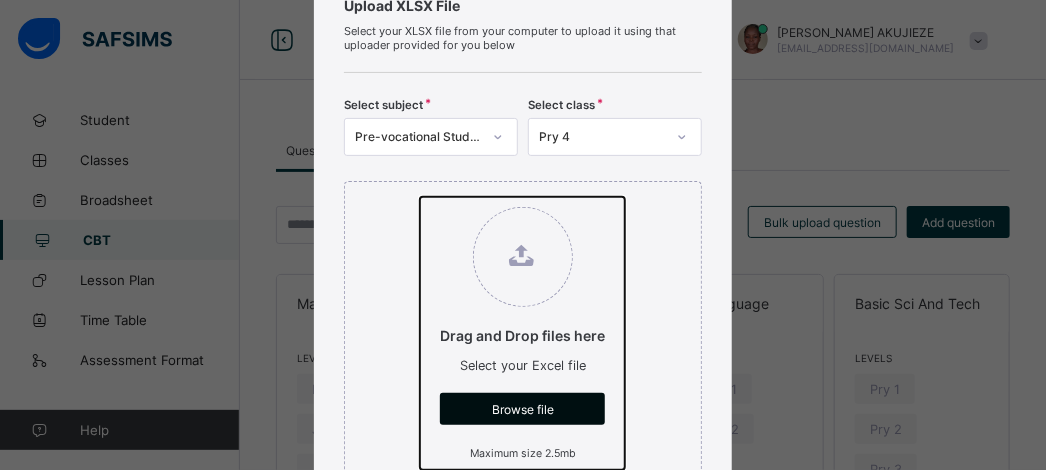 click on "Drag and Drop files here Select your Excel file Browse file Maximum size 2.5mb" at bounding box center (420, 197) 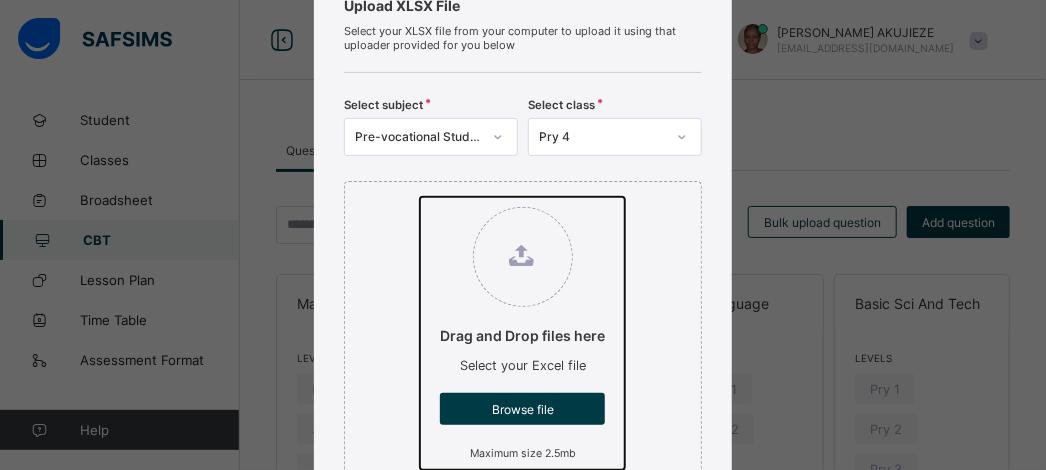 type on "**********" 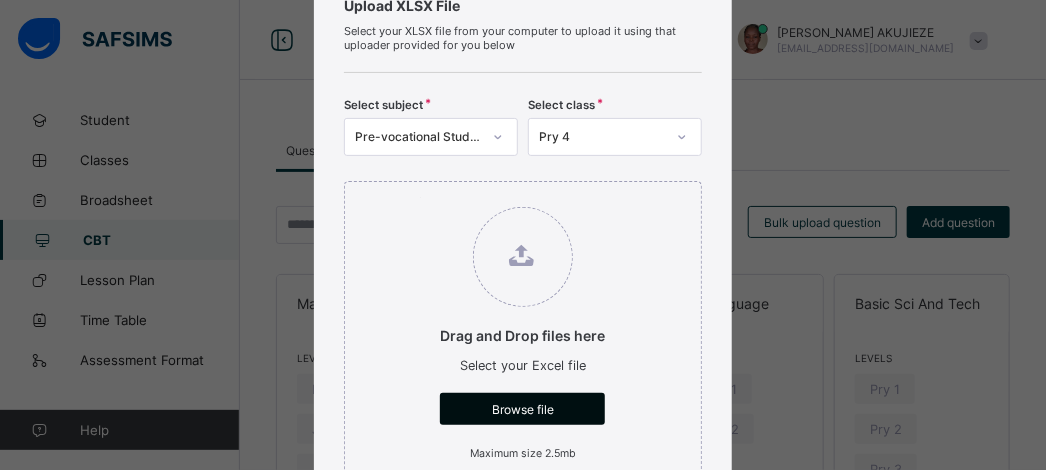 click on "Browse file" at bounding box center [522, 409] 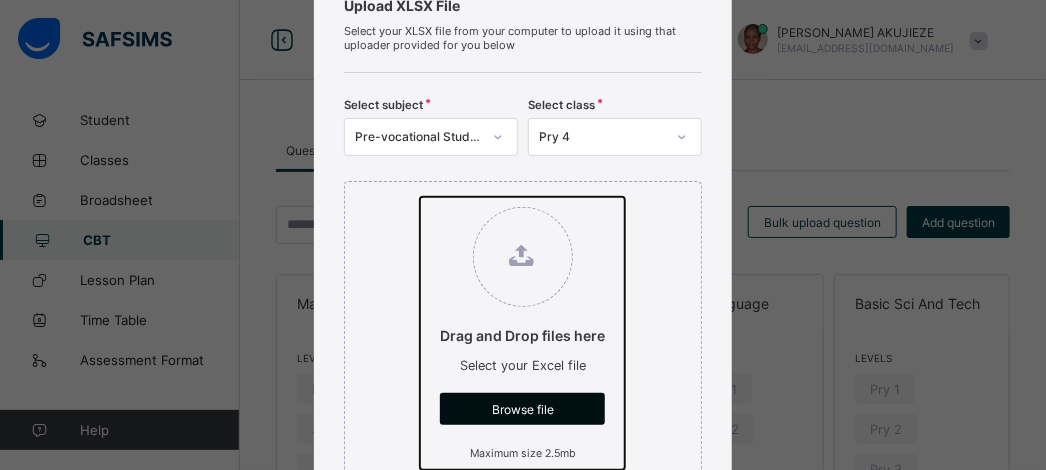 click on "Drag and Drop files here Select your Excel file Browse file Maximum size 2.5mb" at bounding box center (420, 197) 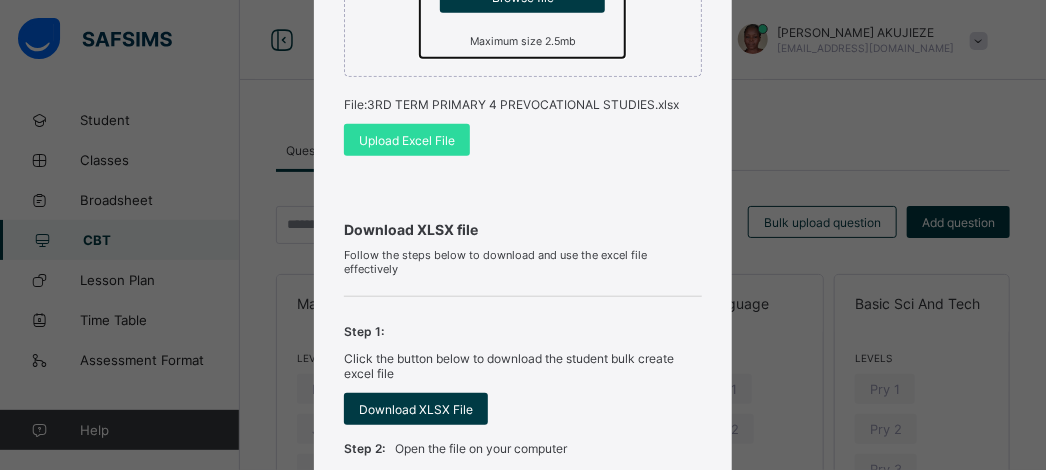 scroll, scrollTop: 966, scrollLeft: 0, axis: vertical 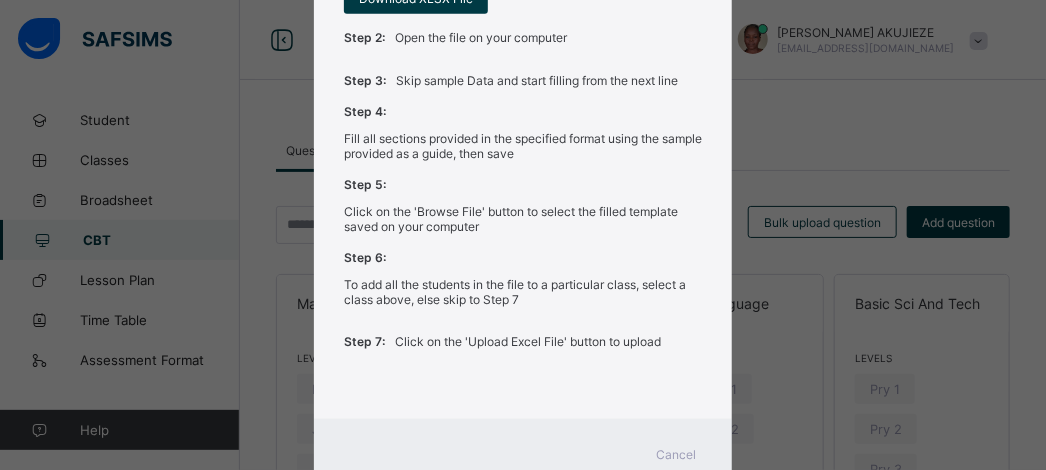 click on "Bulk Upload Question Upload XLSX File    Select your XLSX file from your computer to upload it using that uploader provided for you below   Select subject Pre-vocational Studies Select class Pry 4 Drag and Drop files here Select your Excel file Browse file Maximum size 2.5mb File:  3RD TERM PRIMARY 4 PREVOCATIONAL STUDIES.xlsx   Upload Excel File   Download XLSX file   Follow the steps below to download and use the excel file effectively    Step 1:  Click the button below to download the student bulk create excel file Download XLSX File  Step 2:  Open the file on your computer  Step 3:  Skip sample Data and start filling from the next line  Step 4:  Fill all sections provided in the specified format using the sample provided as a guide, then save  Step 5:  Click on the 'Browse File' button to select the filled template saved on your computer  Step 6:  To add all the students in the file to a particular class, select a class above, else skip to Step 7  Step 7:  Click on the 'Upload Excel File' button to upload" at bounding box center [523, 235] 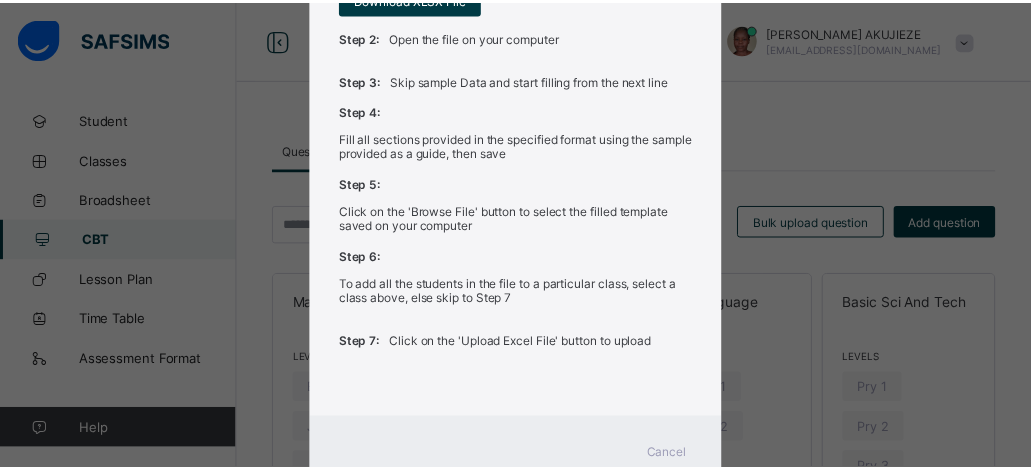 scroll, scrollTop: 555, scrollLeft: 0, axis: vertical 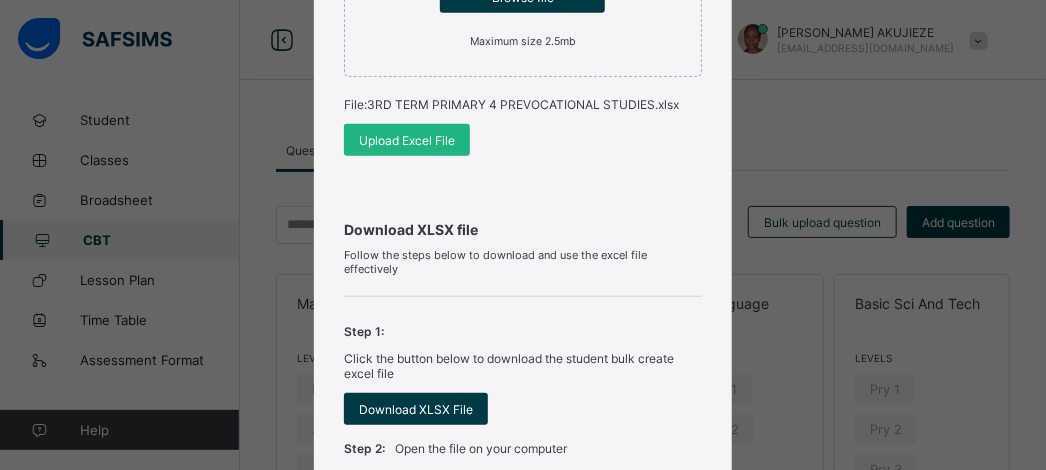 click on "Upload Excel File" at bounding box center (407, 140) 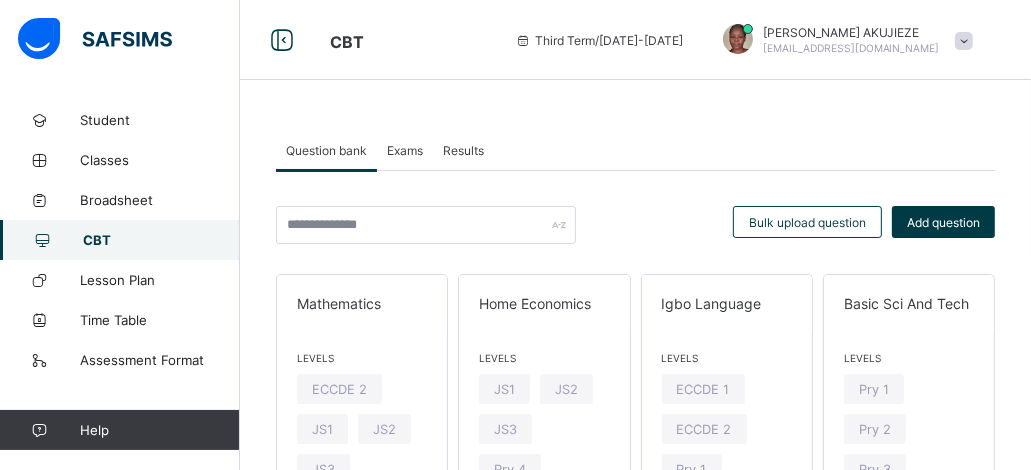click on "Question bank" at bounding box center (326, 150) 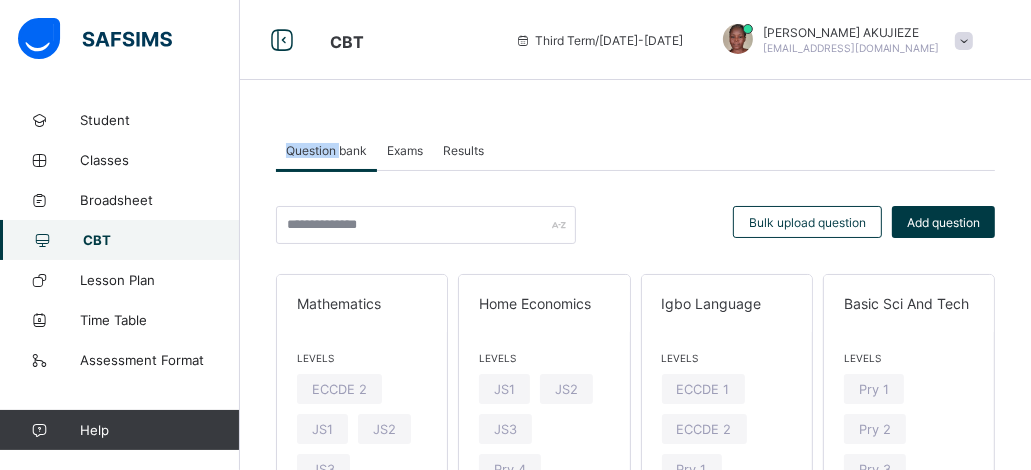 click on "Question bank" at bounding box center [326, 150] 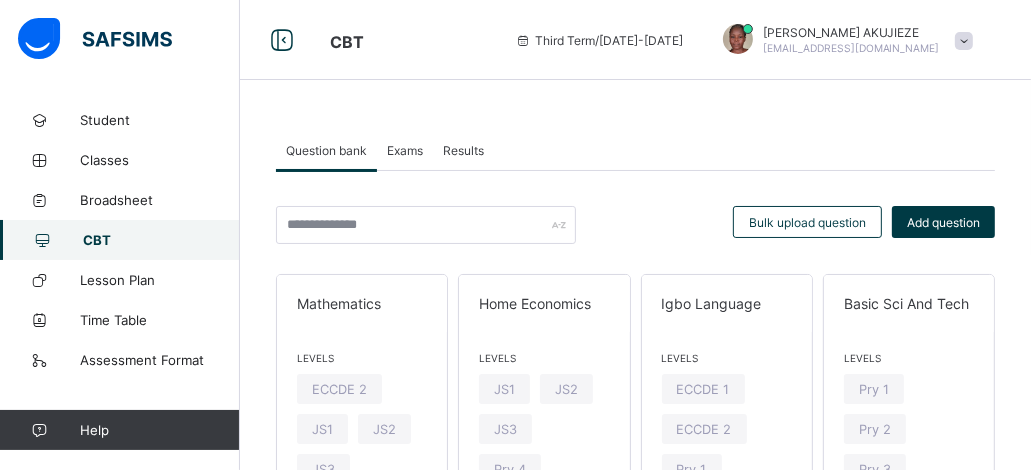 click on "Question bank Exams Results Question bank More Options   Bulk upload question Add question Mathematics Levels ECCDE 2 JS1 JS2 JS3 ECCDE 1 Pry 1 Pry 2 Pry 3 Pry 4 Pry 5 Pry 6 Pre ECC Home Economics Levels JS1 JS2 JS3 Pry 4 Pry 1 Pry 2 Pry 3 Pry 5 Pry 6 Igbo Language Levels ECCDE 1 ECCDE 2 Pry 1 Pry 2 Pry 3 Pry 4 Pry 5 Pry 6 JS1 JS2 JS3 Pre ECC Basic Sci And Tech Levels Pry 1 Pry 2 Pry 3 Pry 4 Pry 5 Pry 6 English Language Levels JS1 JS2 JS3 Pry 1 Pry 2 Pry 3 Pry 4 Pry 5 Pry 6 ECCDE 1 ECCDE 2 Pre ECC Pre-vocational Studies Levels Pry 1 Pry 2 Pry 3 Pry 4 Pry 5 Pry 6 Guidance And Counselling Levels Pry 1 Pry 2 Pry 3 Pry 4 Pry 5 Pry 6 JS1 JS2 JS3 Cultural/creative Arts Levels JS1 JS2 JS3 Pry 1 Pry 2 Pry 3 Pry 4 Pry 5 Pry 6 Religious And National Values Levels Pry 1 Pry 2 Pry 3 Pry 4 Pry 5 Pry 6 Moral Instruction Levels JS1 JS2 JS3 Pry 1 Pry 2 Pry 3 Pry 4 Pry 5 Pry 6 Agricultural Science Levels JS1 JS2 JS3 Pry 1 Pry 2 Pry 3 Pry 4 Pry 5 Pry 6 Quantitative Reasoning Levels Pry 1 Pry 2 Pry 3 Pry 4 Pry 5 Pry 6 Levels ×" at bounding box center (635, 1194) 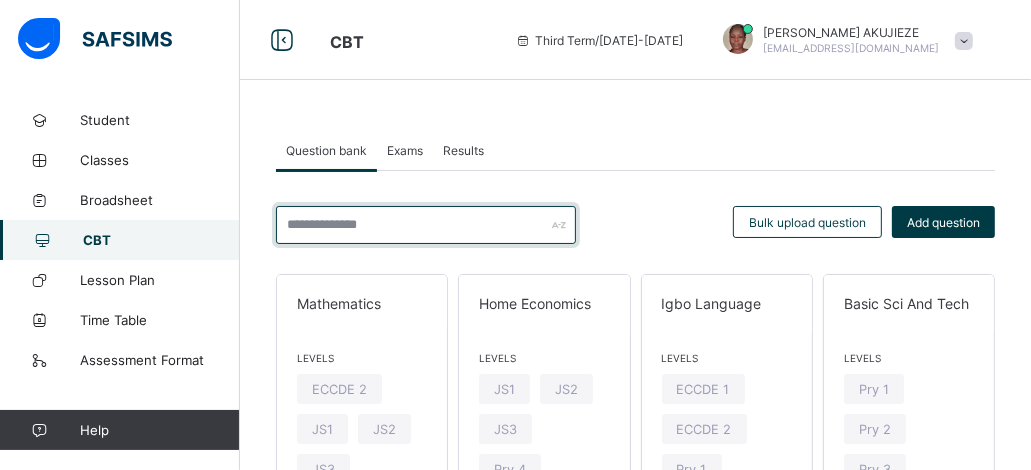 click at bounding box center [426, 225] 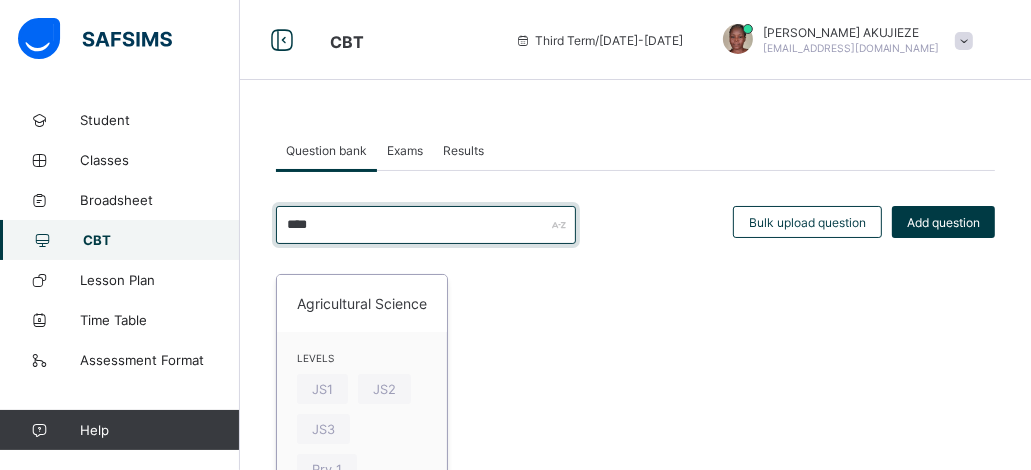 type on "****" 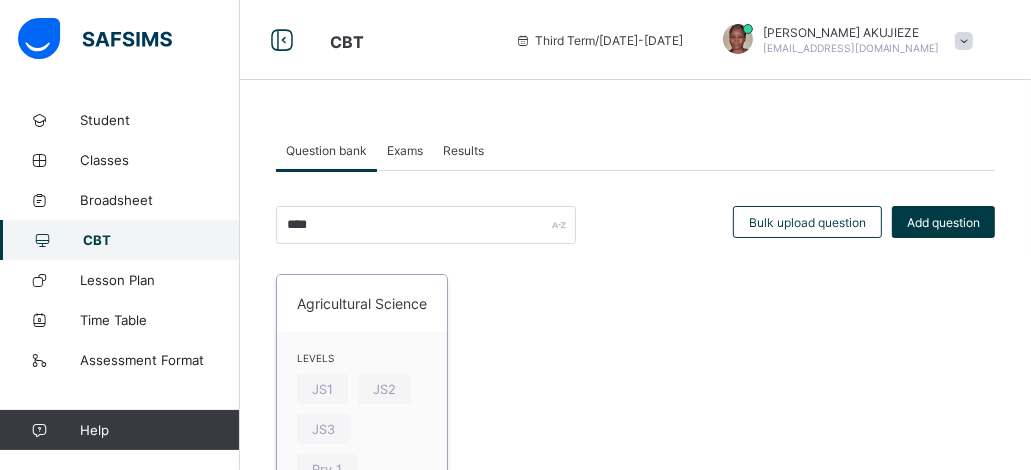 click on "Agricultural Science" at bounding box center [362, 303] 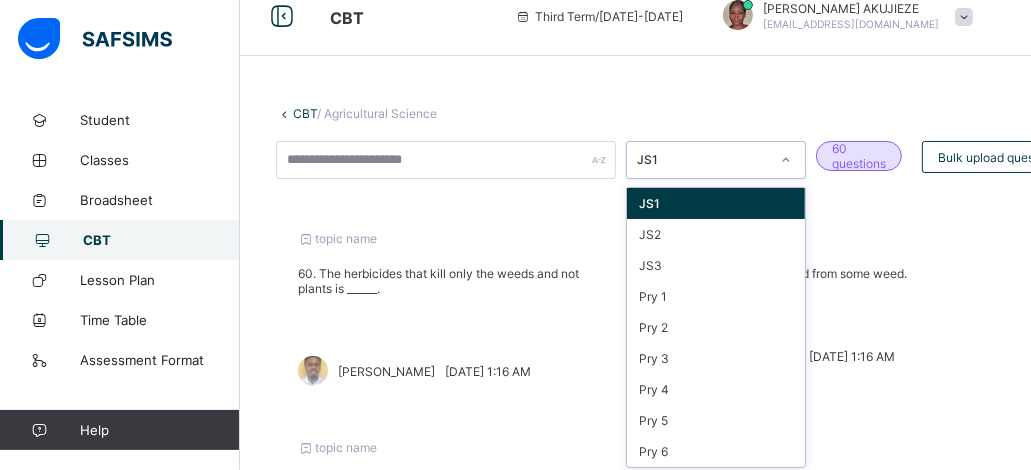 click on "option JS1 focused, 1 of 9. 9 results available. Use Up and Down to choose options, press Enter to select the currently focused option, press Escape to exit the menu, press Tab to select the option and exit the menu. JS1 JS1 JS2 JS3 Pry 1 Pry 2 Pry 3 Pry 4 Pry 5 Pry 6" at bounding box center (716, 160) 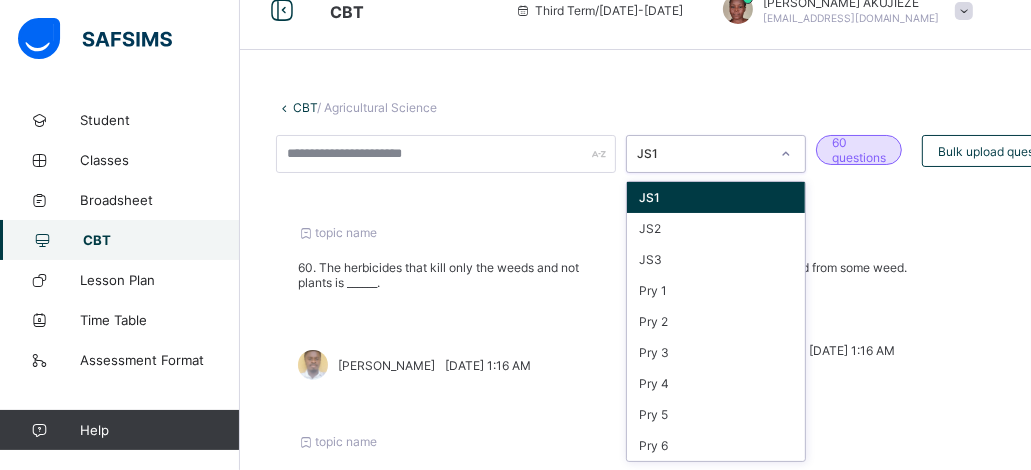 scroll, scrollTop: 31, scrollLeft: 0, axis: vertical 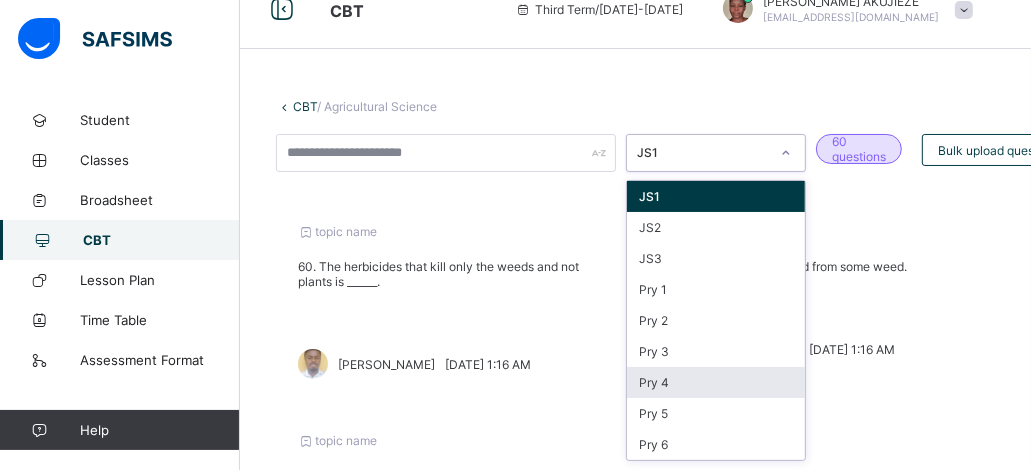 click on "Pry 4" at bounding box center (716, 382) 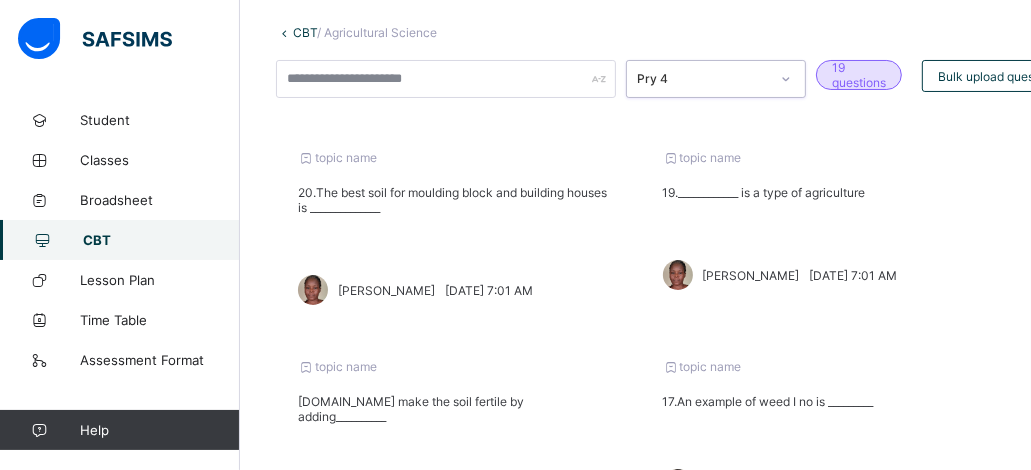 scroll, scrollTop: 0, scrollLeft: 0, axis: both 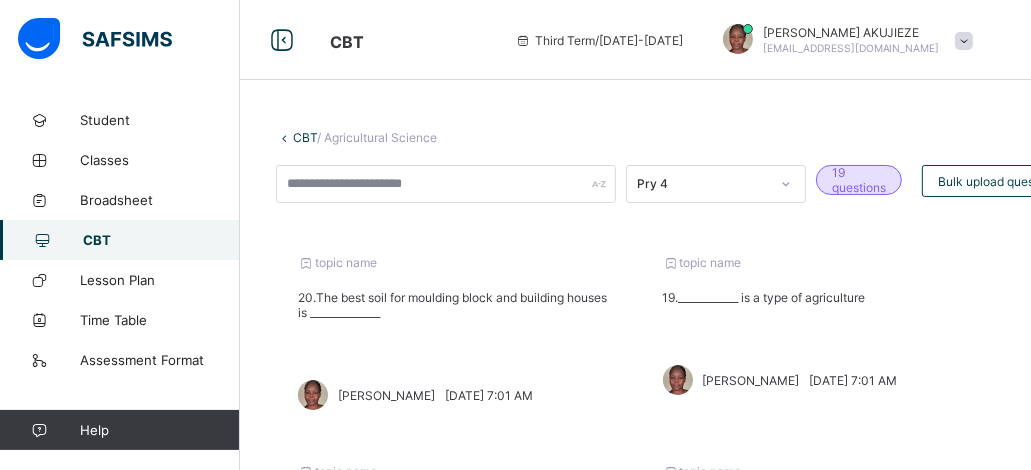 click on "CBT" at bounding box center [161, 240] 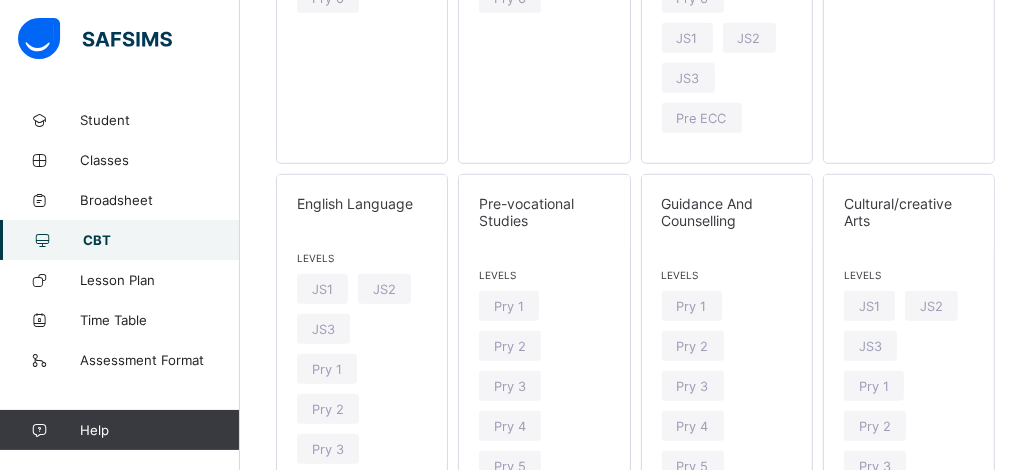 scroll, scrollTop: 680, scrollLeft: 0, axis: vertical 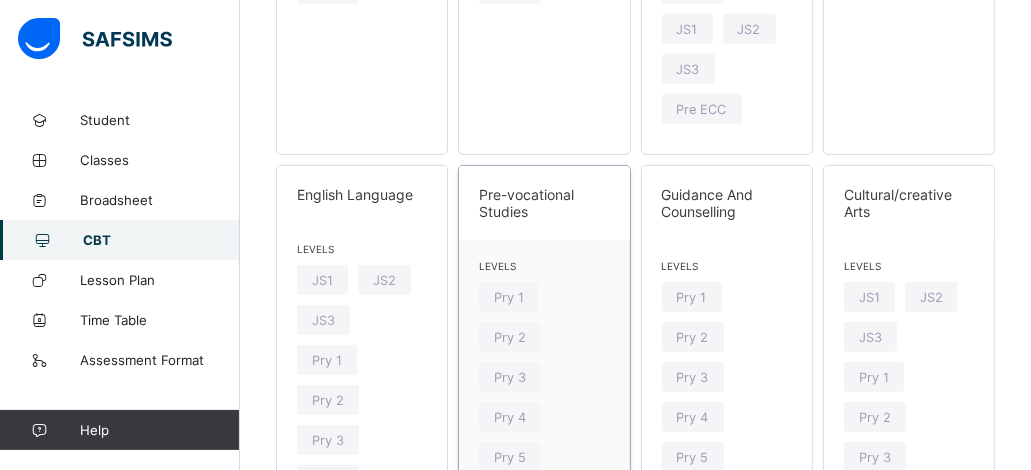 click on "Pre-vocational Studies" at bounding box center (544, 203) 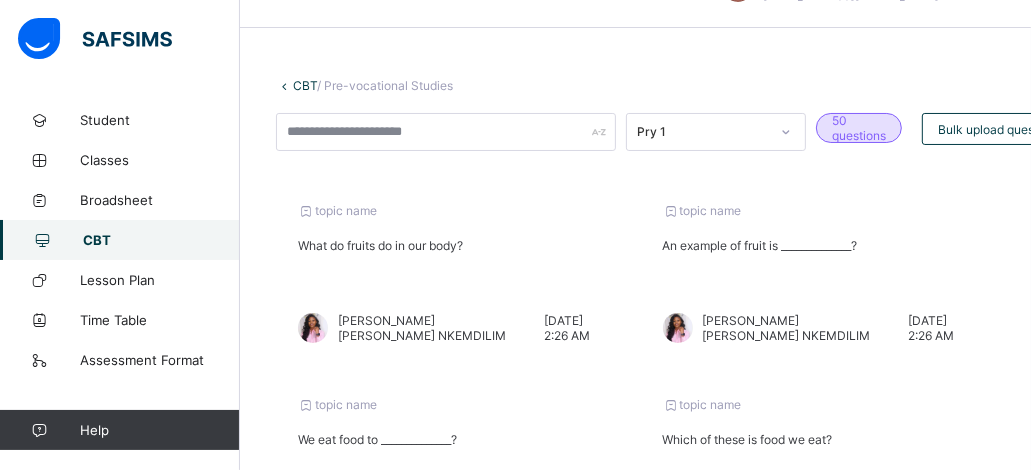 scroll, scrollTop: 0, scrollLeft: 0, axis: both 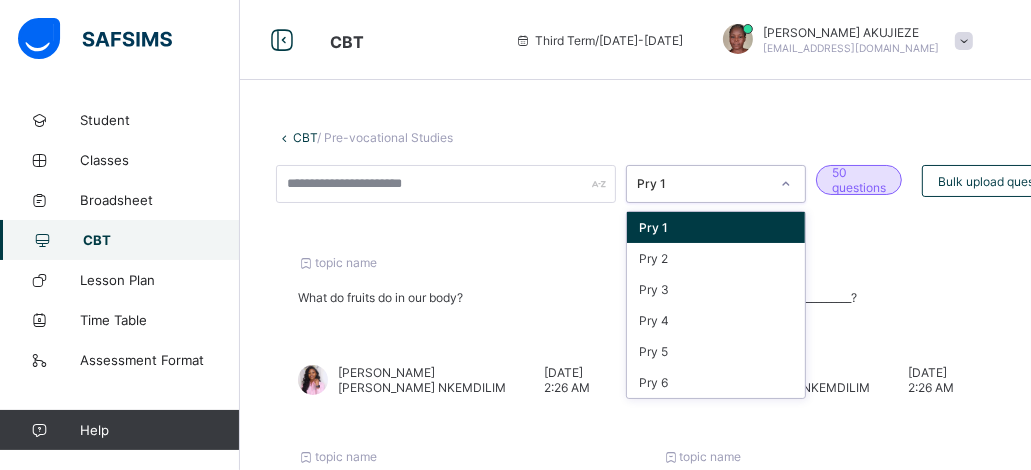 click 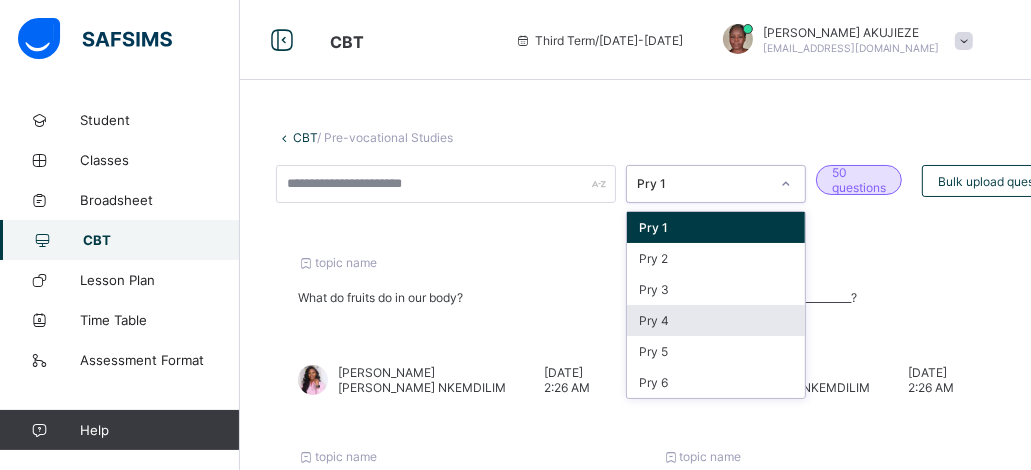 click on "Pry 4" at bounding box center [716, 320] 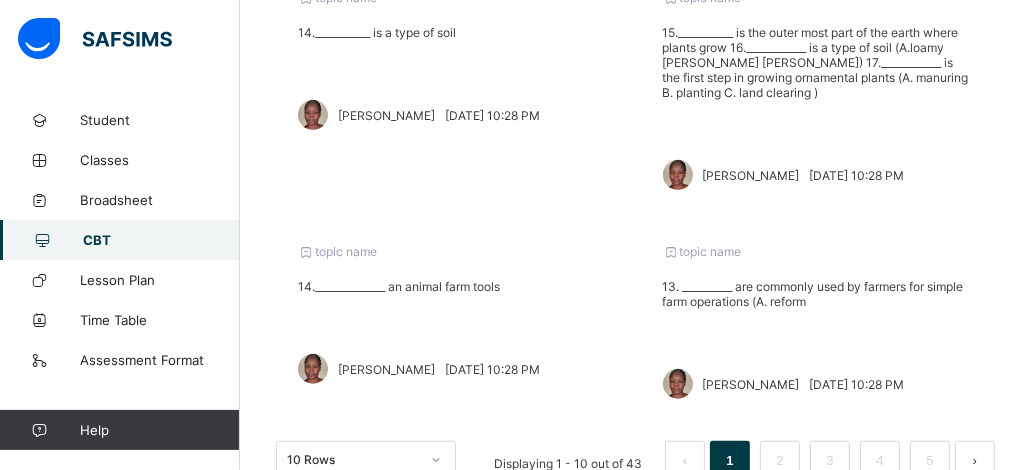 scroll, scrollTop: 968, scrollLeft: 0, axis: vertical 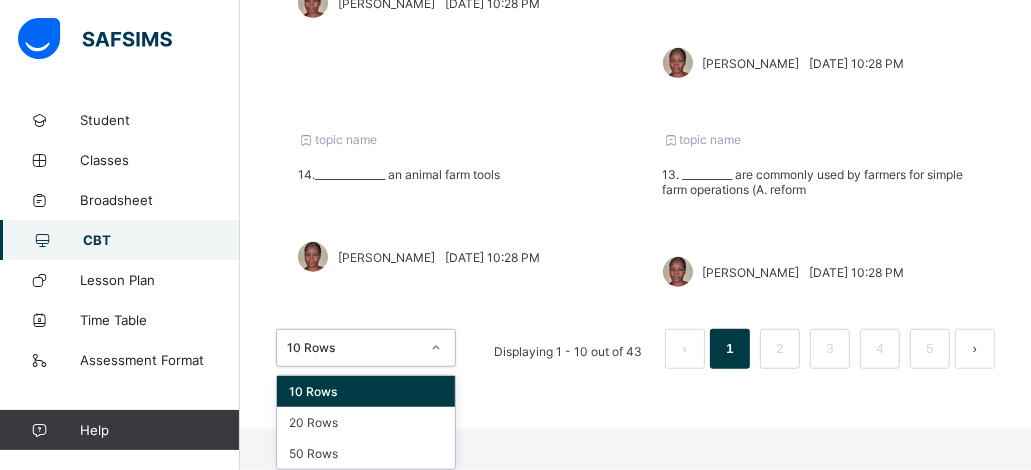 click on "option 10 Rows focused, 1 of 3. 3 results available. Use Up and Down to choose options, press Enter to select the currently focused option, press Escape to exit the menu, press Tab to select the option and exit the menu. 10 Rows 10 Rows 20 Rows 50 Rows" at bounding box center (366, 348) 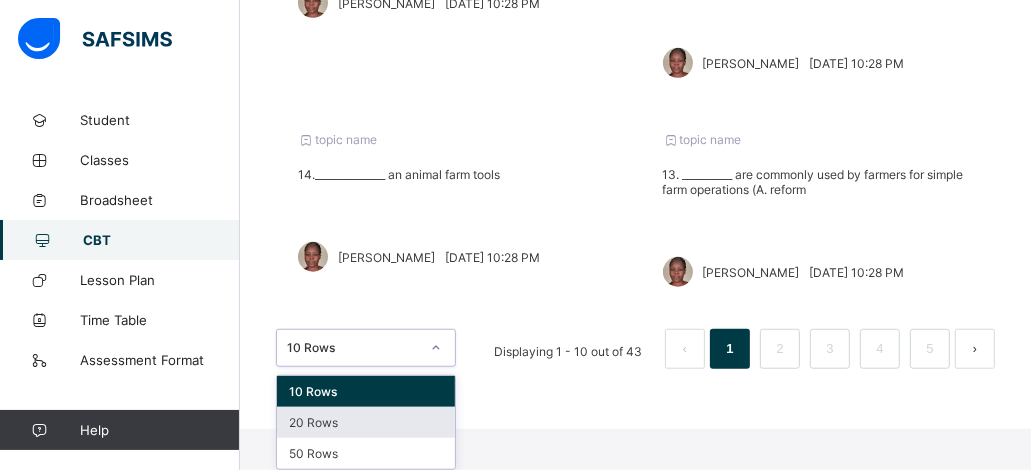 click on "20 Rows" at bounding box center (366, 422) 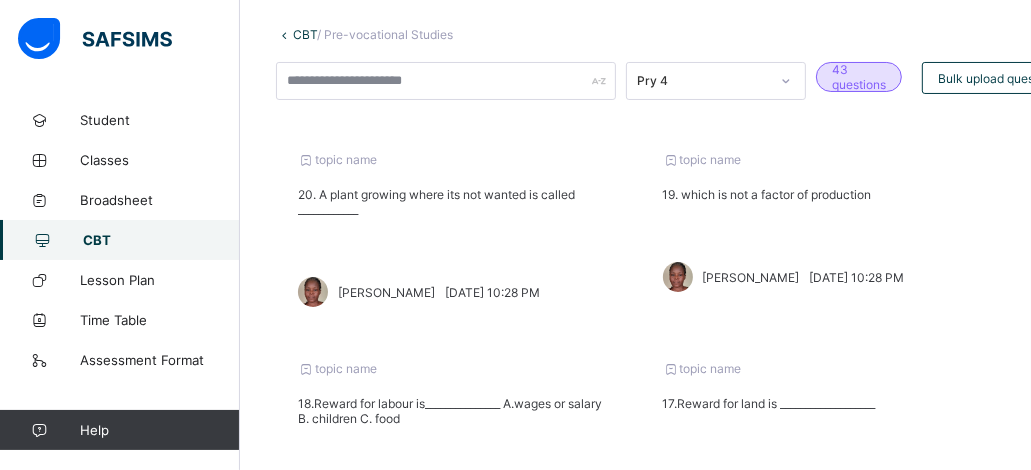 scroll, scrollTop: 0, scrollLeft: 0, axis: both 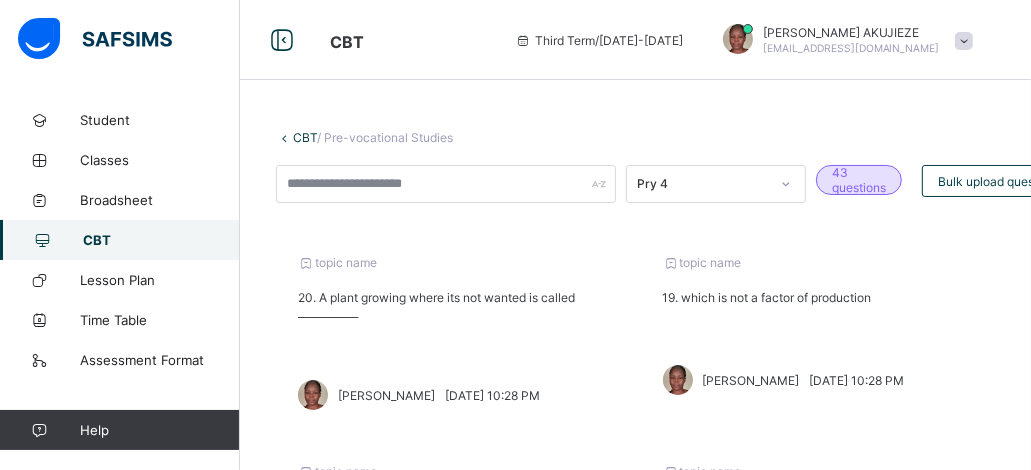 drag, startPoint x: 1035, startPoint y: 5, endPoint x: 539, endPoint y: 48, distance: 497.8604 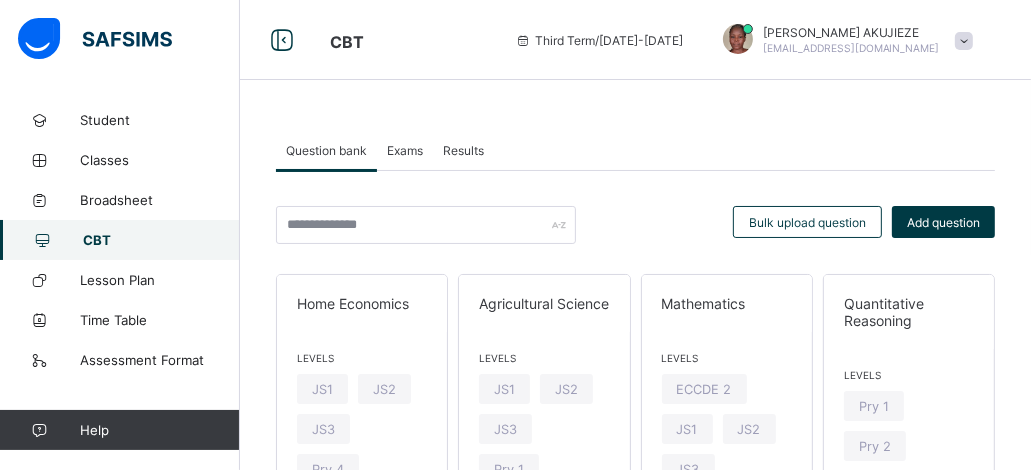 click on "CBT" at bounding box center (161, 240) 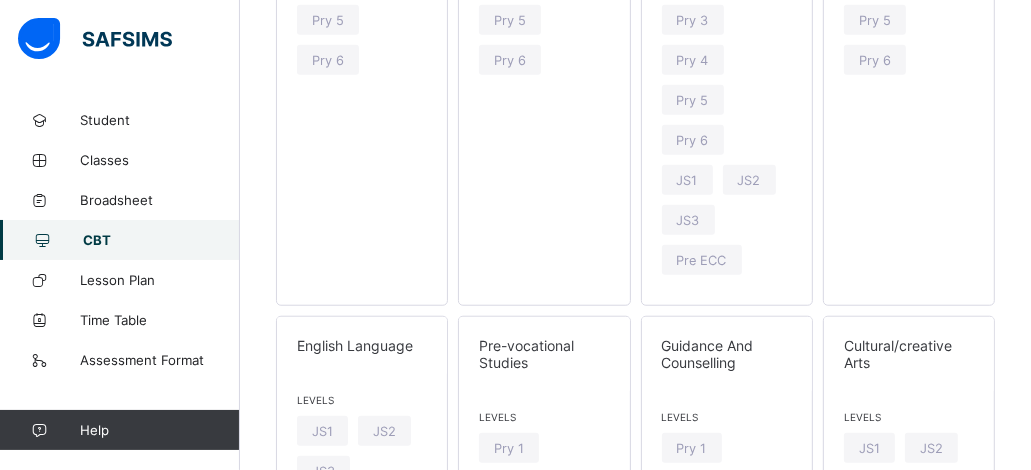 scroll, scrollTop: 1120, scrollLeft: 0, axis: vertical 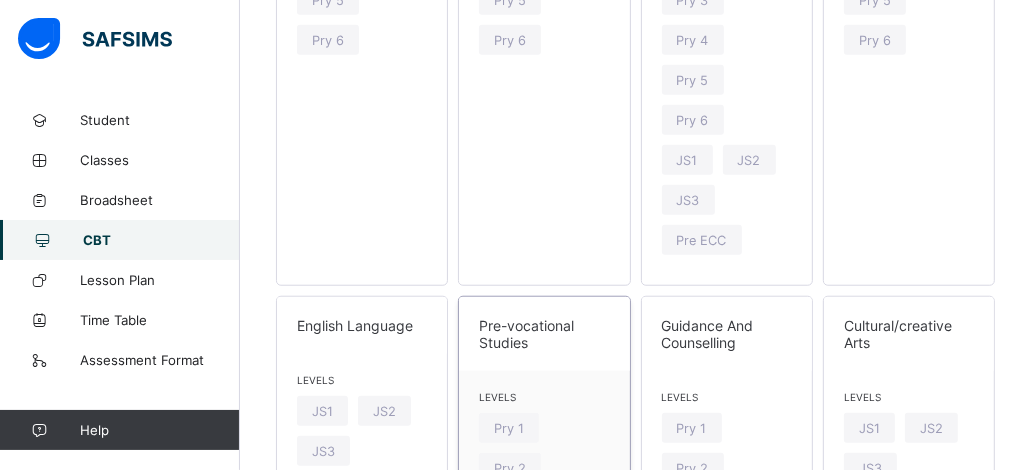 click on "Pre-vocational Studies" at bounding box center (544, 334) 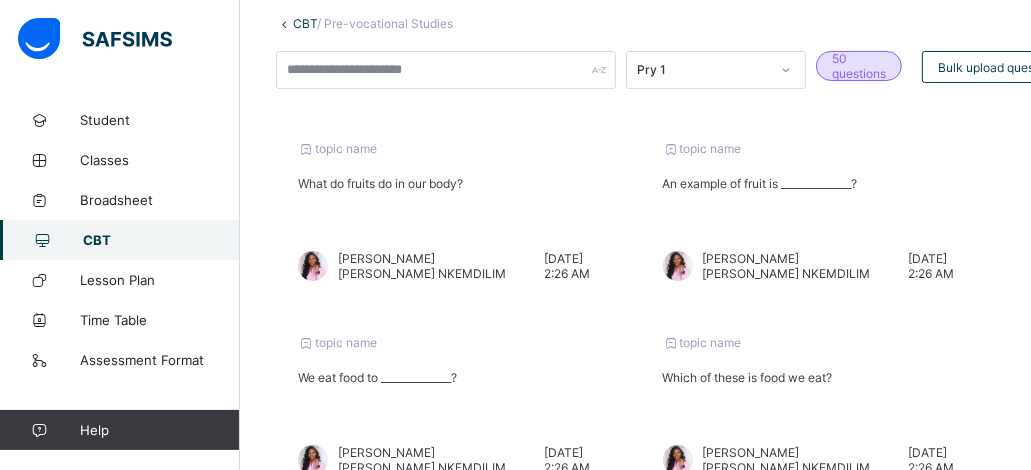 scroll, scrollTop: 0, scrollLeft: 0, axis: both 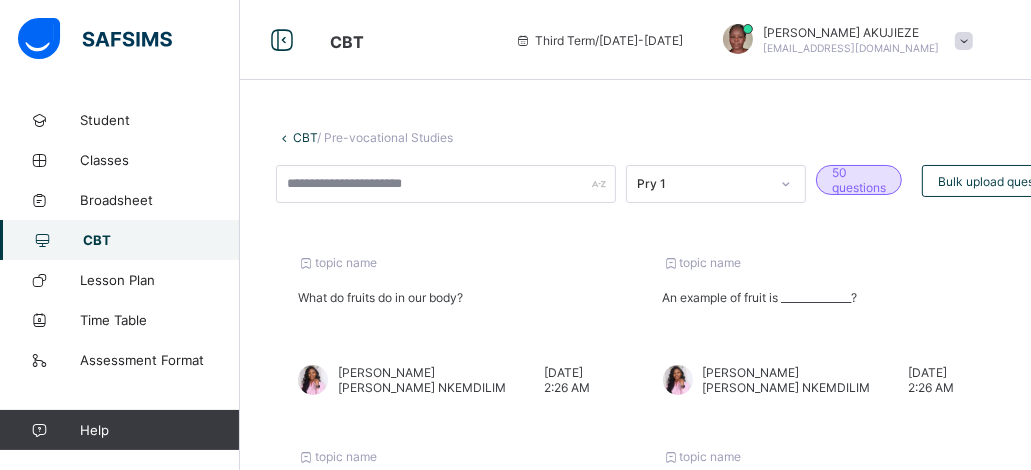 click on "CBT" at bounding box center (161, 240) 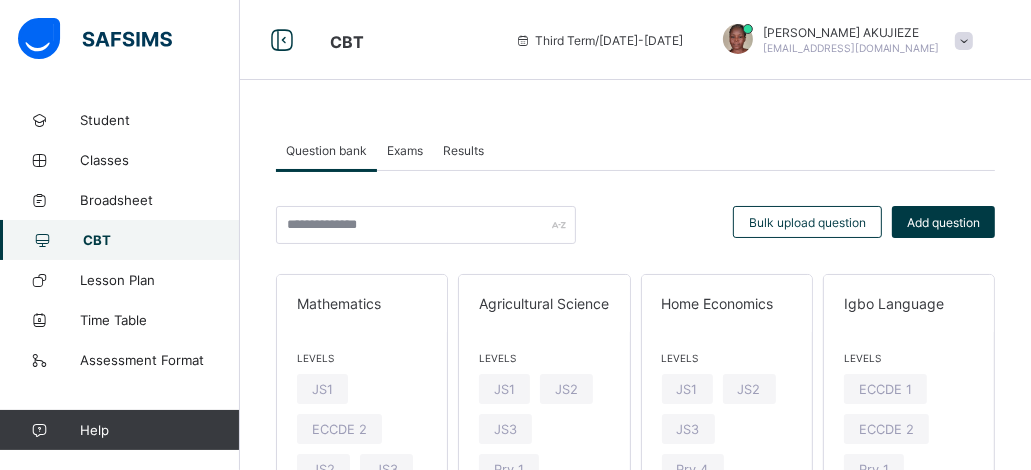 click on "Exams" at bounding box center (405, 150) 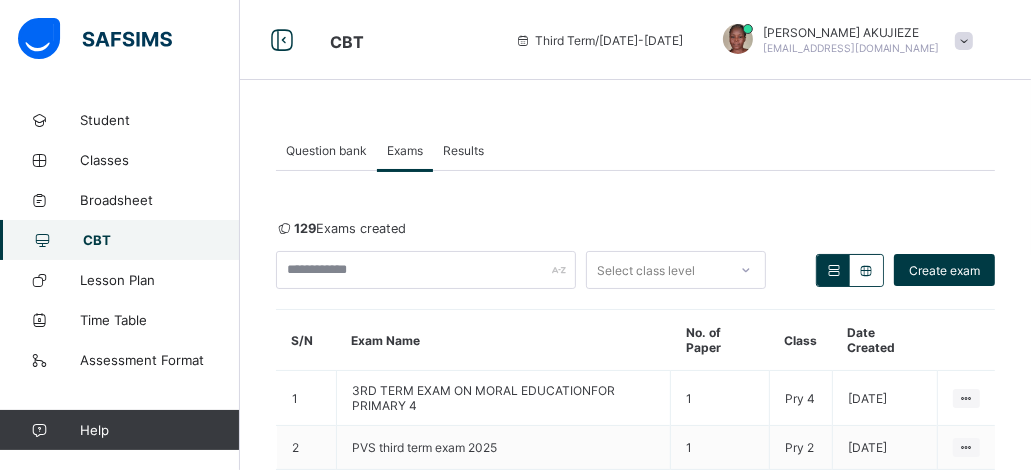 click on "CBT" at bounding box center [161, 240] 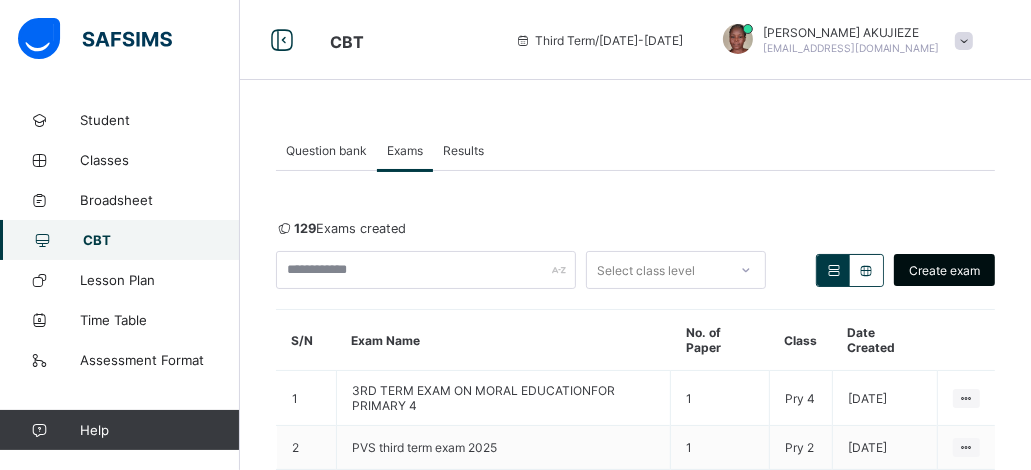 click on "Create exam" at bounding box center (944, 270) 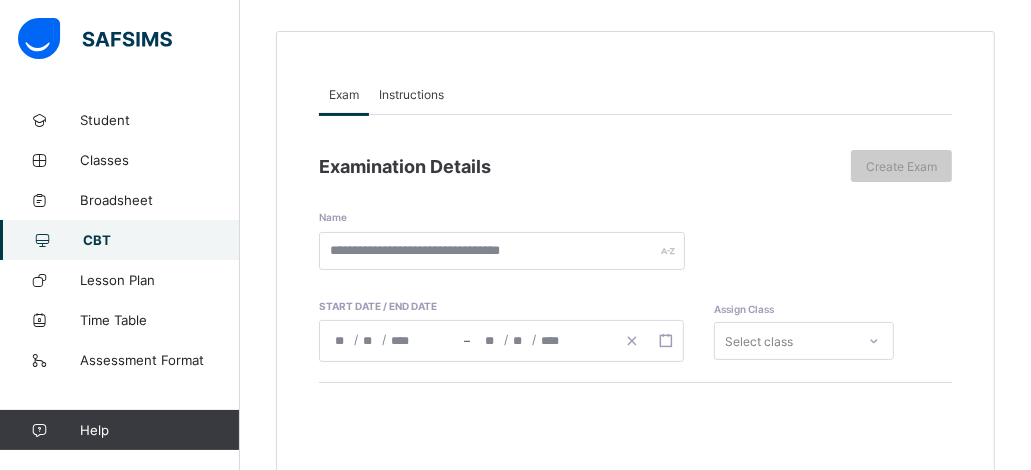 scroll, scrollTop: 160, scrollLeft: 0, axis: vertical 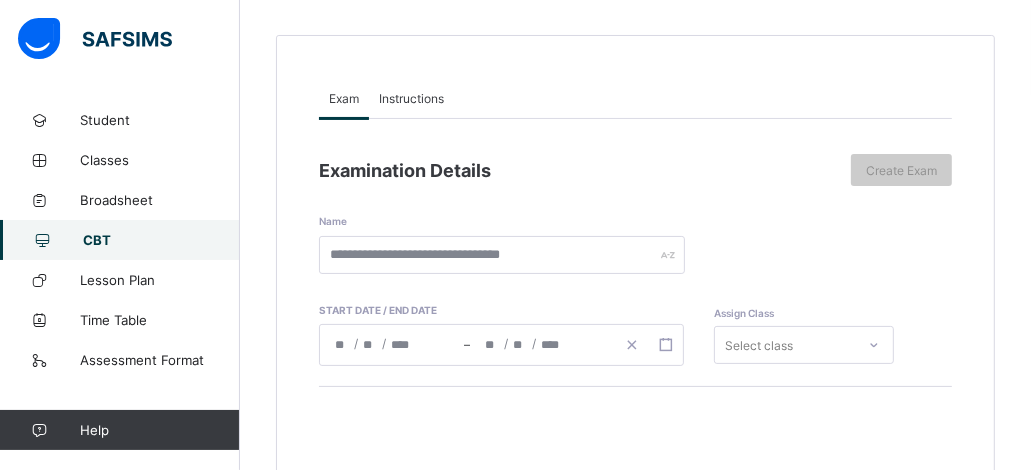 click on "Instructions" at bounding box center (411, 98) 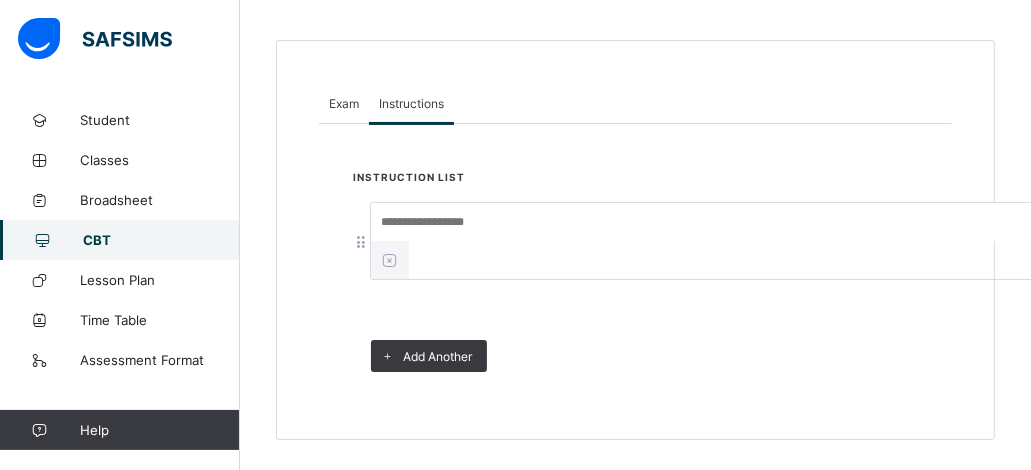 scroll, scrollTop: 154, scrollLeft: 0, axis: vertical 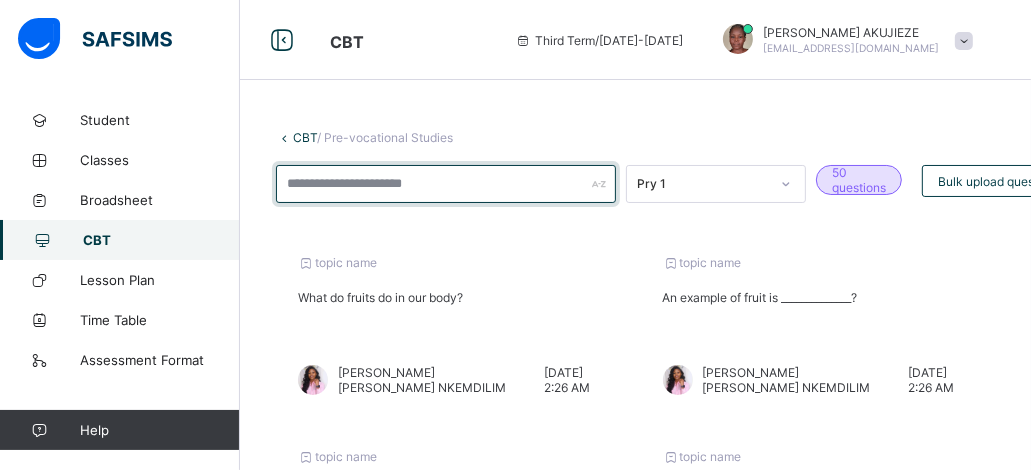 click at bounding box center (446, 184) 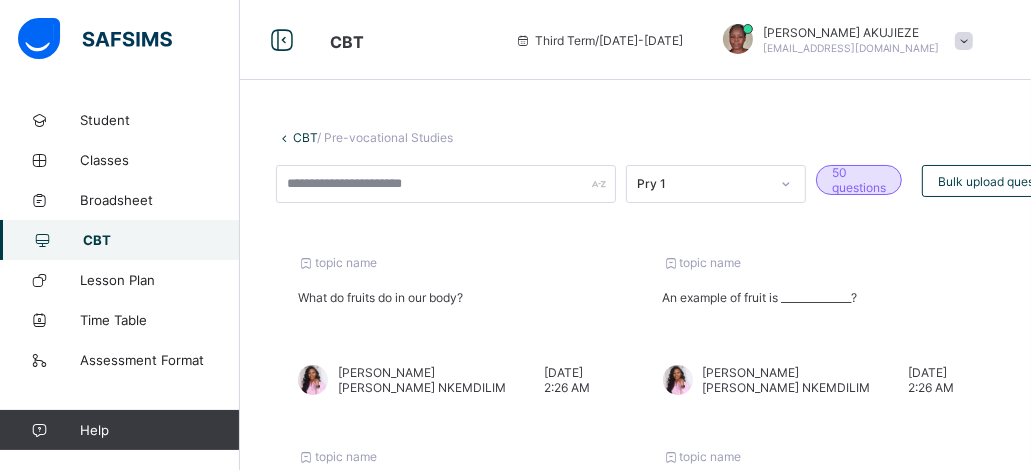 click on "CBT" at bounding box center (161, 240) 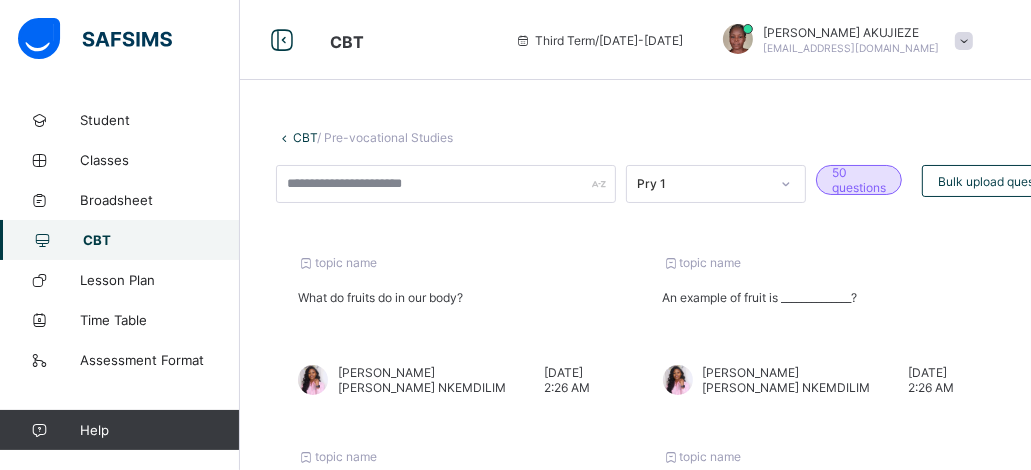 click on "CBT" at bounding box center (161, 240) 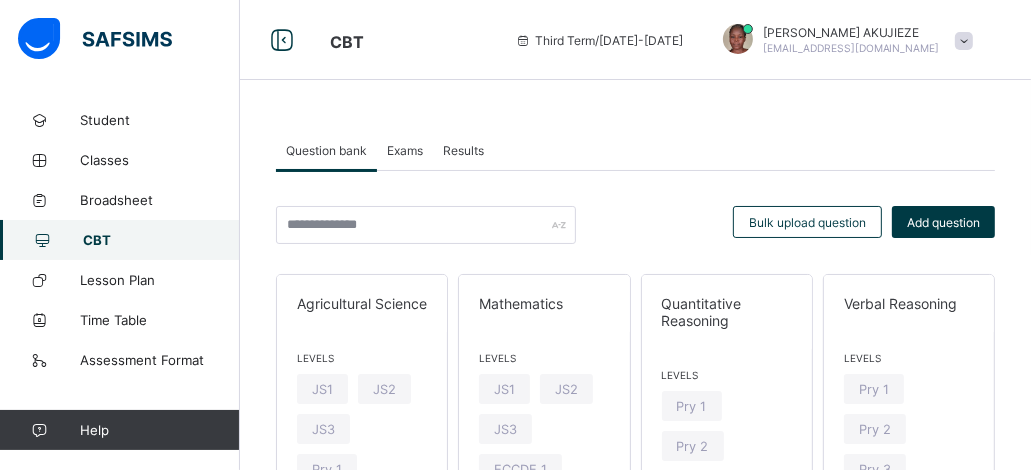 click on "Exams" at bounding box center [405, 150] 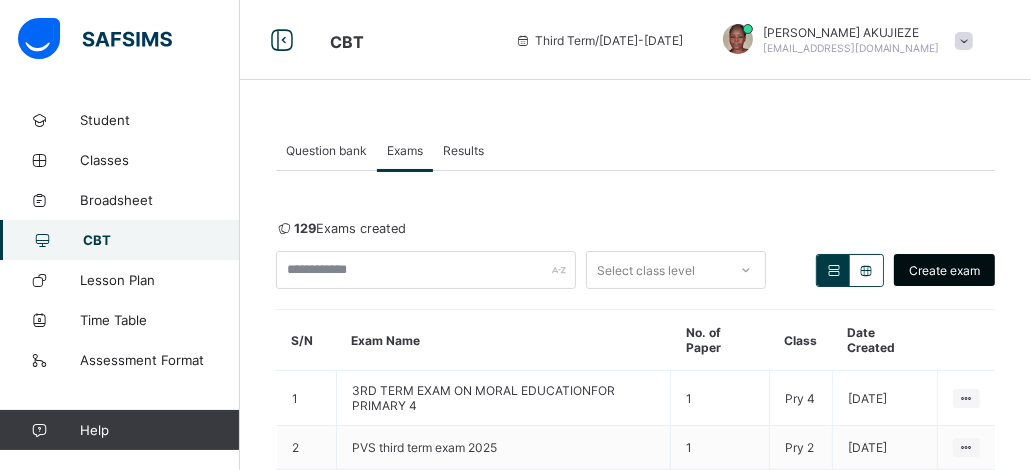 click on "Create exam" at bounding box center [944, 270] 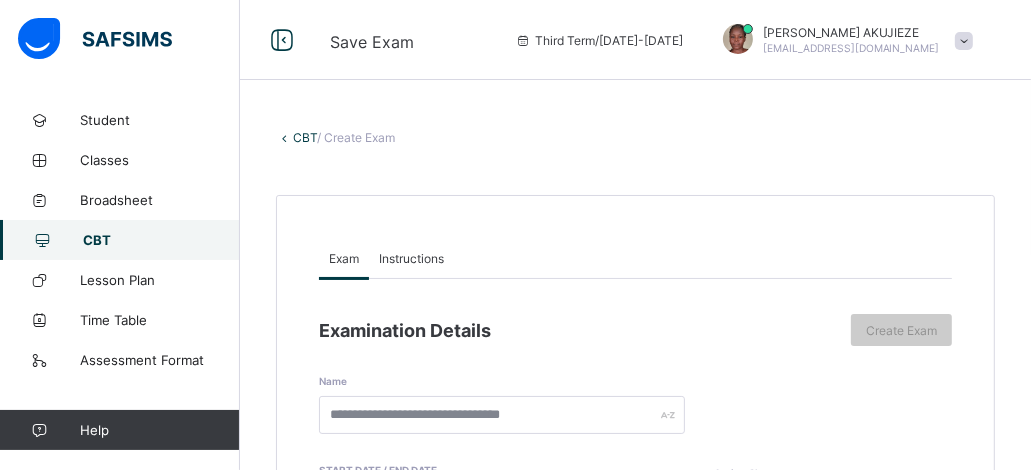 click on "Instructions" at bounding box center (411, 258) 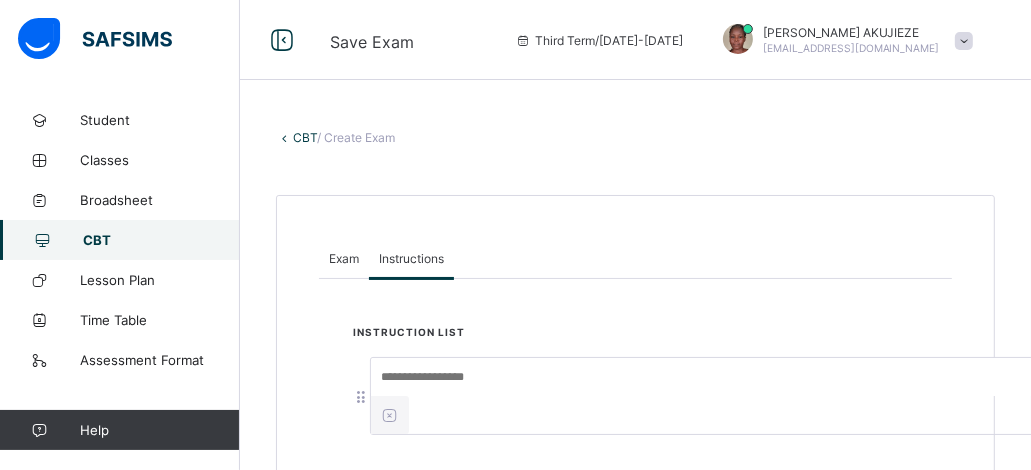 click at bounding box center [721, 396] 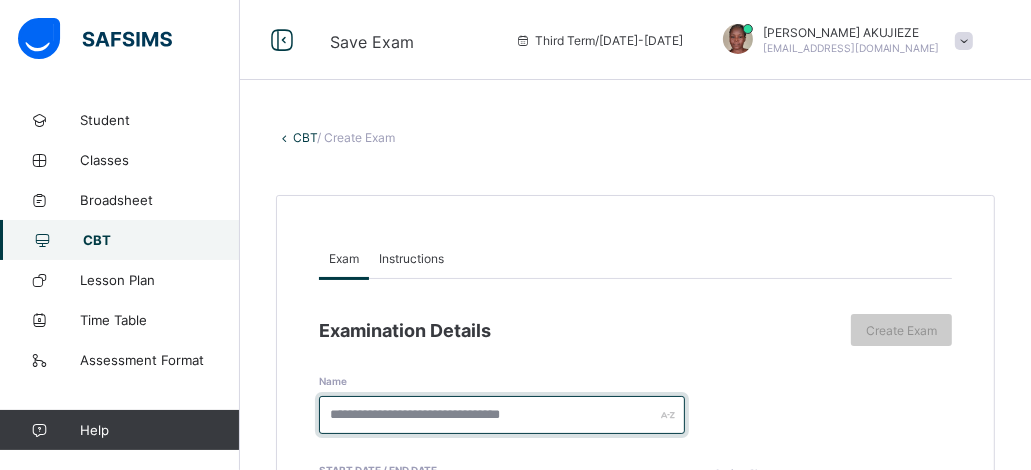 click at bounding box center [502, 415] 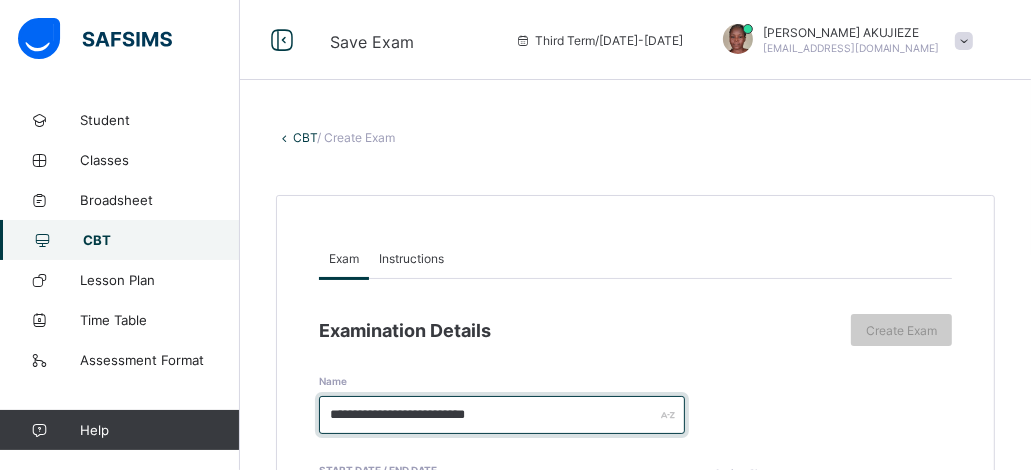 type on "**********" 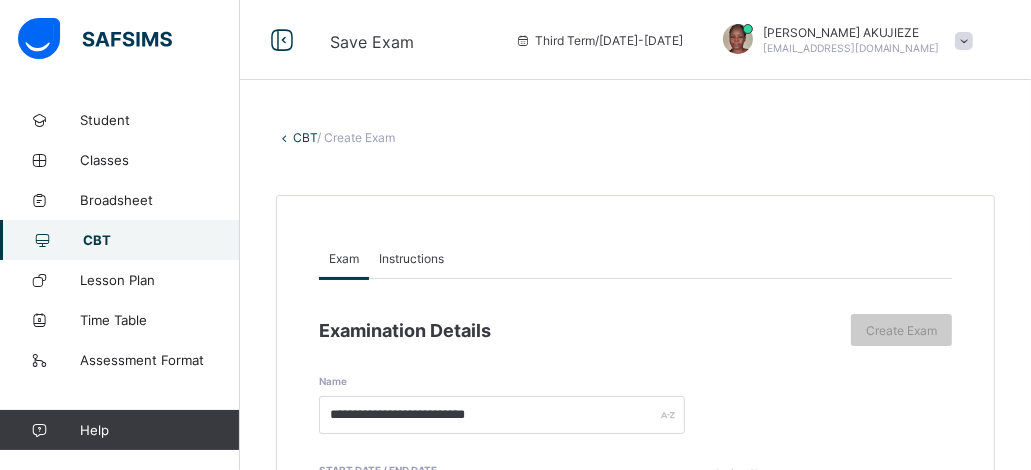click on "Instructions" at bounding box center (411, 258) 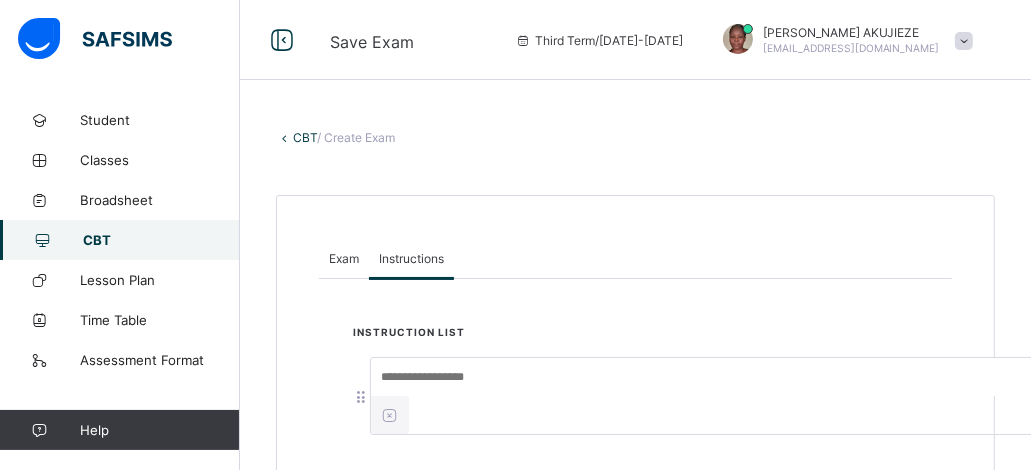 click at bounding box center [721, 377] 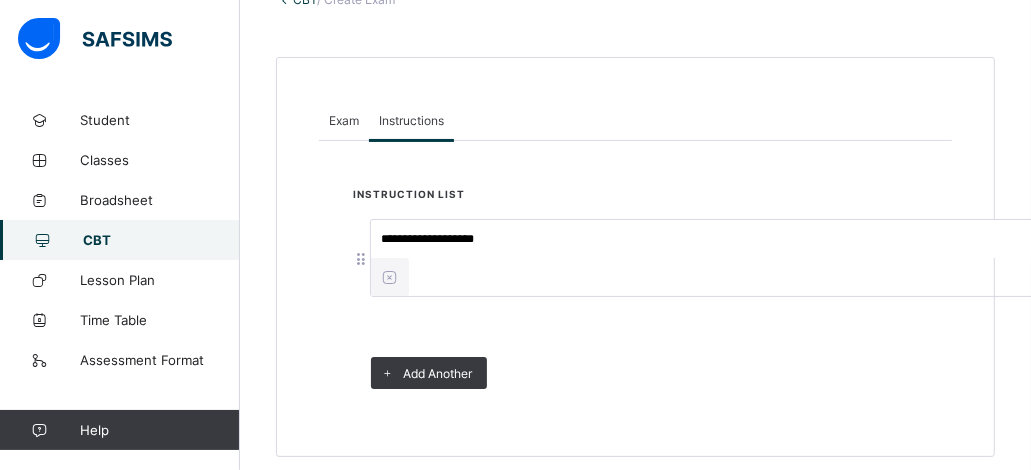 scroll, scrollTop: 154, scrollLeft: 0, axis: vertical 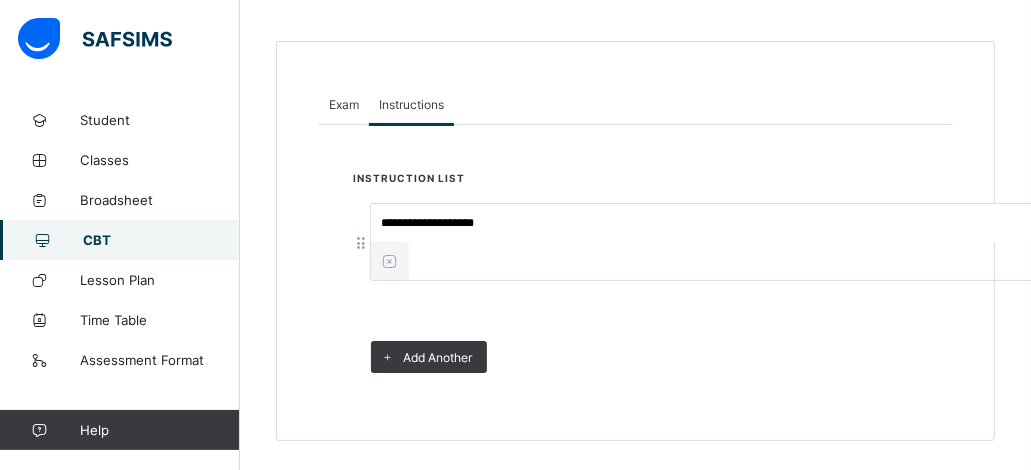 type on "**********" 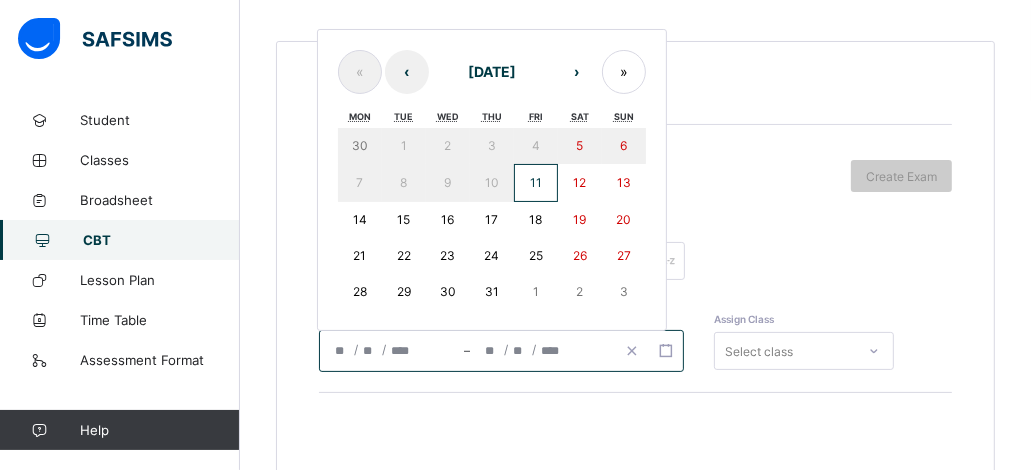 click 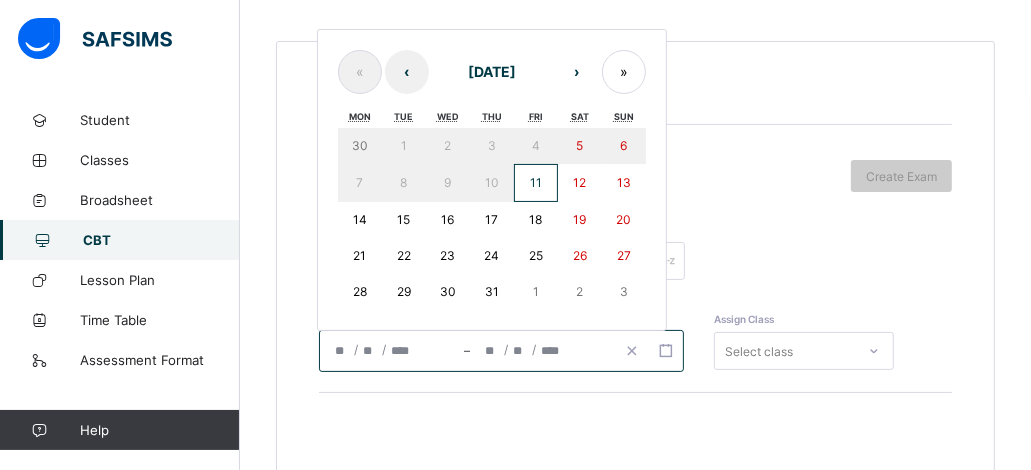click on "11" at bounding box center (536, 182) 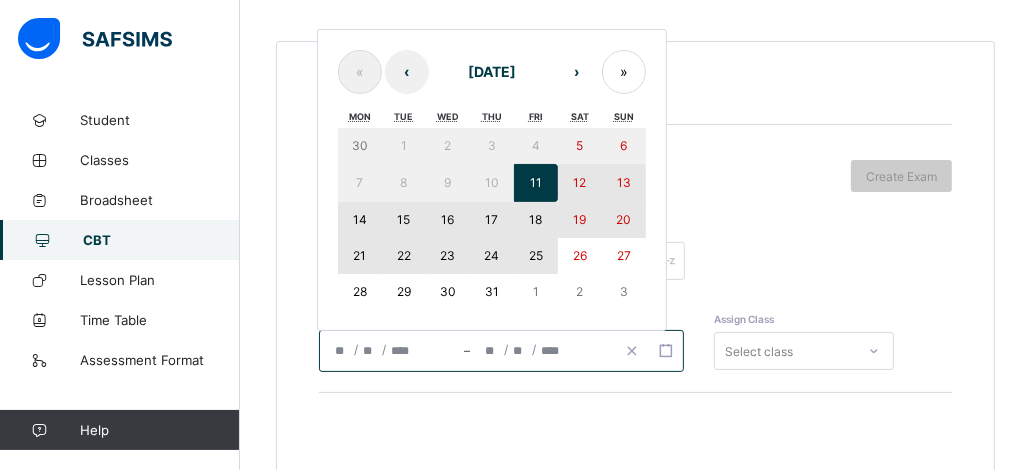 click on "25" at bounding box center [536, 255] 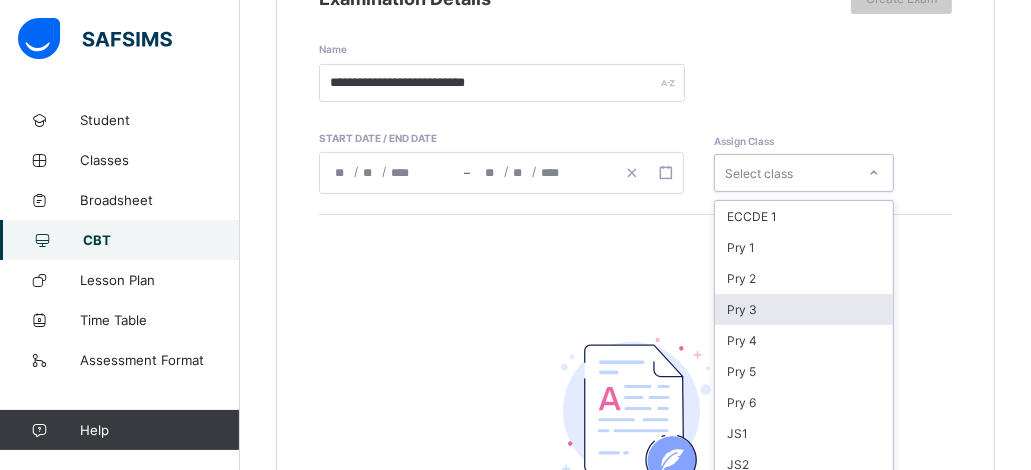 click on "option Pry 3 focused, 4 of 16. 16 results available. Use Up and Down to choose options, press Enter to select the currently focused option, press Escape to exit the menu, press Tab to select the option and exit the menu. Select class ECCDE 1 Pry 1 Pry 2 Pry 3 Pry 4 Pry 5 Pry 6 JS1 JS2 JS3 ECCDE 2 ECCDE II Pre ECC Nur 1 Nur 2 Pre ECC" at bounding box center [804, 173] 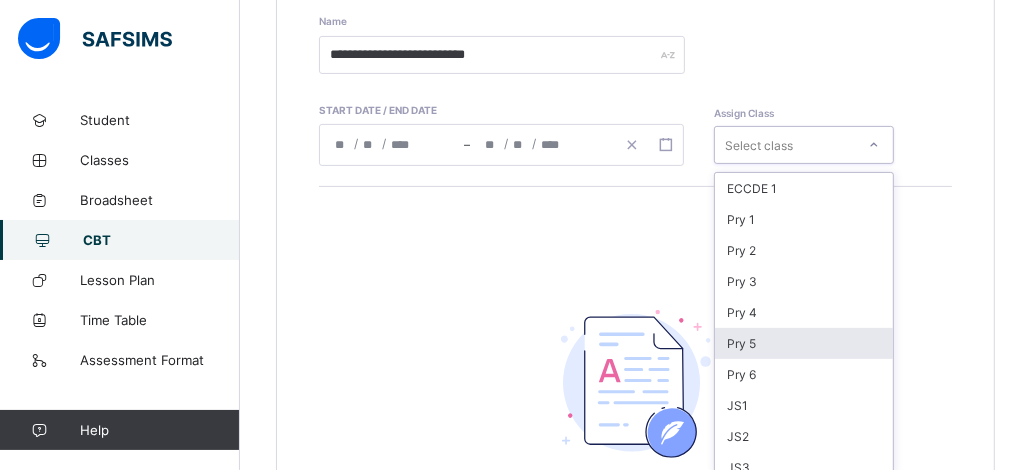 scroll, scrollTop: 371, scrollLeft: 0, axis: vertical 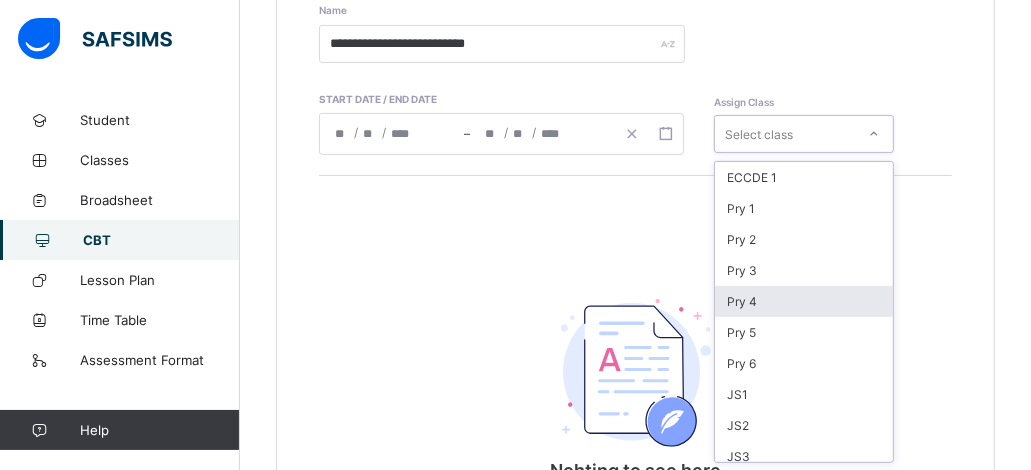 click on "Pry 4" at bounding box center [804, 301] 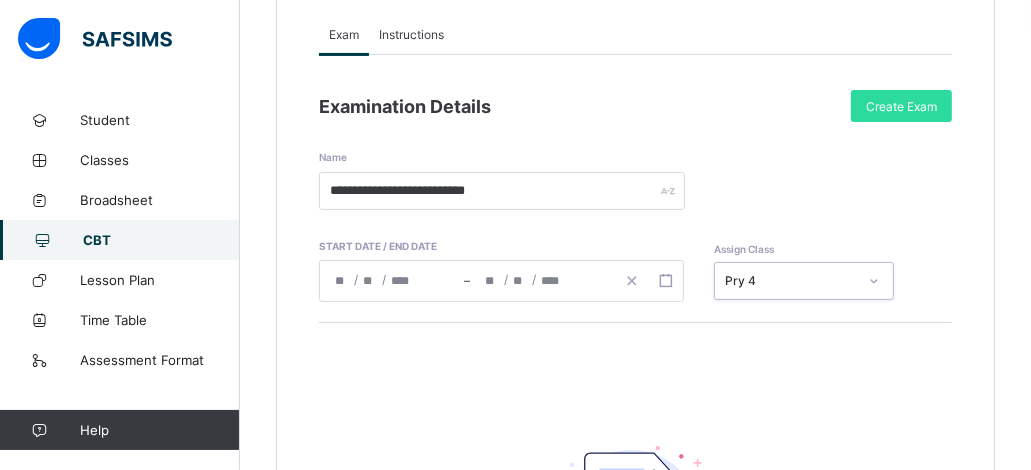 scroll, scrollTop: 211, scrollLeft: 0, axis: vertical 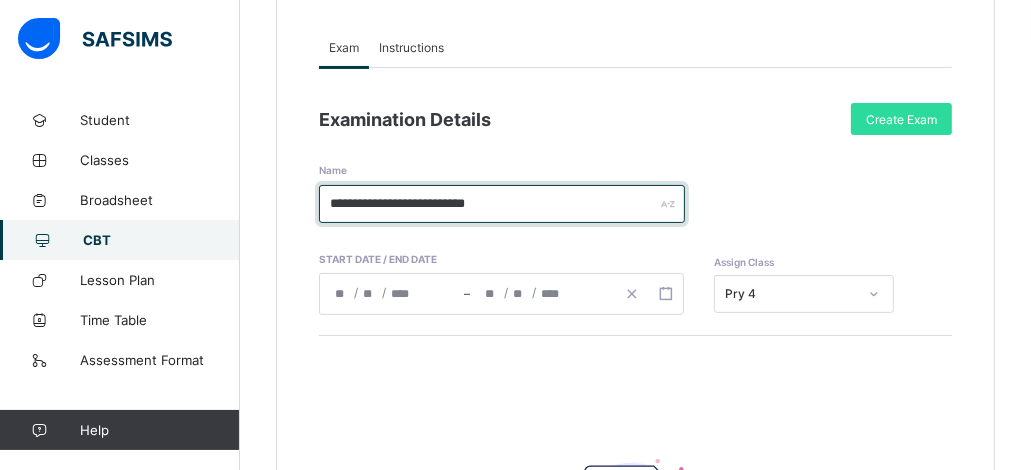 click on "**********" at bounding box center (502, 204) 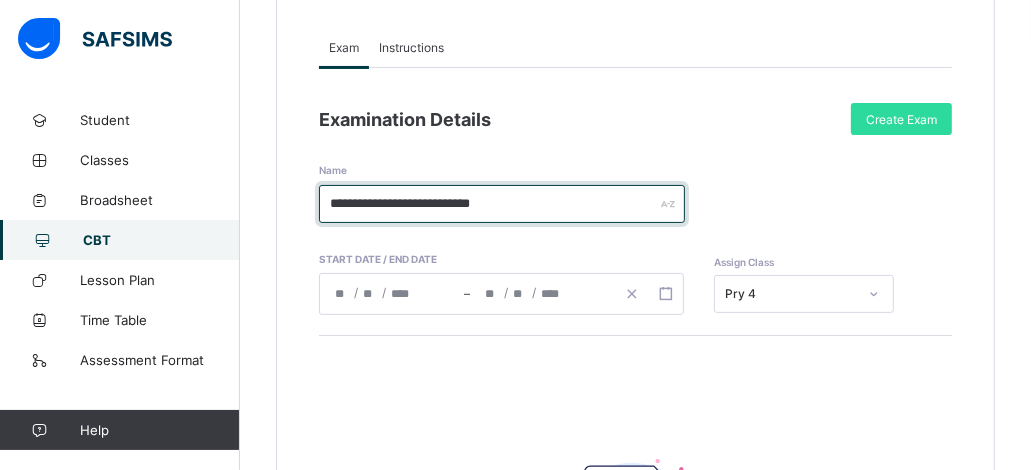 click on "**********" at bounding box center [502, 204] 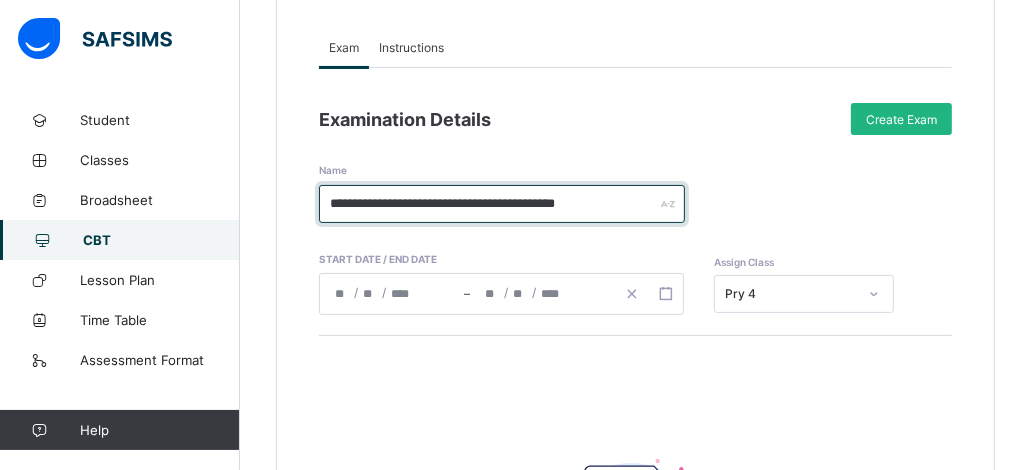 type on "**********" 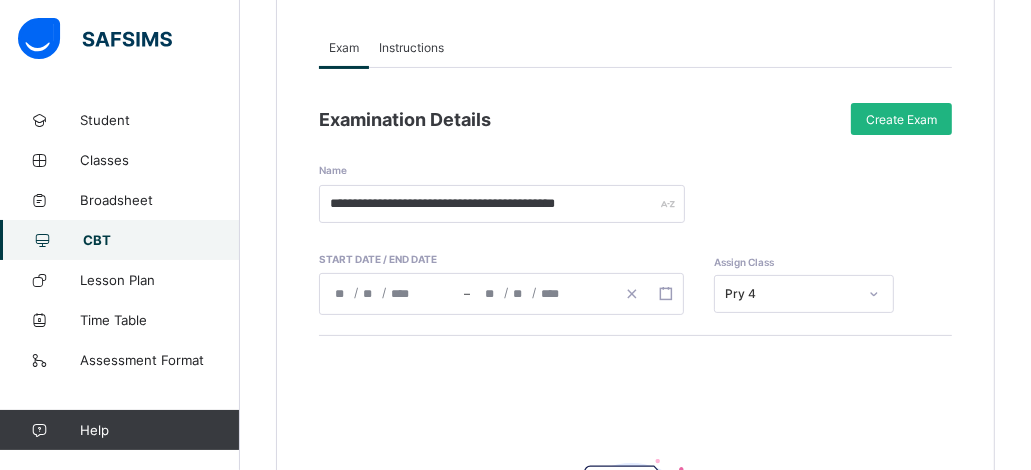 click on "Create Exam" at bounding box center [901, 119] 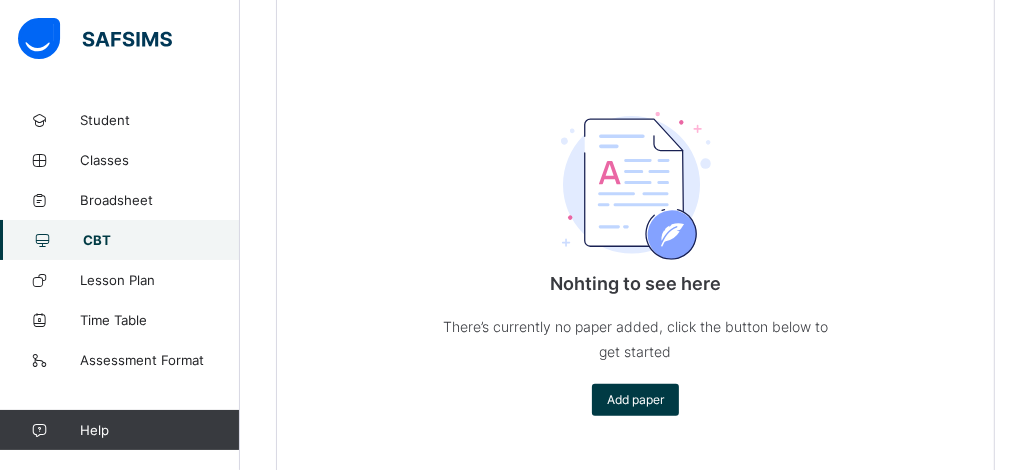 scroll, scrollTop: 628, scrollLeft: 0, axis: vertical 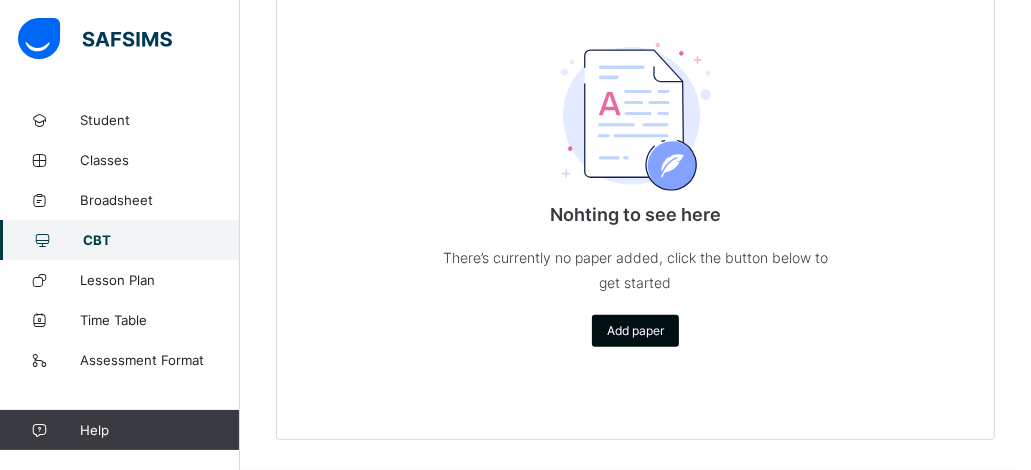 click on "Add paper" at bounding box center [635, 330] 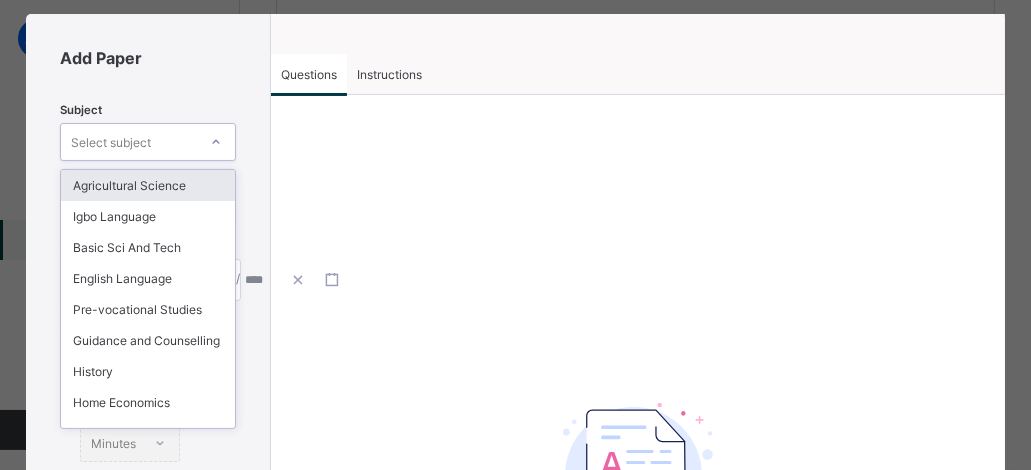 click on "option Agricultural Science focused, 1 of 15. 15 results available. Use Up and Down to choose options, press Enter to select the currently focused option, press Escape to exit the menu, press Tab to select the option and exit the menu. Select subject Agricultural Science Igbo Language Basic Sci And Tech English Language Pre-vocational Studies Guidance and Counselling History Home Economics Mathematics Quantitative Reasoning Verbal Reasoning Writing & Dictation Moral Instruction Religious and National values Cultural/Creative Arts" at bounding box center [148, 142] 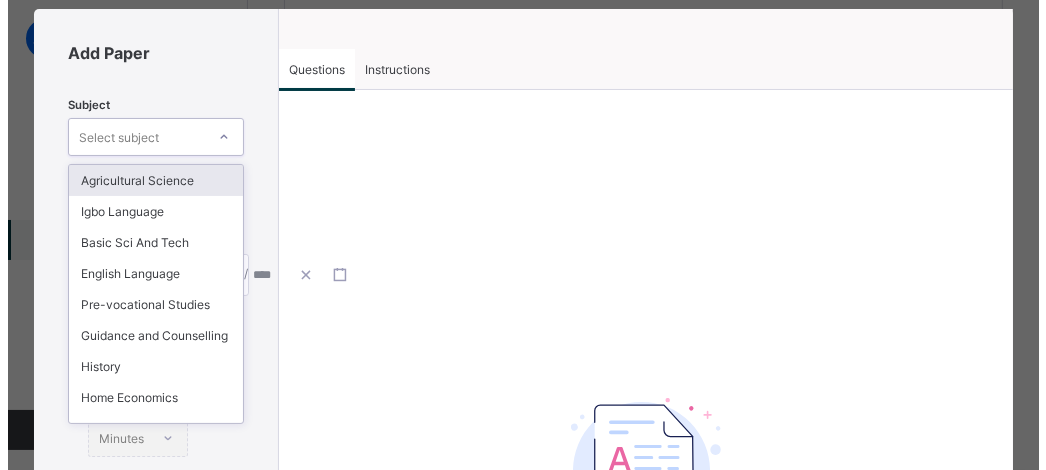 scroll, scrollTop: 44, scrollLeft: 0, axis: vertical 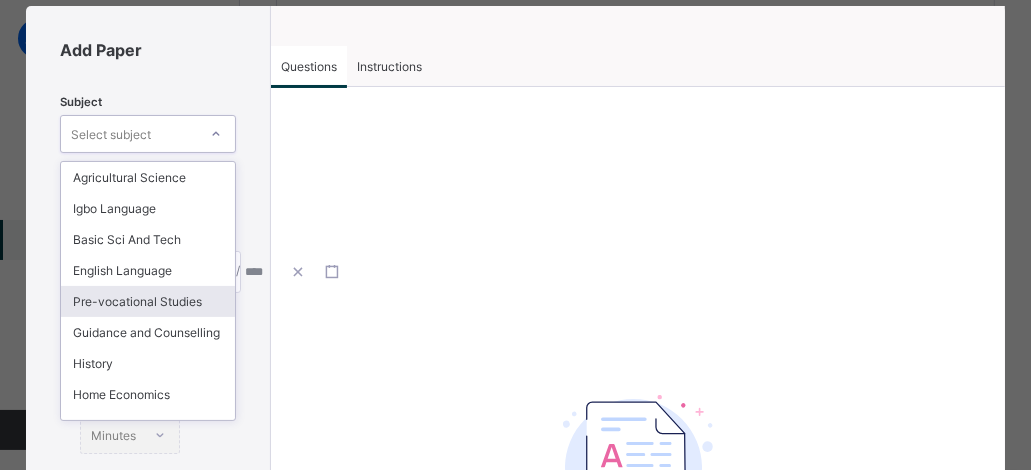 click on "Pre-vocational Studies" at bounding box center [148, 301] 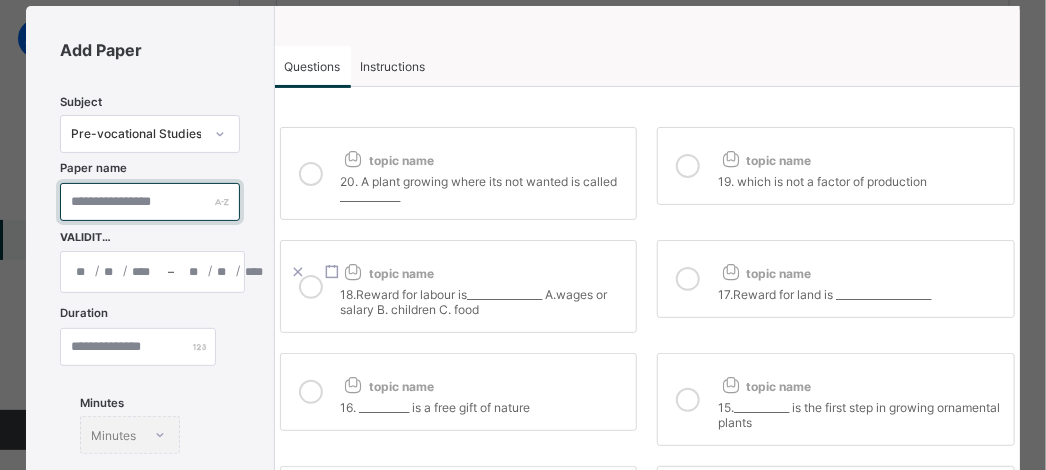 click at bounding box center (149, 202) 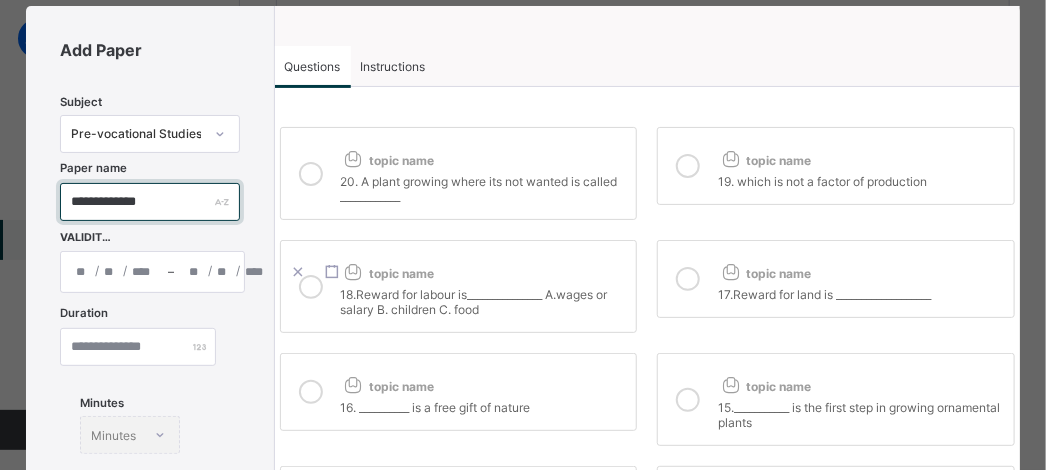 type on "**********" 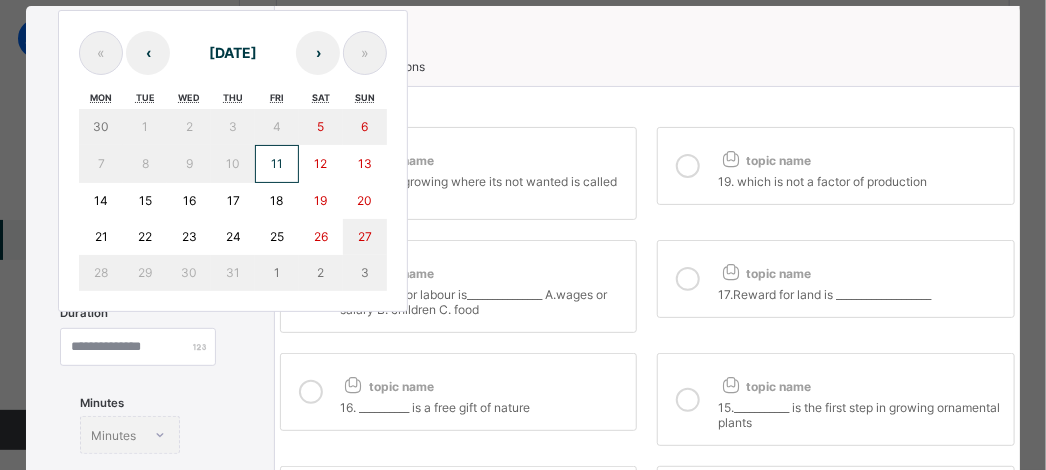 click on "/ / – / / « ‹ [DATE] › » Mon Tue Wed Thu Fri Sat Sun 30 1 2 3 4 5 6 7 8 9 10 11 12 13 14 15 16 17 18 19 20 21 22 23 24 25 26 27 28 29 30 31 1 2 3" at bounding box center (152, 272) 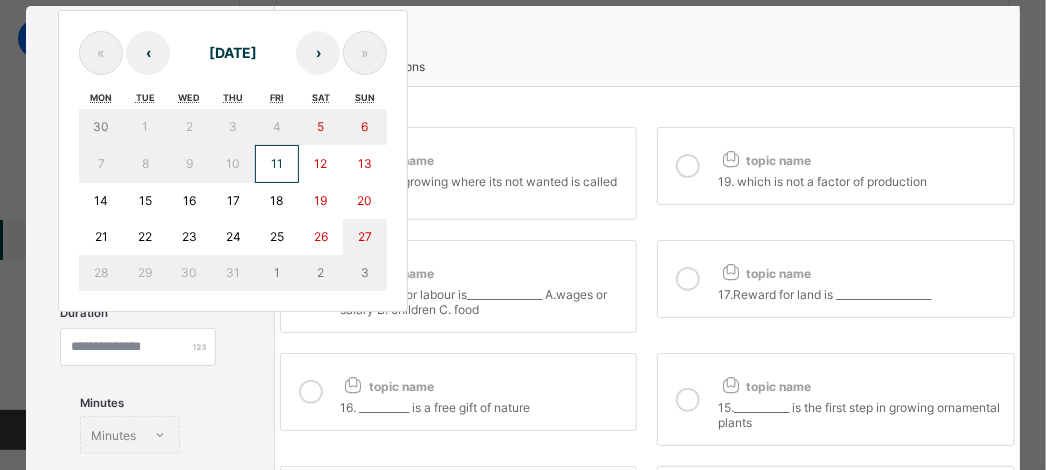 click on "11" at bounding box center (277, 163) 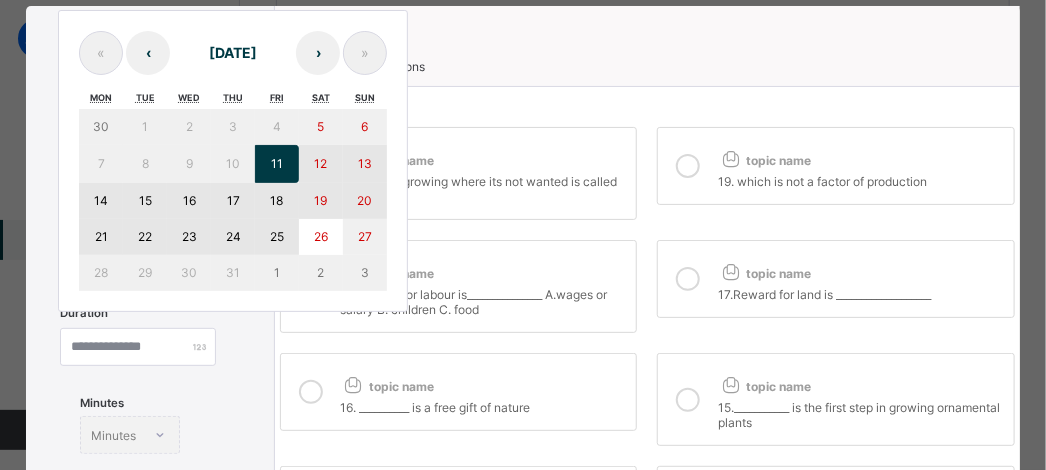 click on "25" at bounding box center (277, 236) 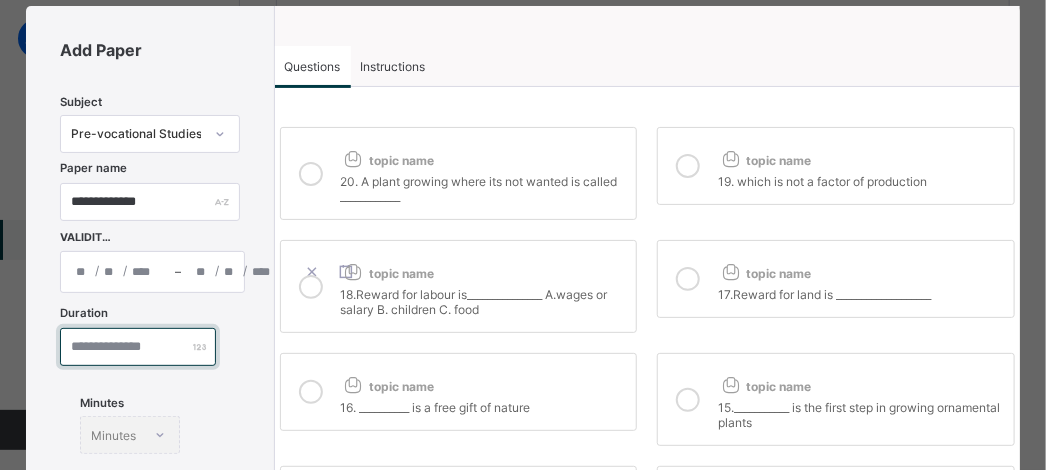 type on "*" 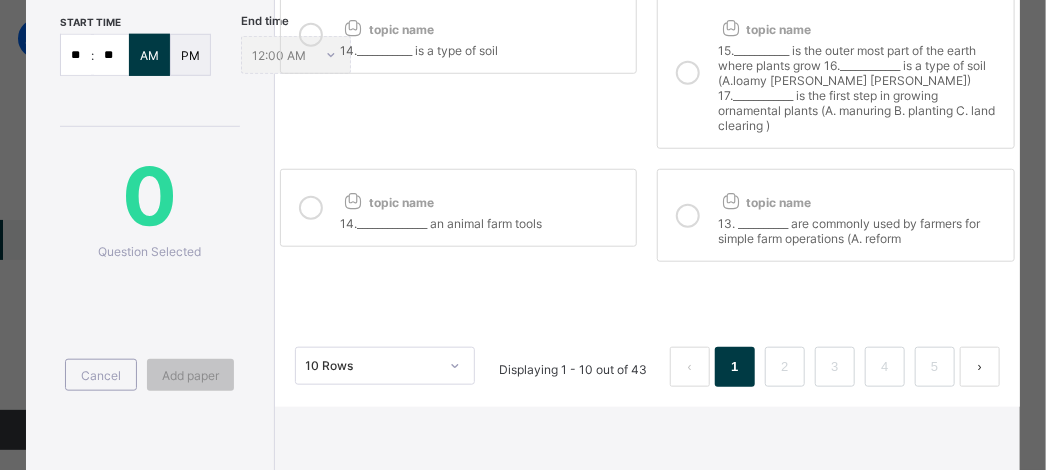 scroll, scrollTop: 568, scrollLeft: 0, axis: vertical 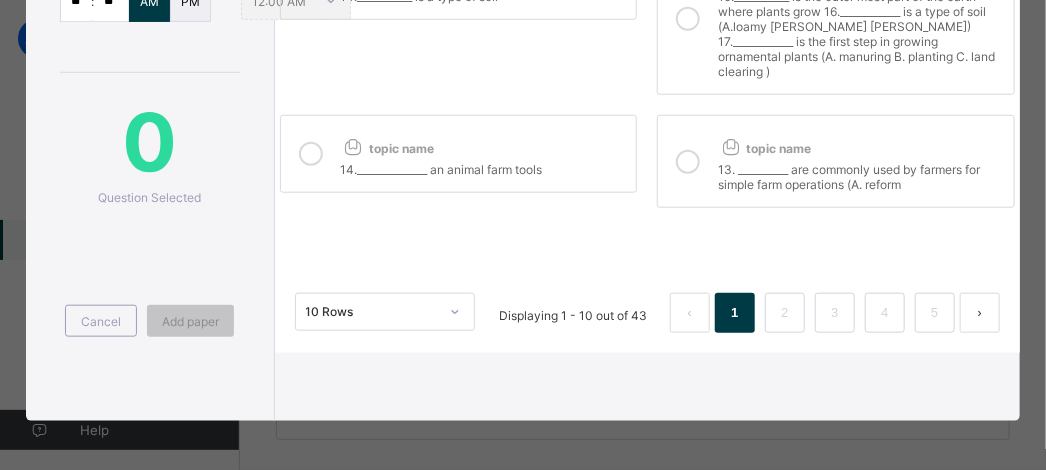 type on "**" 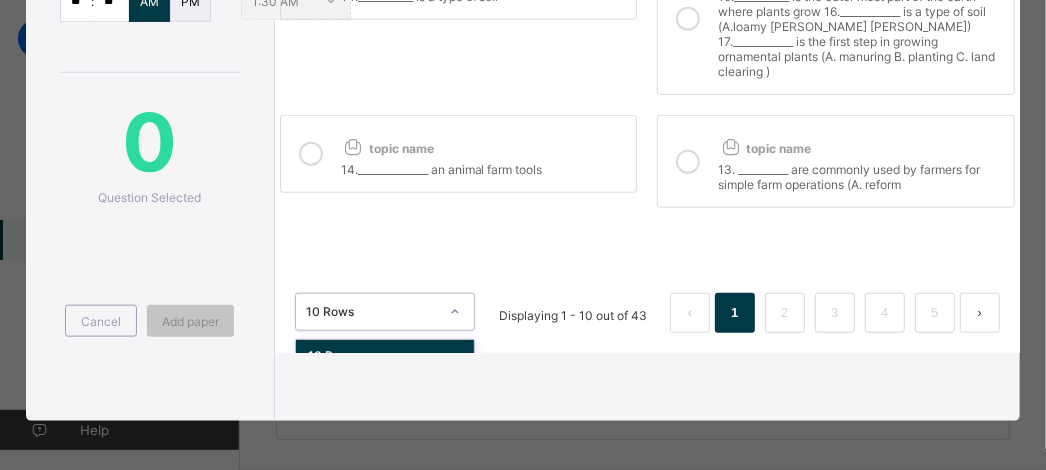 scroll, scrollTop: 156, scrollLeft: 0, axis: vertical 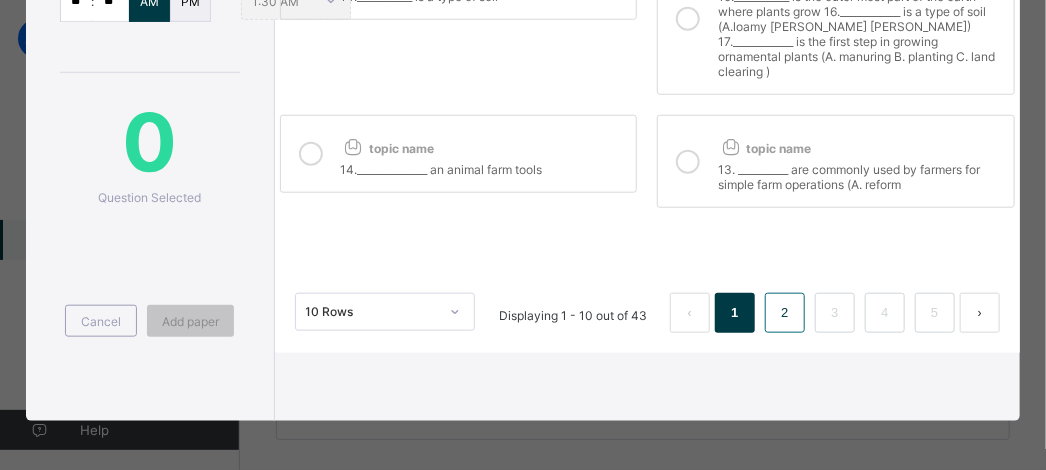 click on "2" at bounding box center [784, 313] 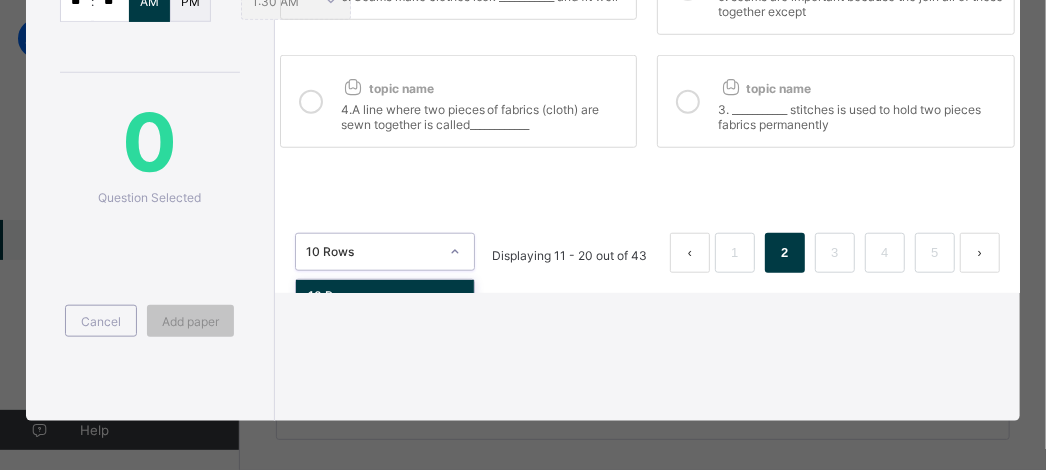 click 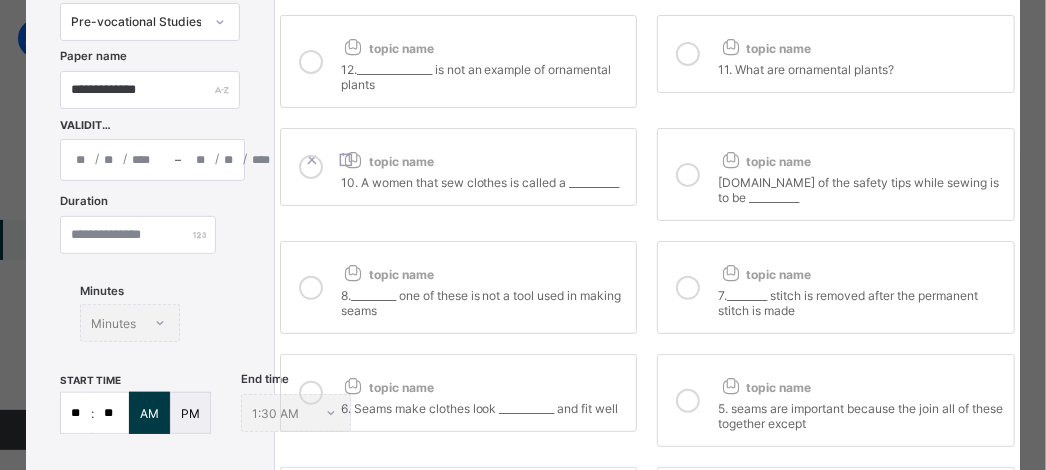 scroll, scrollTop: 0, scrollLeft: 0, axis: both 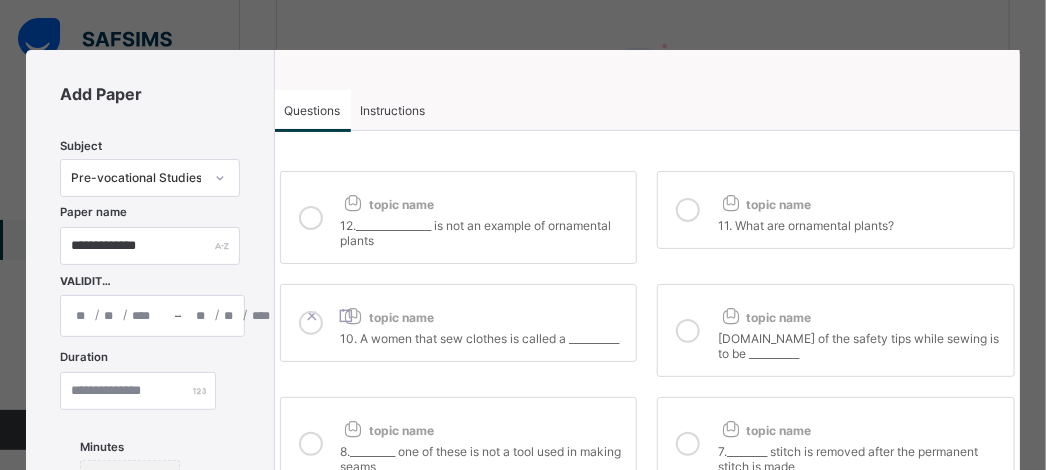 click at bounding box center (311, 218) 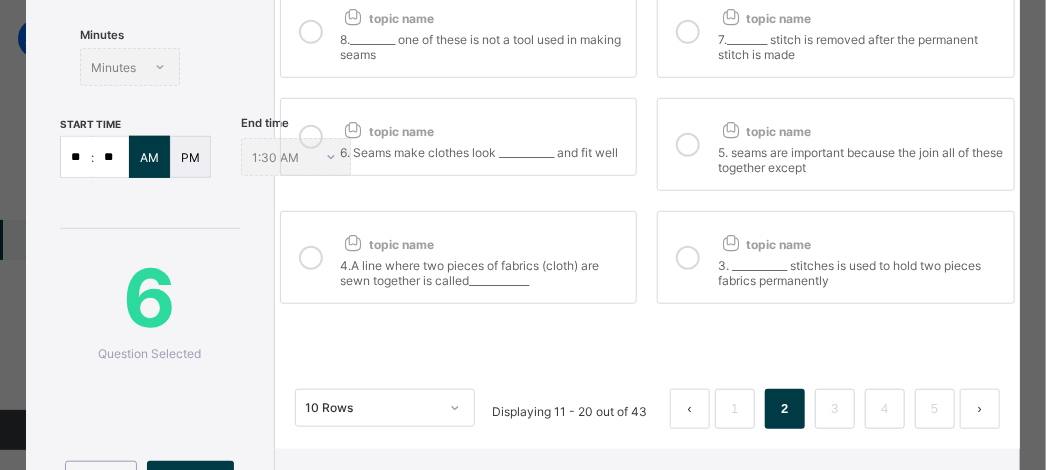 click at bounding box center [311, 137] 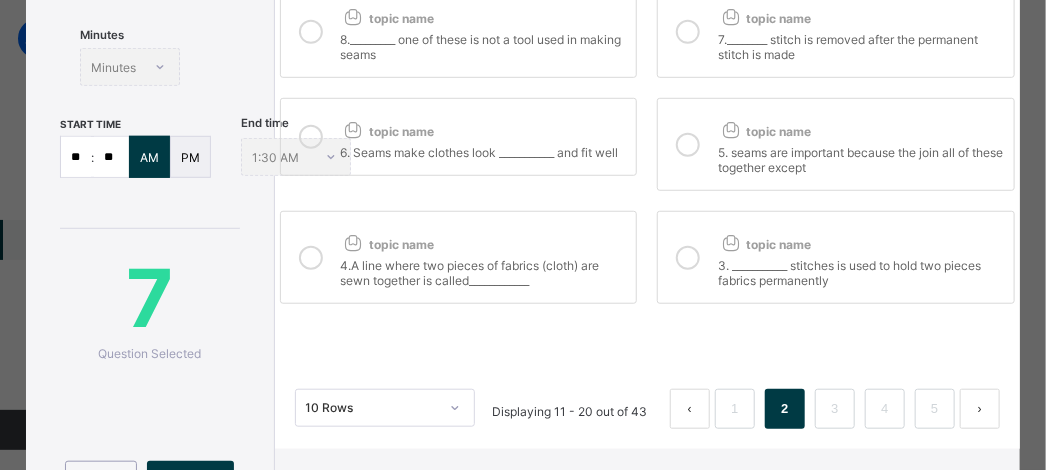click at bounding box center [688, 145] 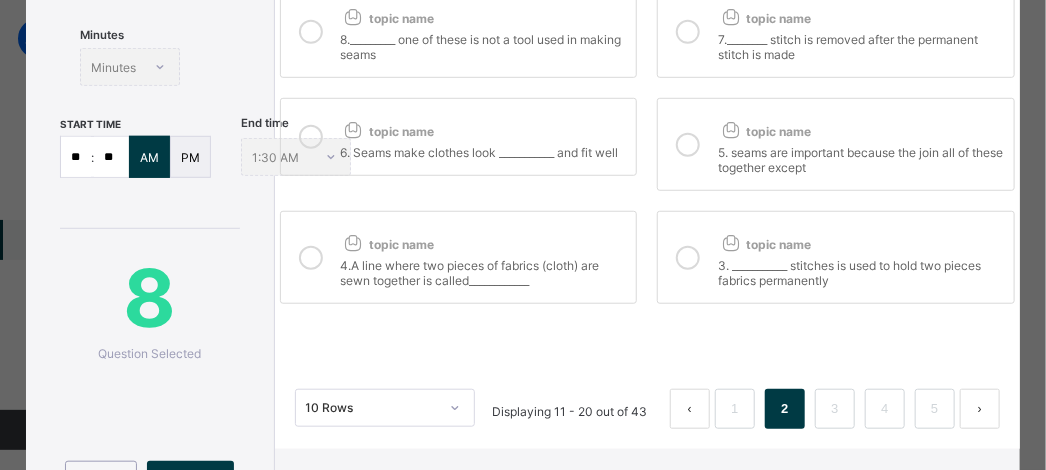 click at bounding box center [311, 258] 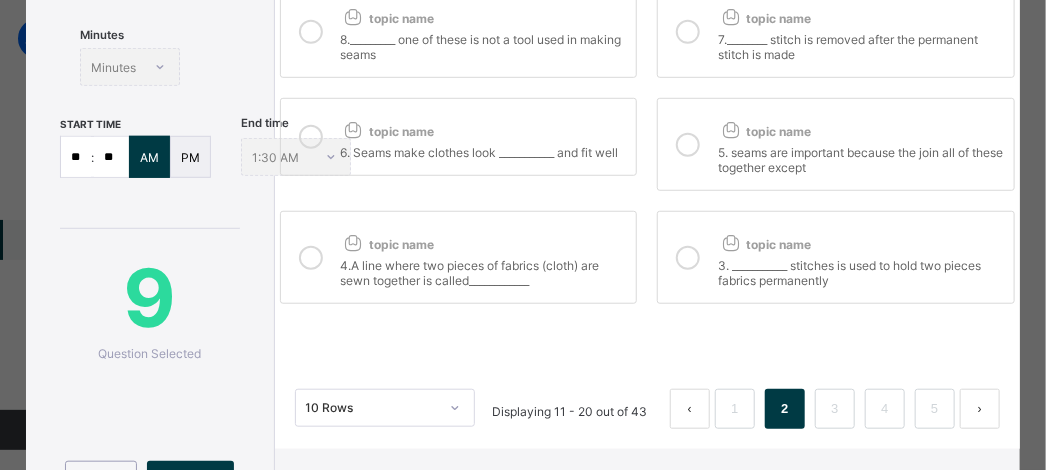 click at bounding box center (688, 258) 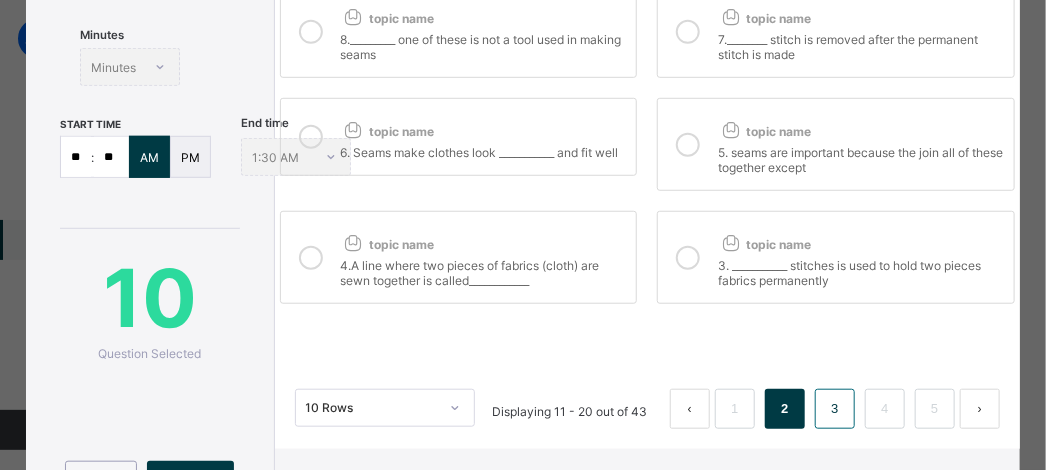 click on "3" at bounding box center (834, 409) 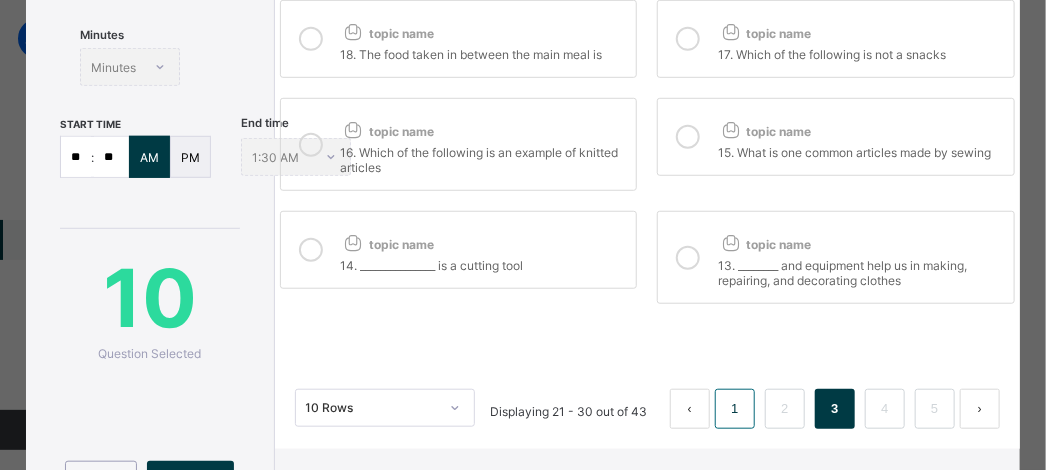 click on "1" at bounding box center (734, 409) 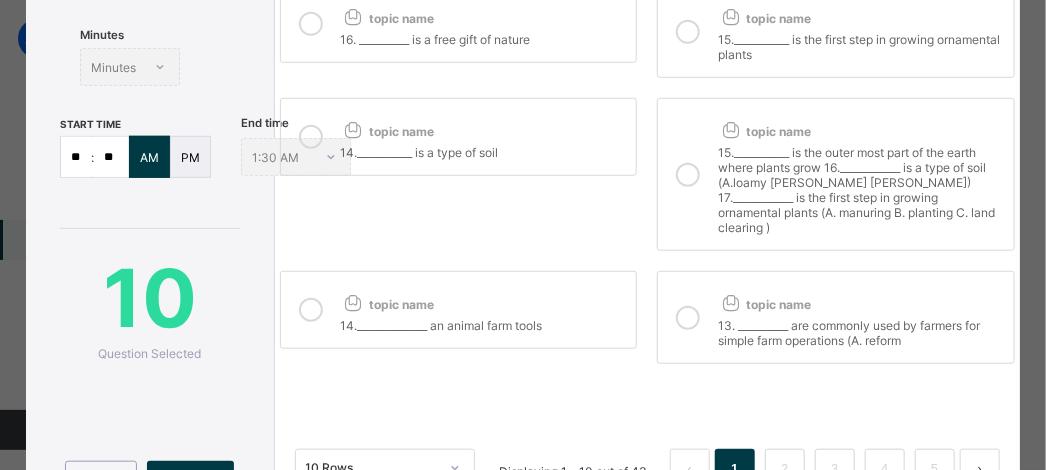 click at bounding box center [311, 24] 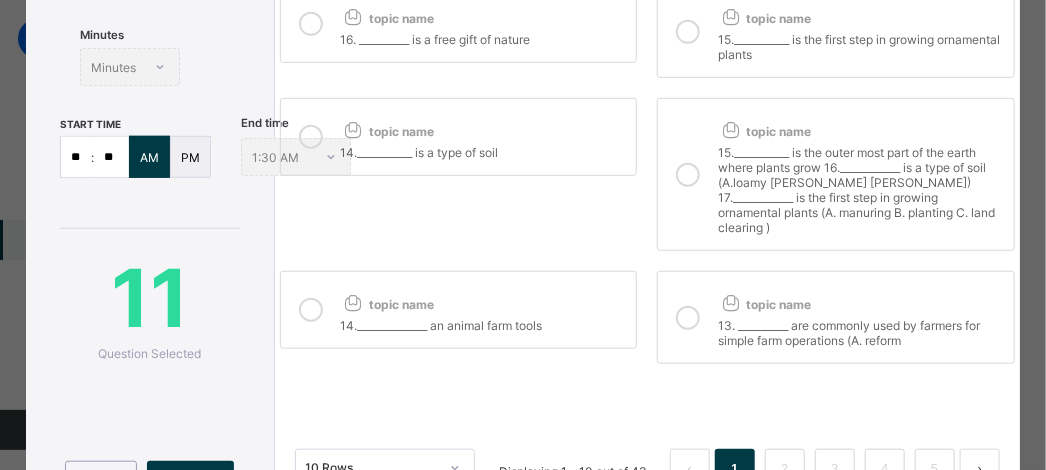 scroll, scrollTop: 0, scrollLeft: 0, axis: both 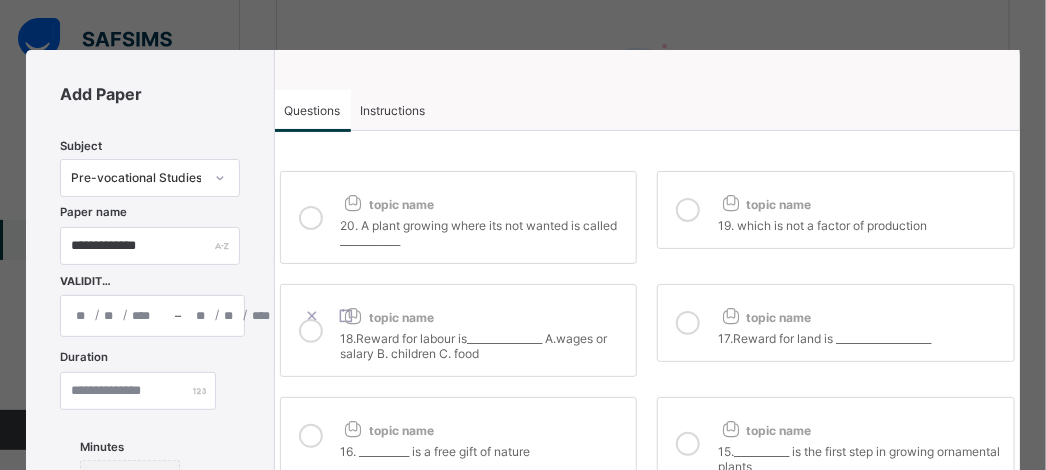 click at bounding box center [688, 323] 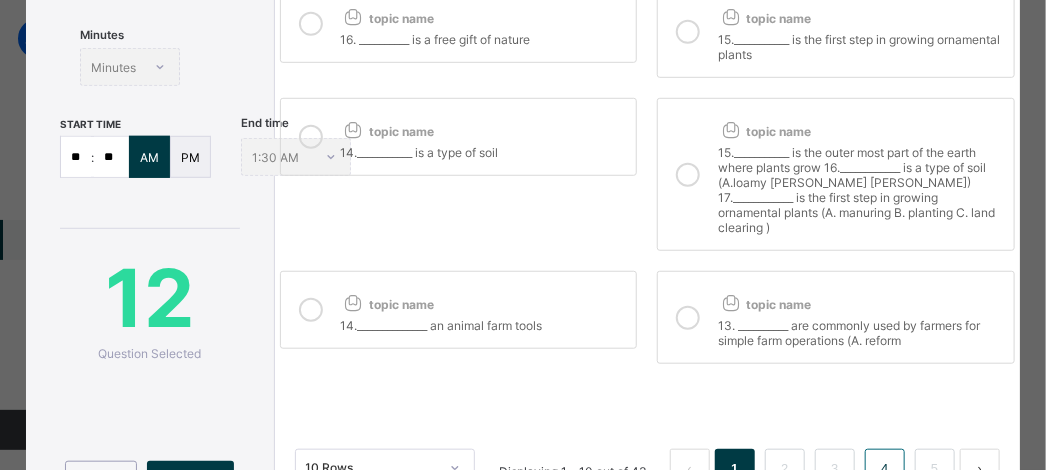 click on "4" at bounding box center [884, 469] 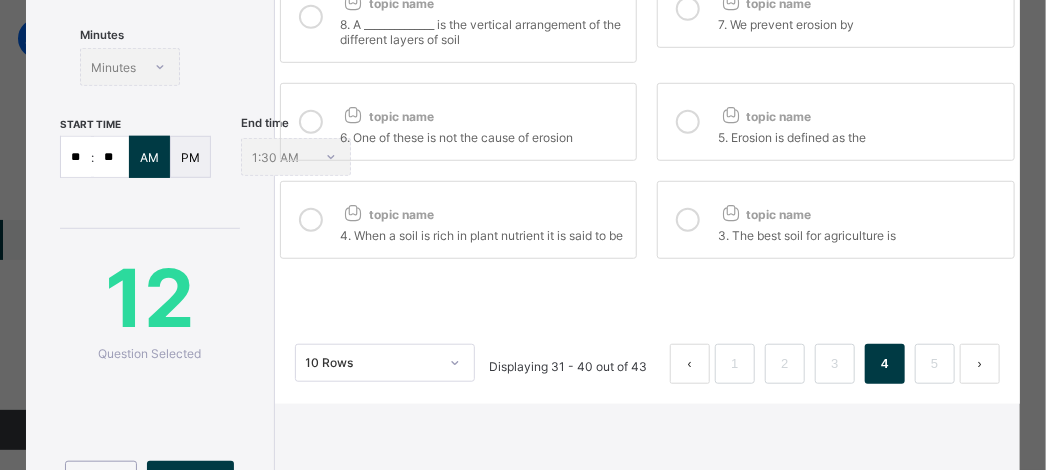 scroll, scrollTop: 0, scrollLeft: 0, axis: both 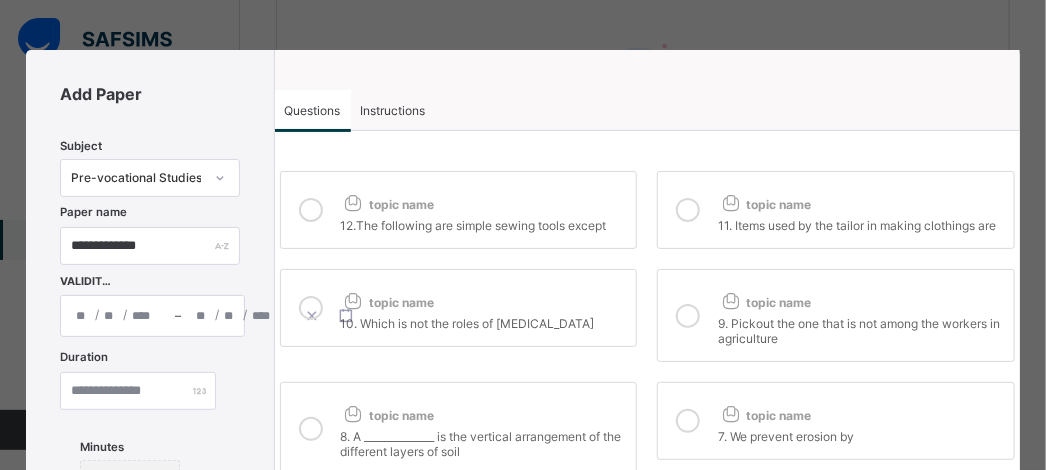 click at bounding box center [311, 210] 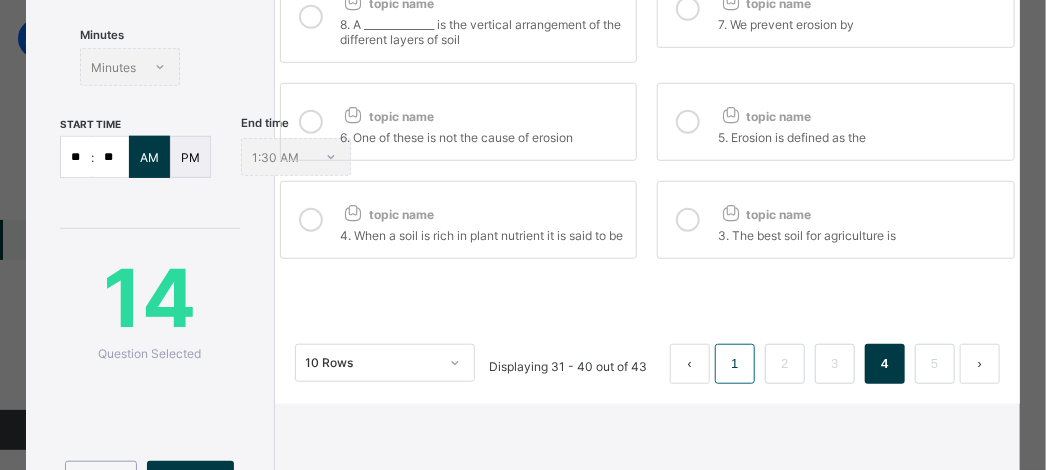 click on "1" at bounding box center [734, 364] 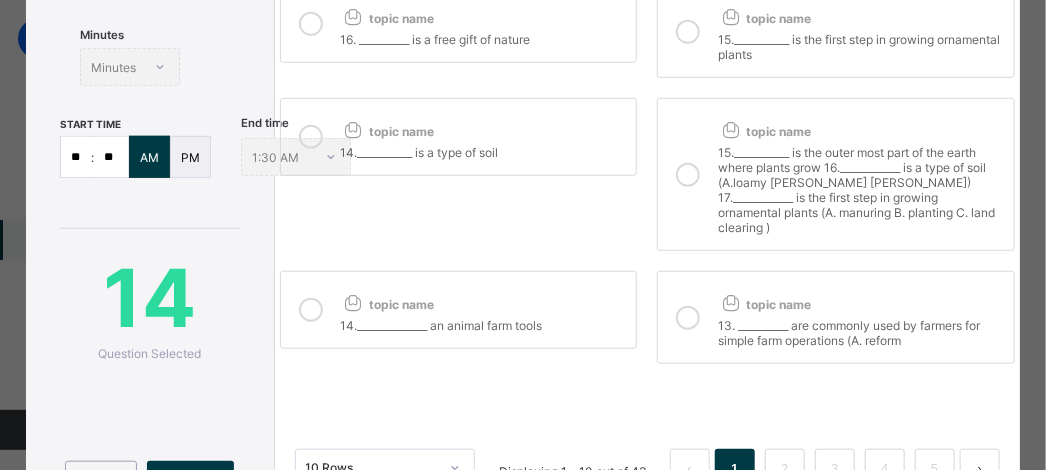 scroll, scrollTop: 0, scrollLeft: 0, axis: both 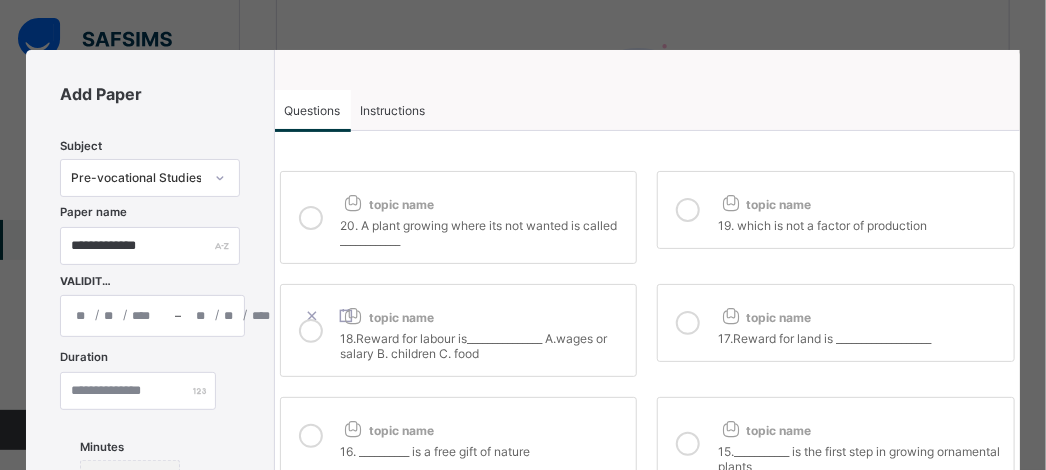click at bounding box center [311, 331] 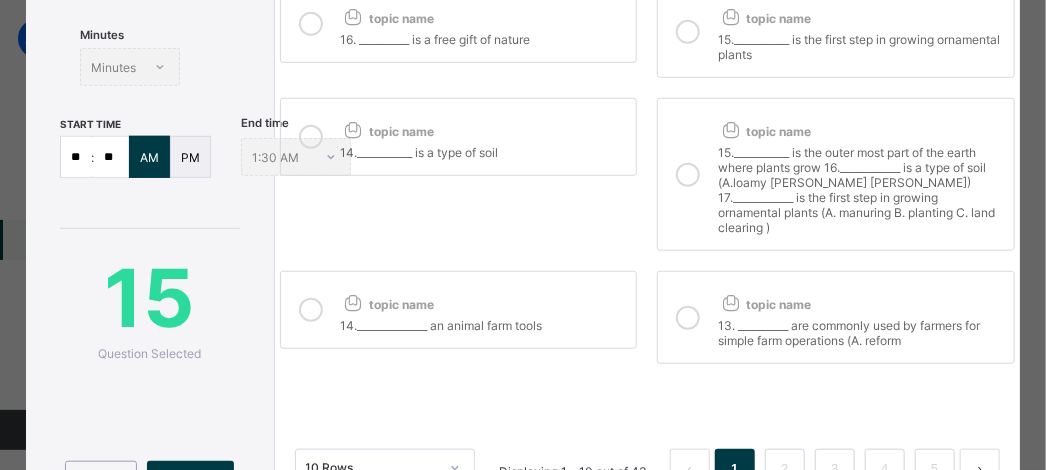 click at bounding box center [688, 32] 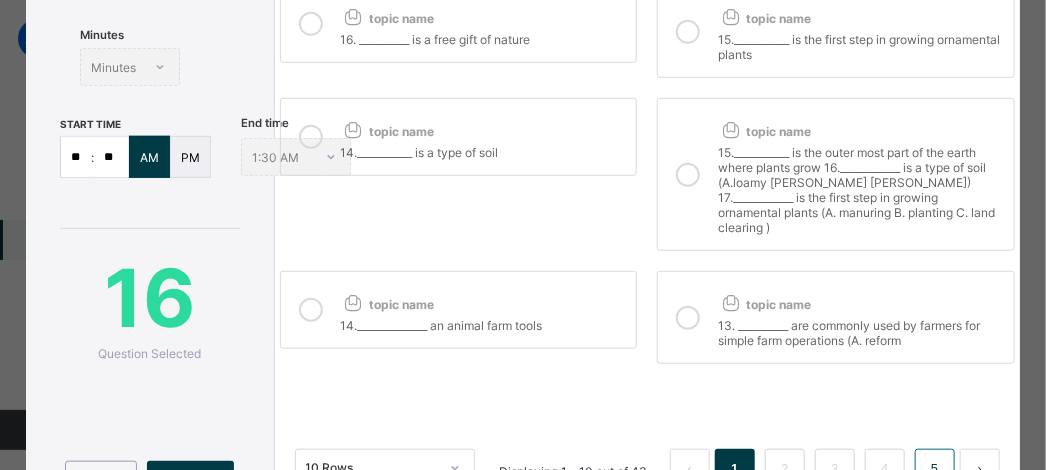 click on "5" at bounding box center [935, 469] 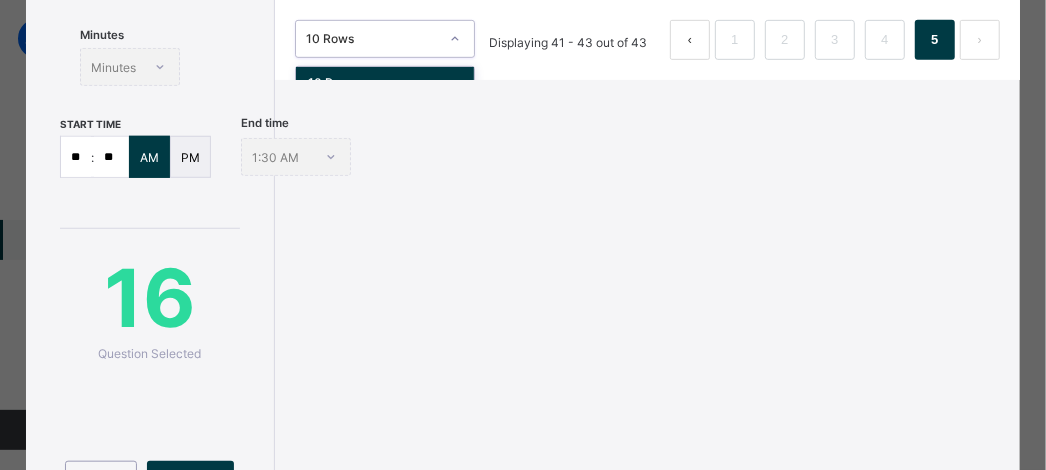 click at bounding box center [455, 39] 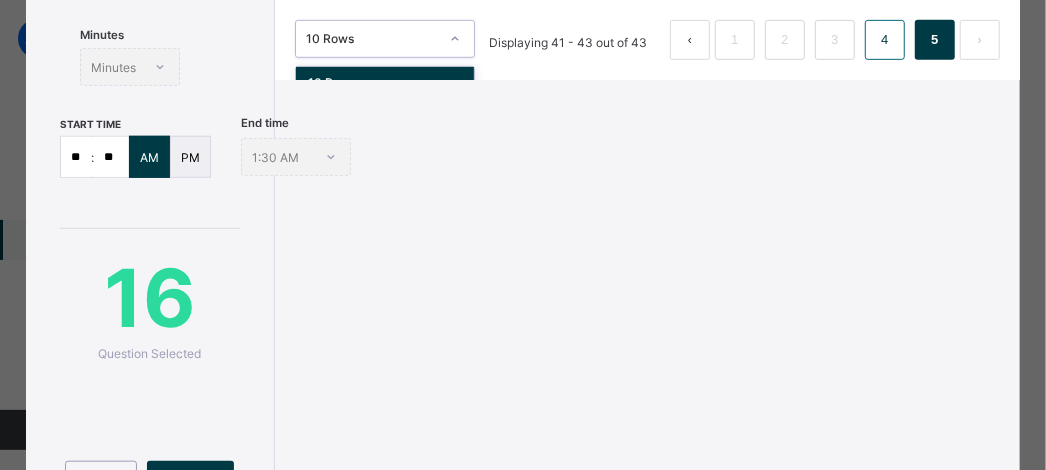 click on "Displaying 41 - 43 out of 43 1 2 3 4 5" at bounding box center (737, 40) 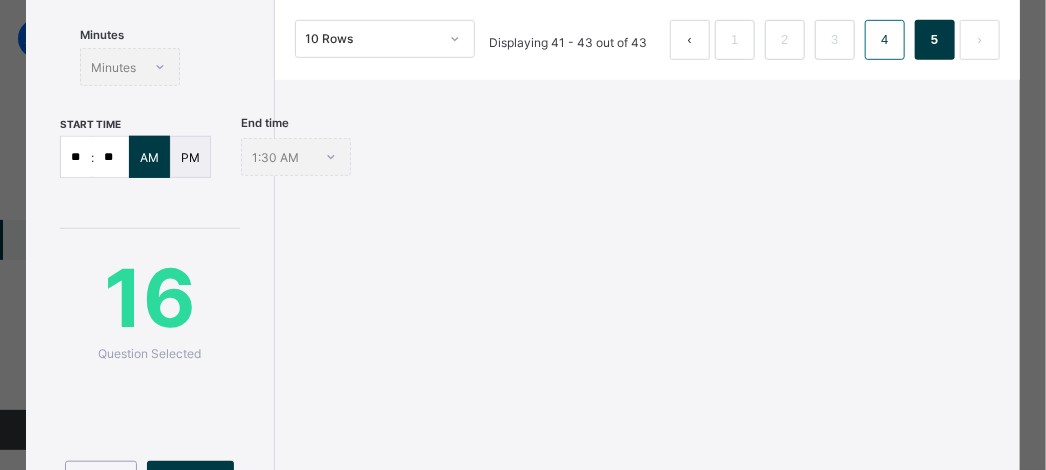 click on "4" at bounding box center (884, 40) 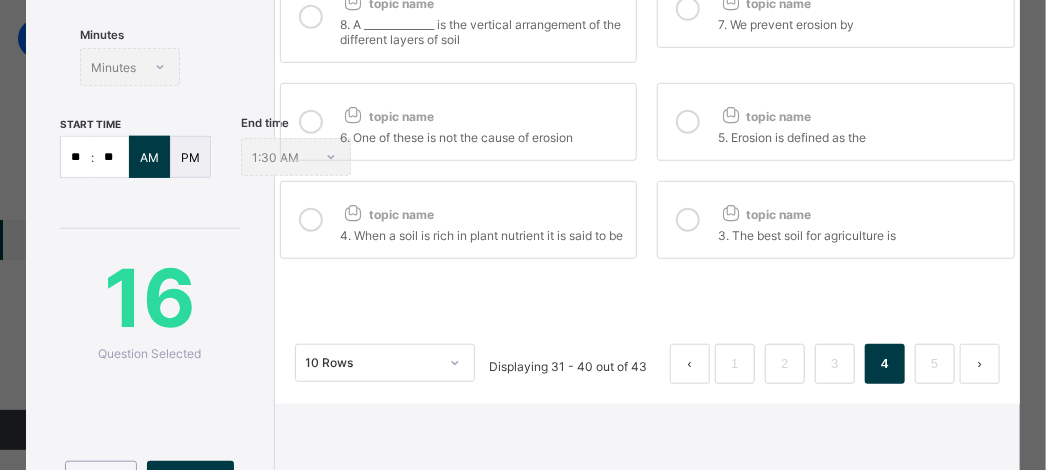 scroll, scrollTop: 0, scrollLeft: 0, axis: both 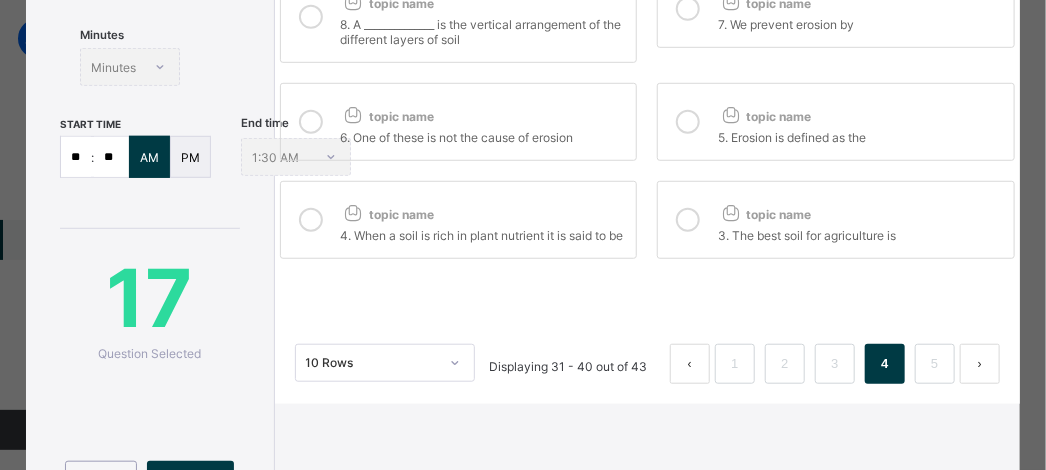 click at bounding box center [688, 220] 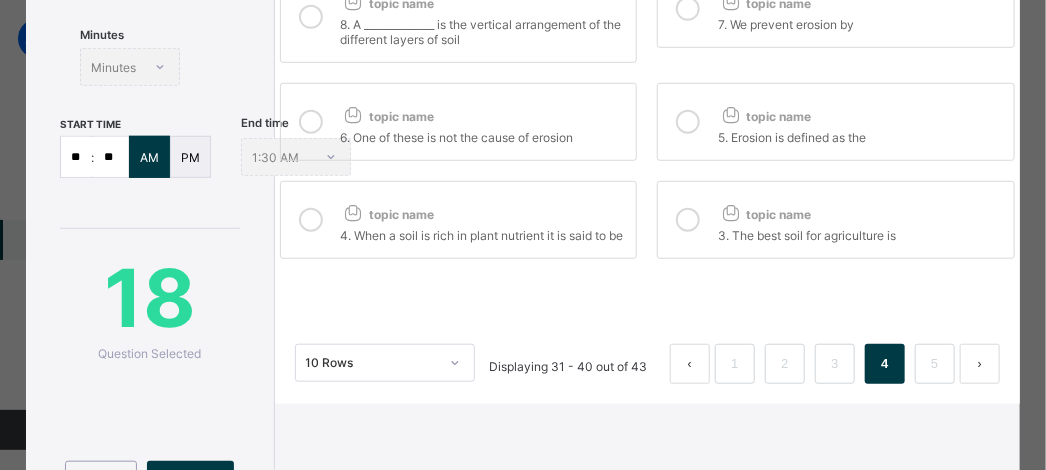 click at bounding box center [688, 122] 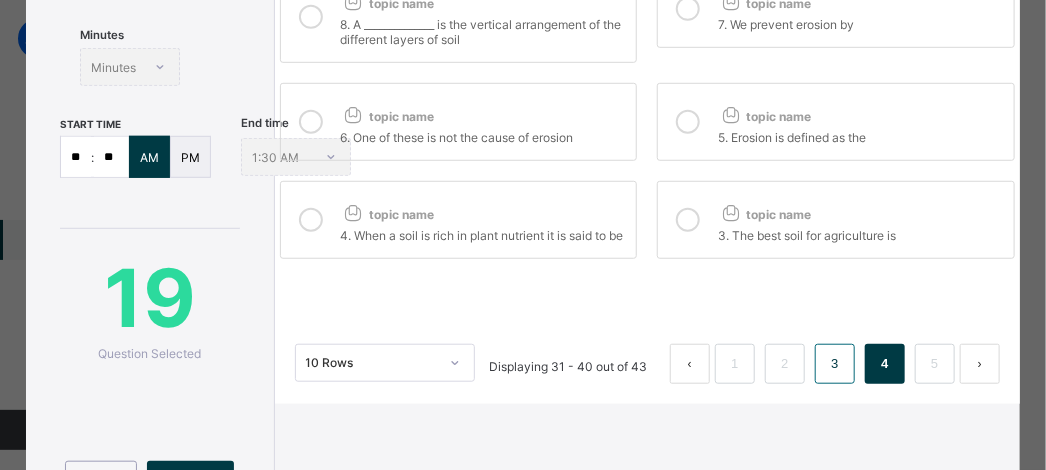 click on "3" at bounding box center [834, 364] 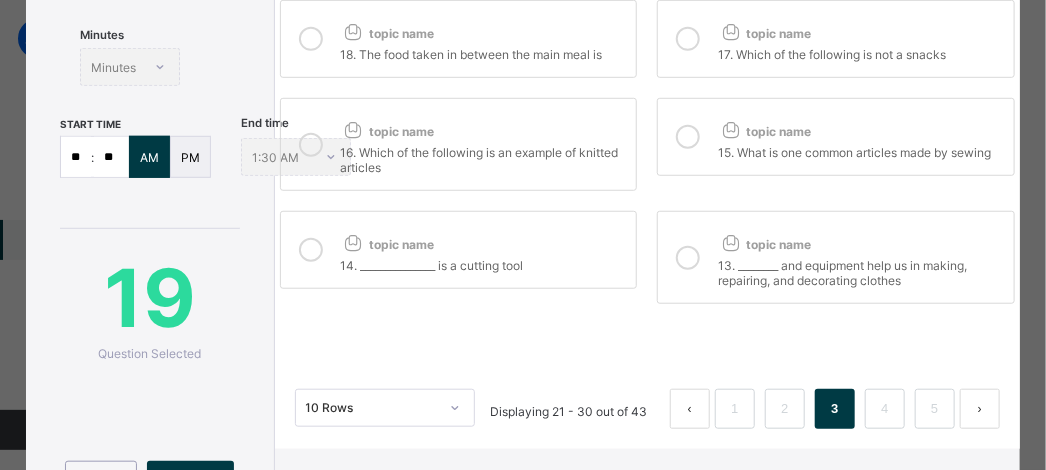 click at bounding box center [688, 258] 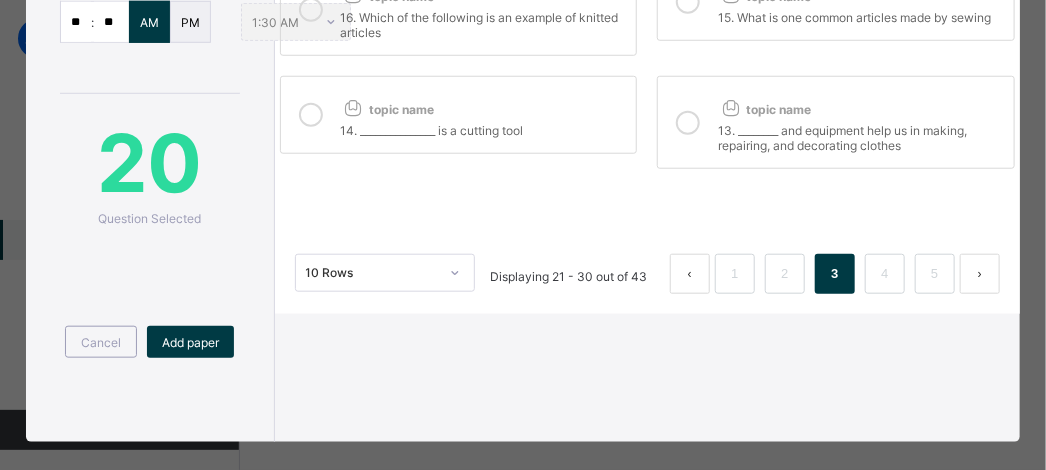 scroll, scrollTop: 568, scrollLeft: 0, axis: vertical 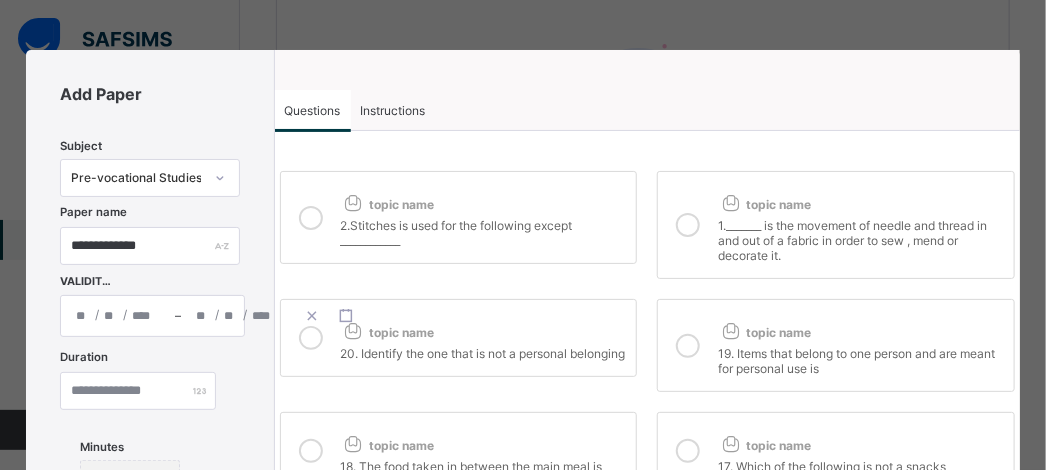 click on "Instructions" at bounding box center (393, 110) 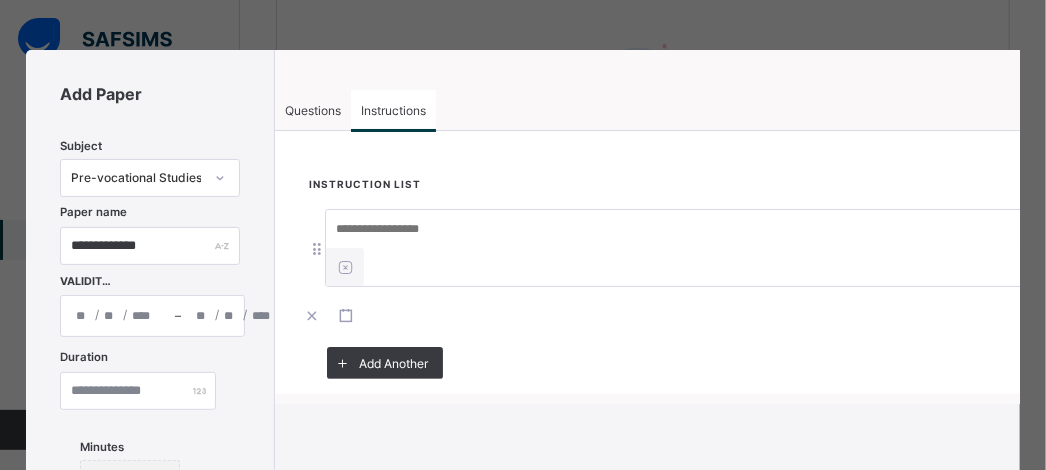 click at bounding box center [676, 229] 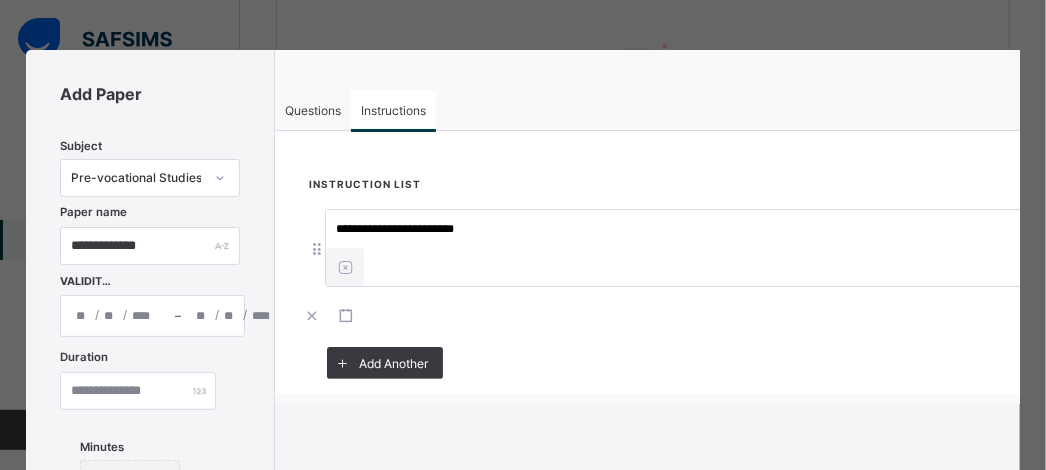 scroll, scrollTop: 412, scrollLeft: 0, axis: vertical 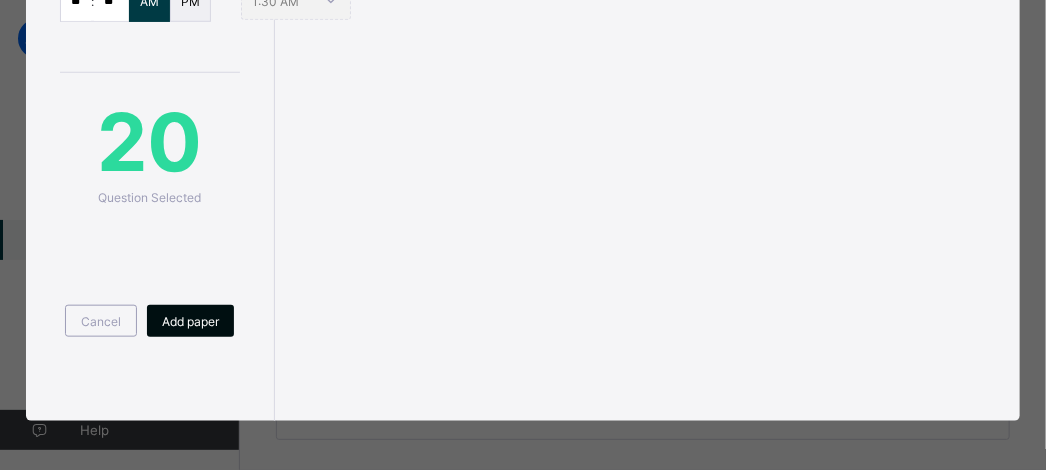 type on "**********" 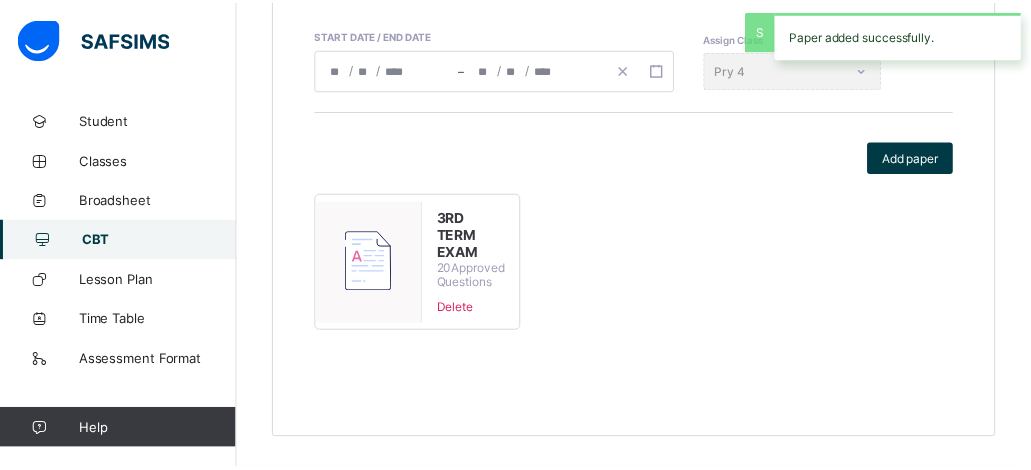 scroll, scrollTop: 448, scrollLeft: 0, axis: vertical 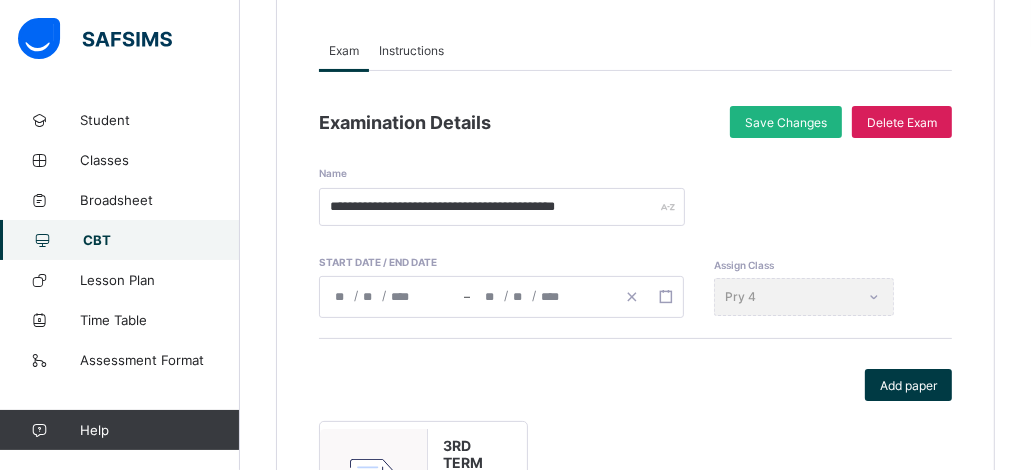 click on "Save Changes" at bounding box center (786, 122) 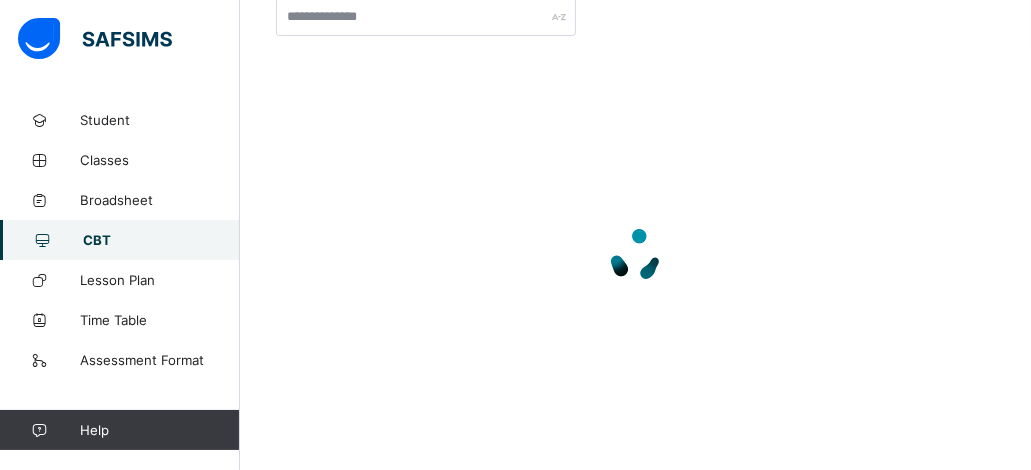 scroll, scrollTop: 0, scrollLeft: 0, axis: both 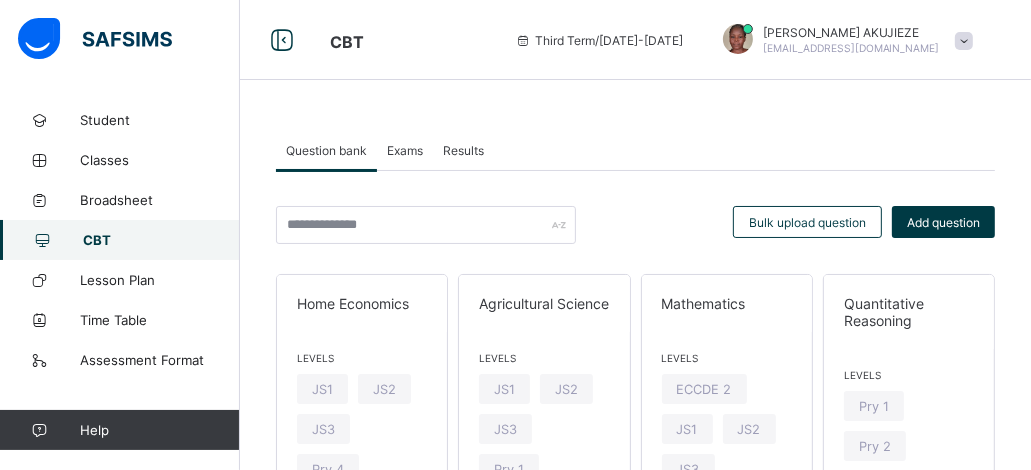 click on "Exams" at bounding box center (405, 150) 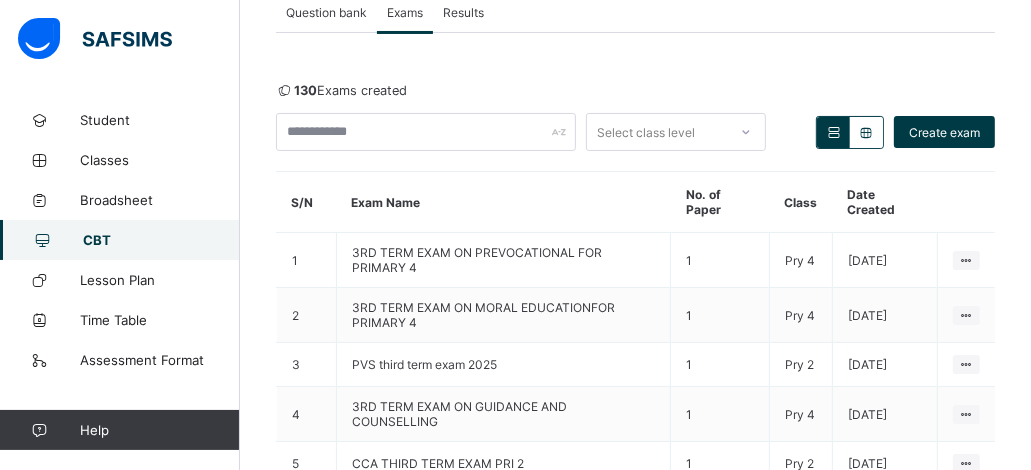 scroll, scrollTop: 146, scrollLeft: 0, axis: vertical 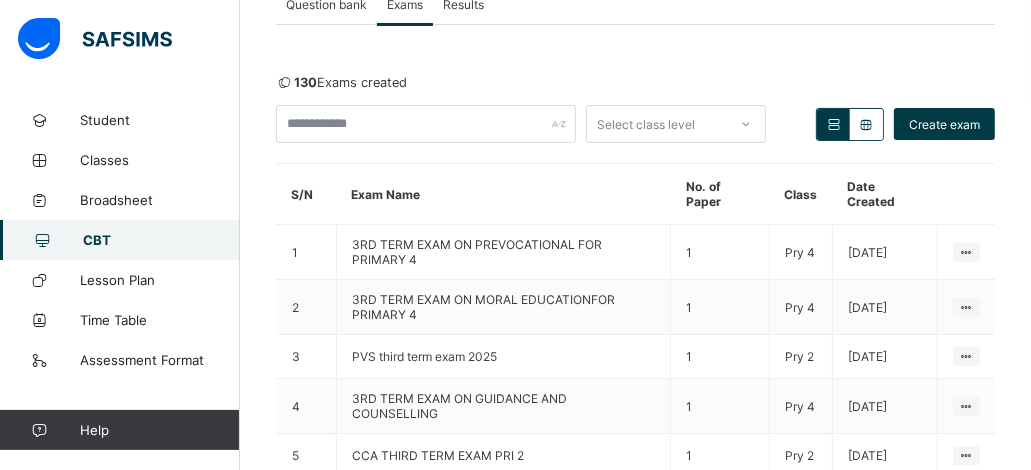 click on "CBT" at bounding box center (161, 240) 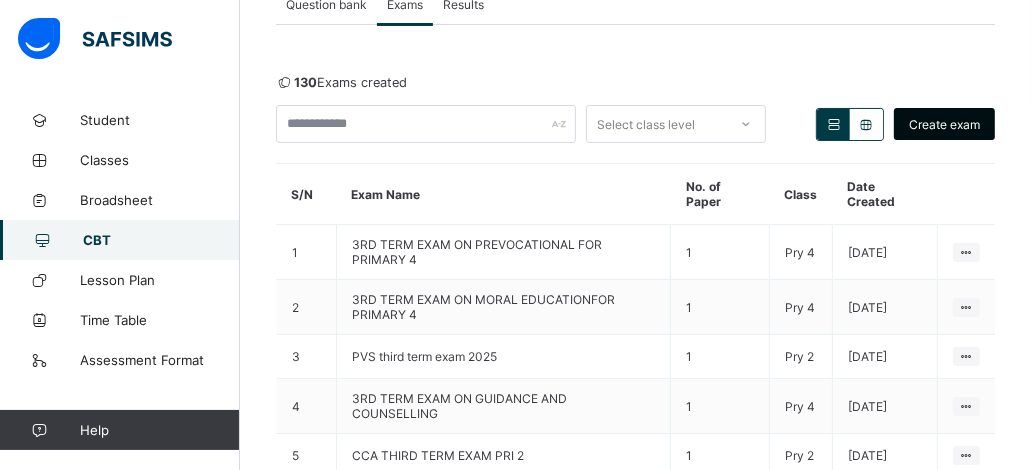 click on "Create exam" at bounding box center [944, 124] 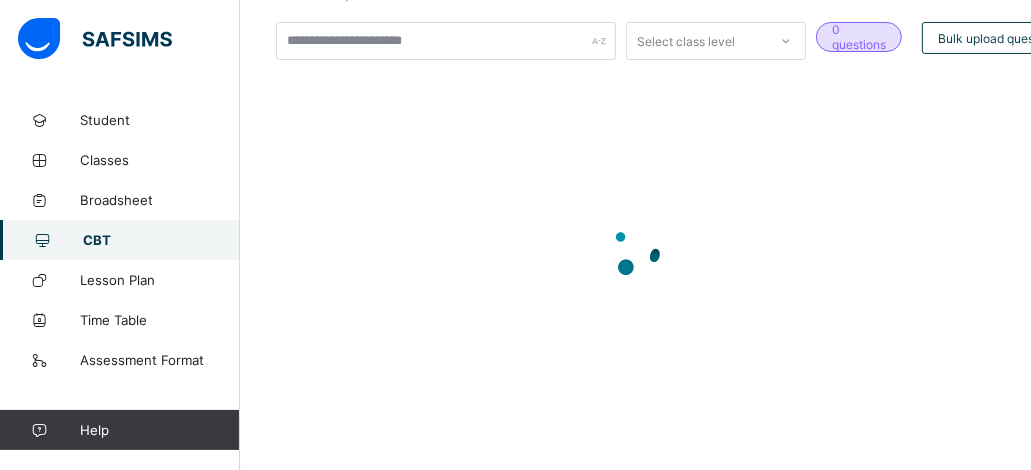 scroll, scrollTop: 0, scrollLeft: 0, axis: both 